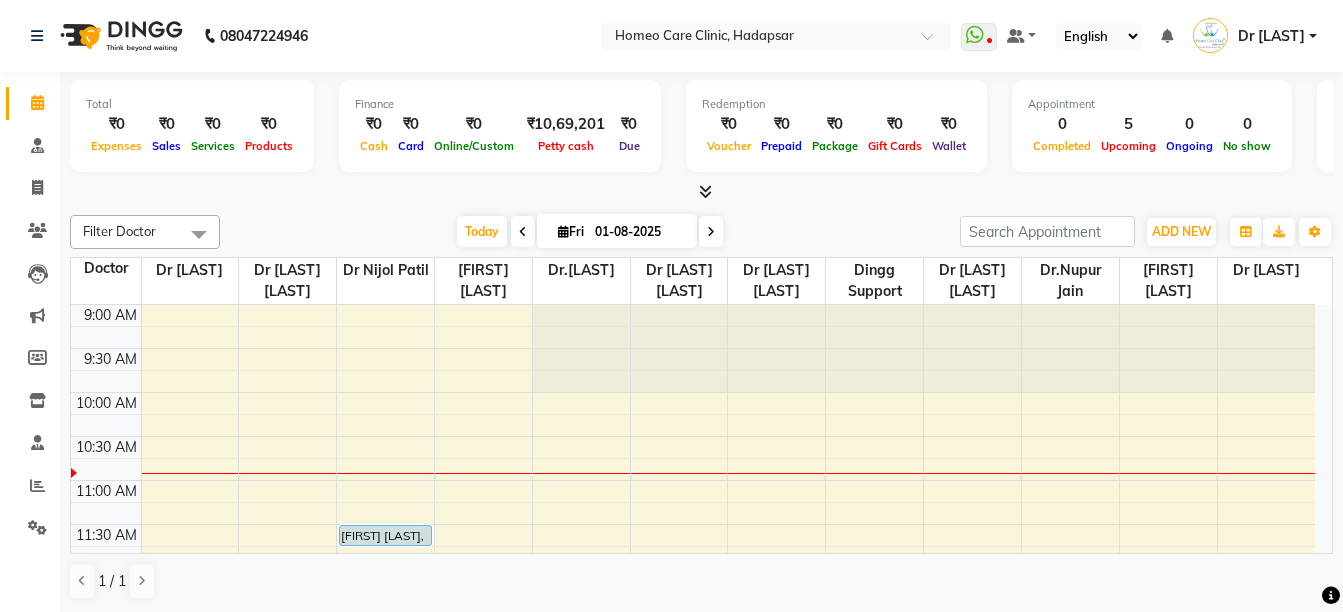 scroll, scrollTop: 0, scrollLeft: 0, axis: both 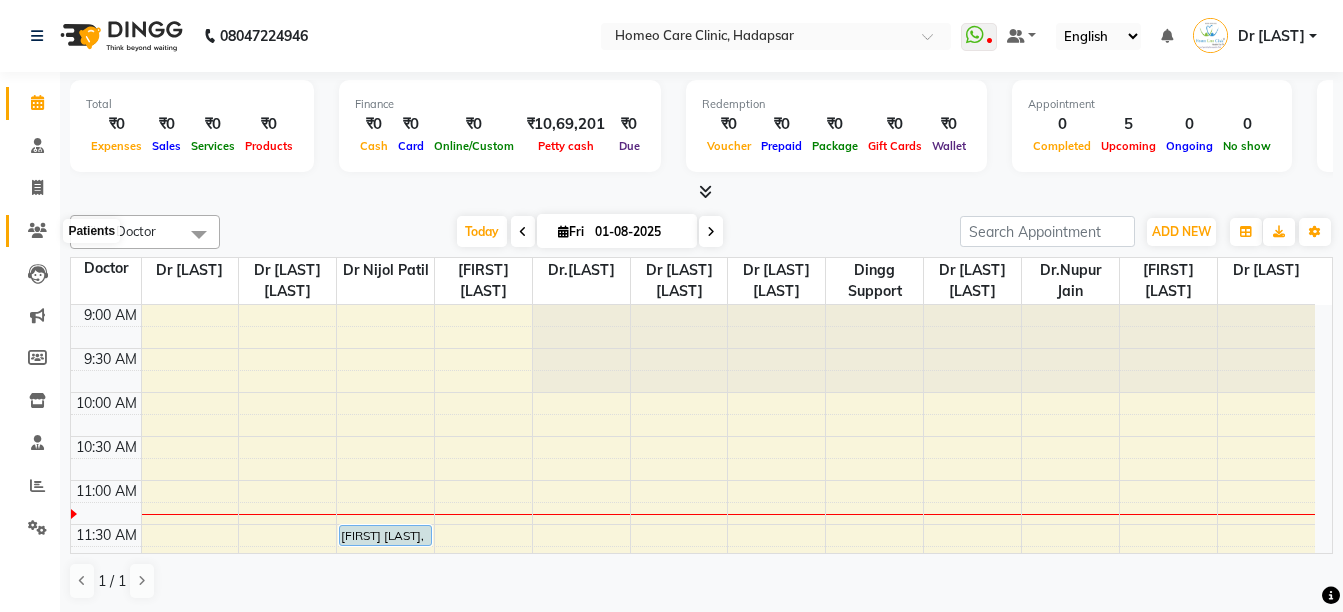 click 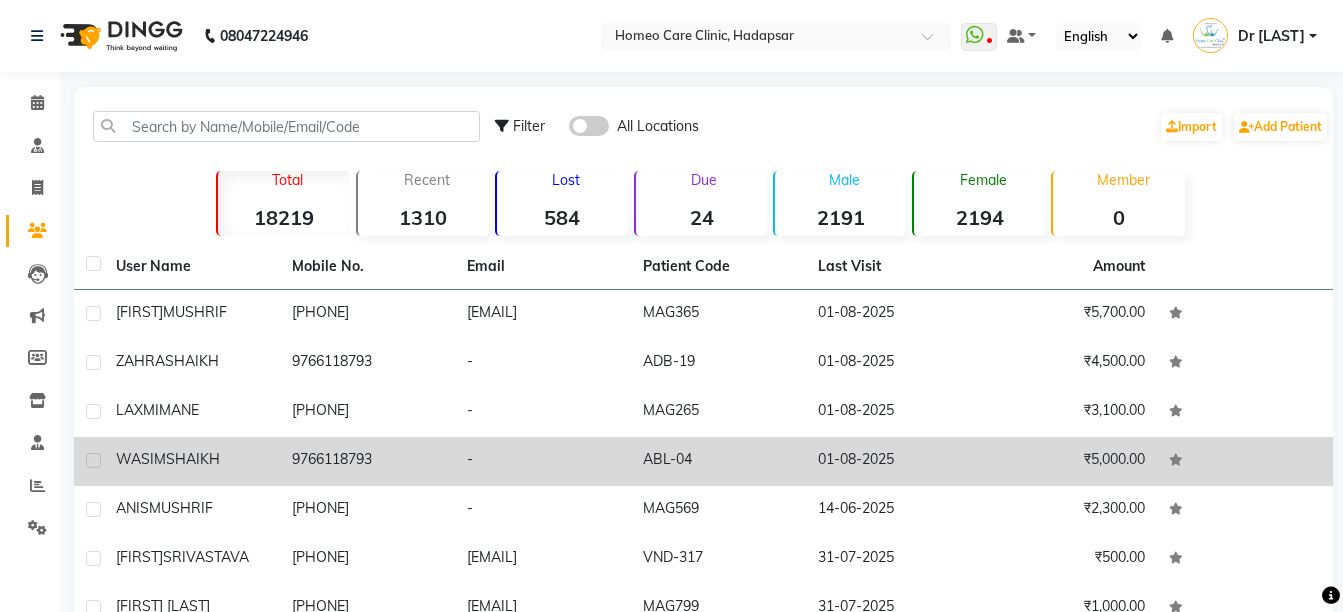 click on "[FIRST] [LAST]" 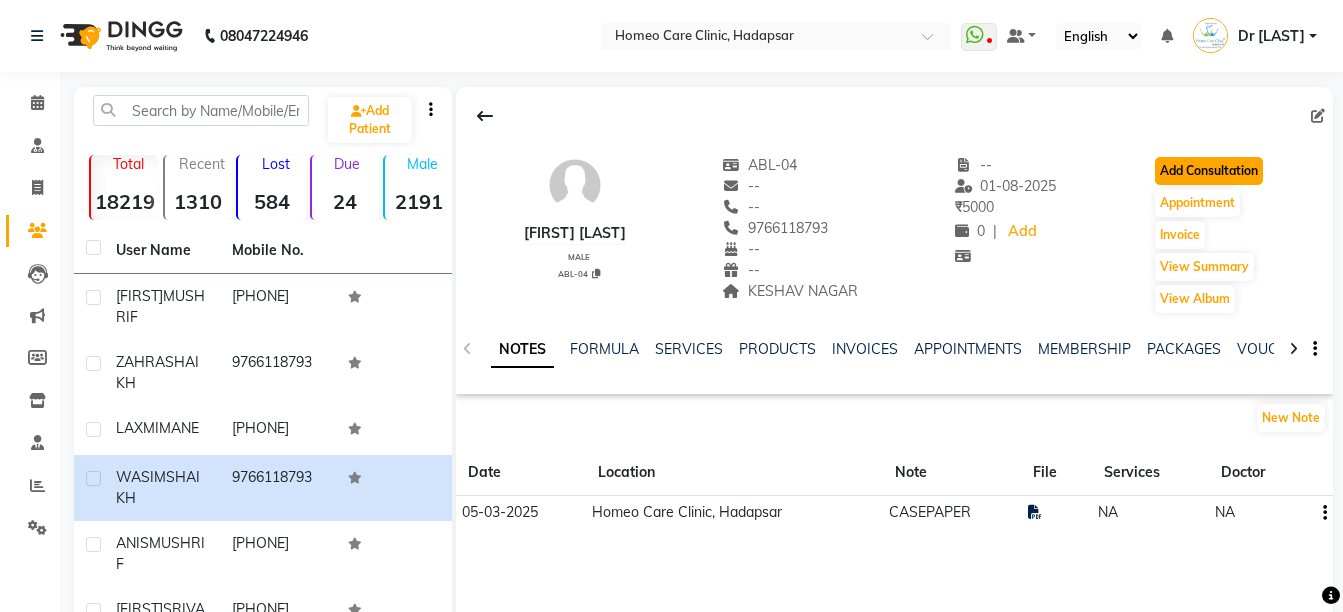 click on "Add Consultation" 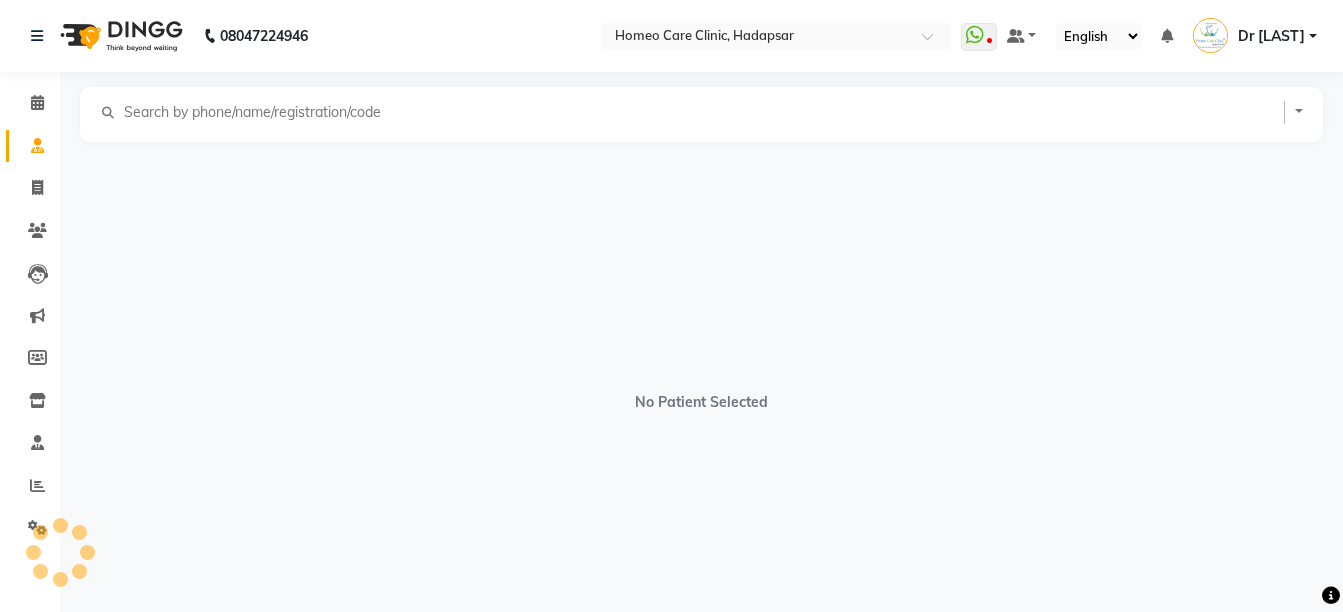 select on "male" 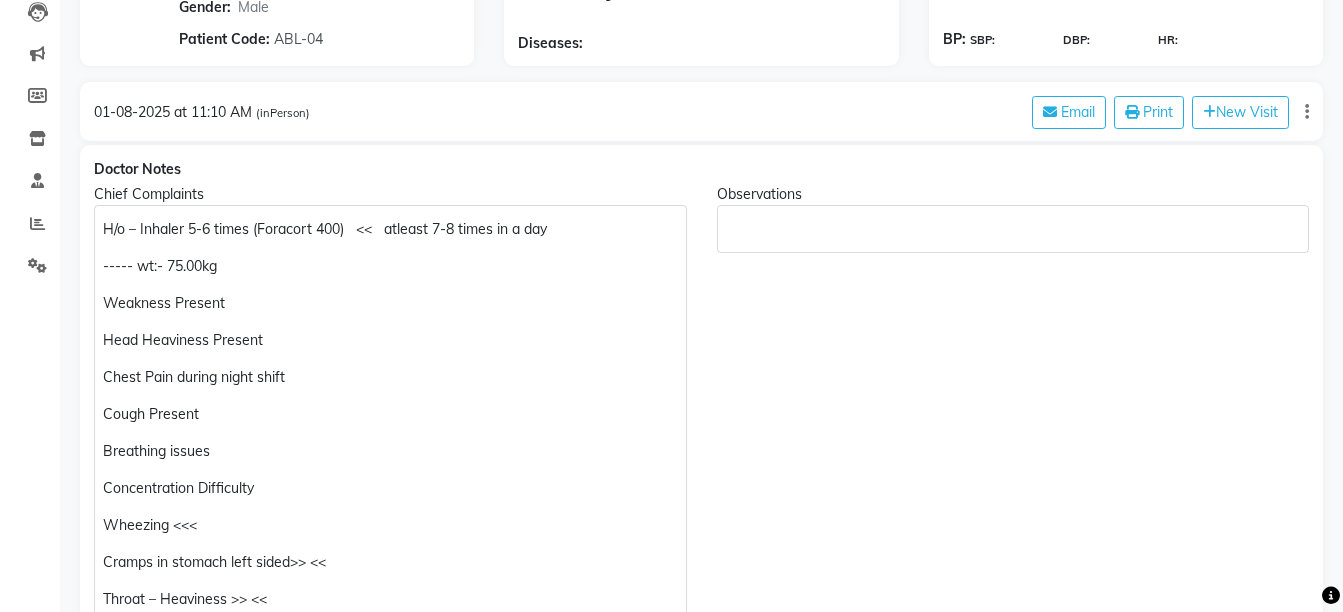 scroll, scrollTop: 271, scrollLeft: 0, axis: vertical 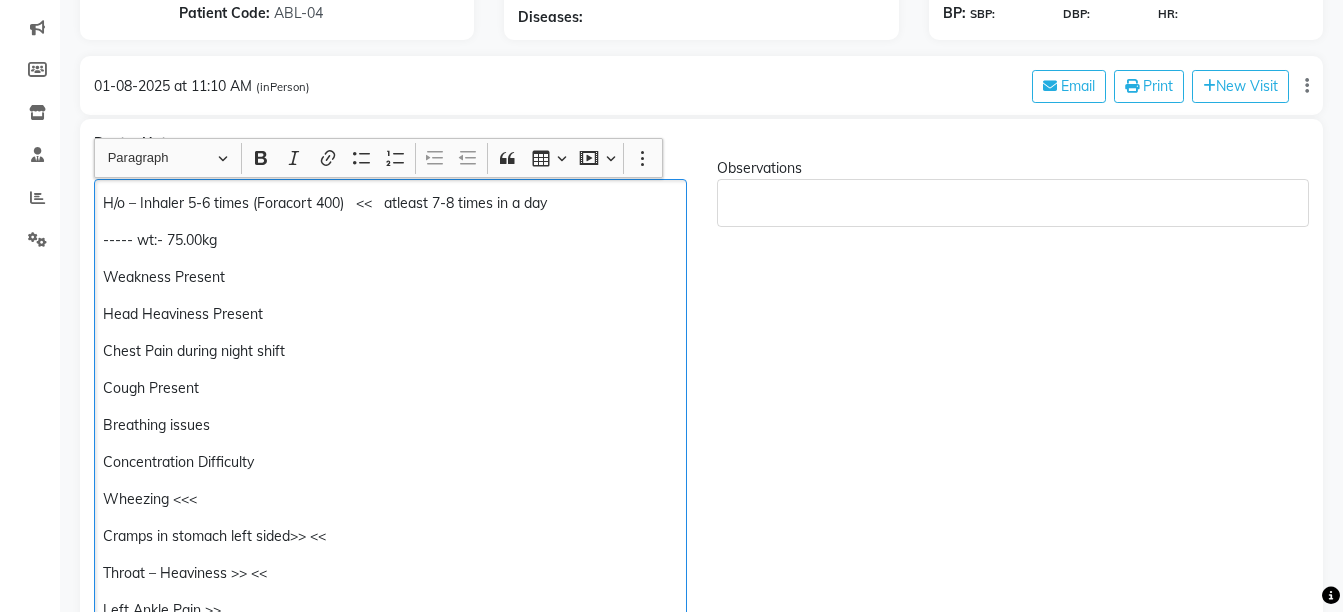 click on "----- wt:- 75.00kg" 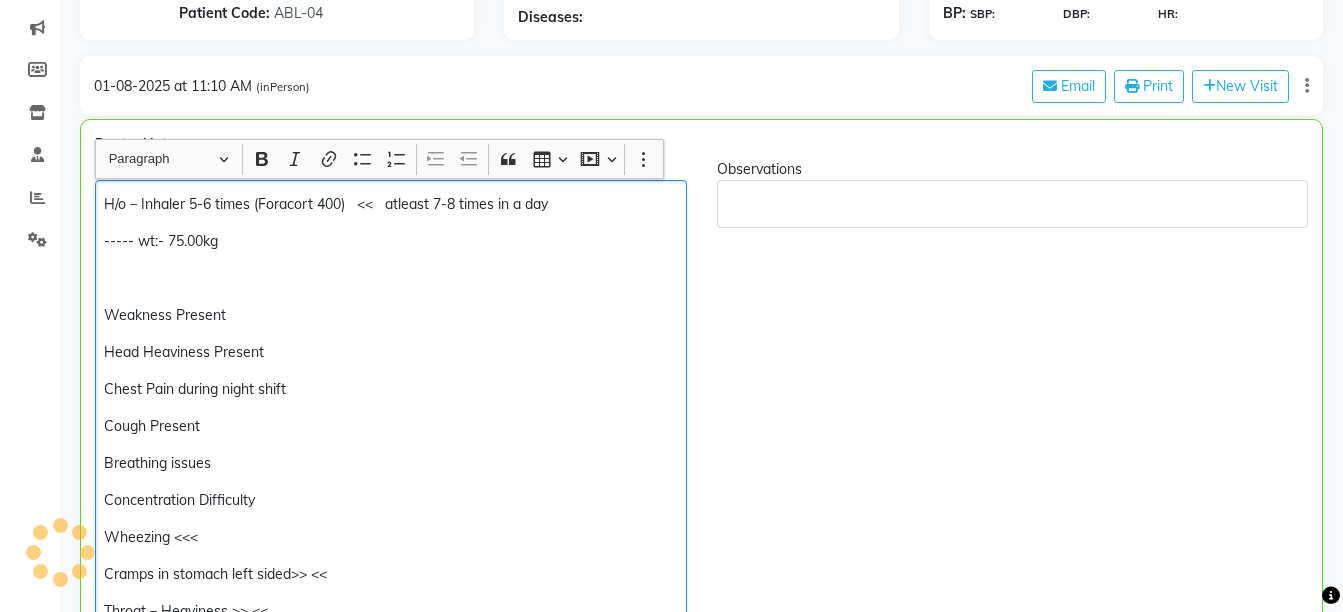 scroll, scrollTop: 289, scrollLeft: 0, axis: vertical 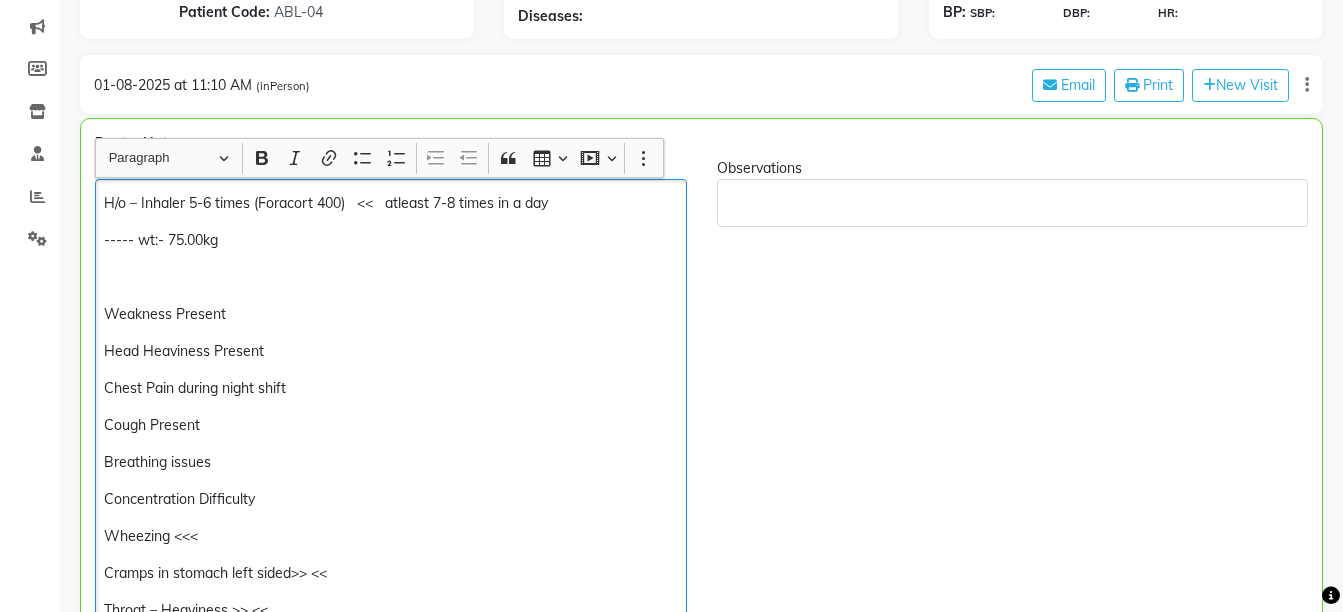 type 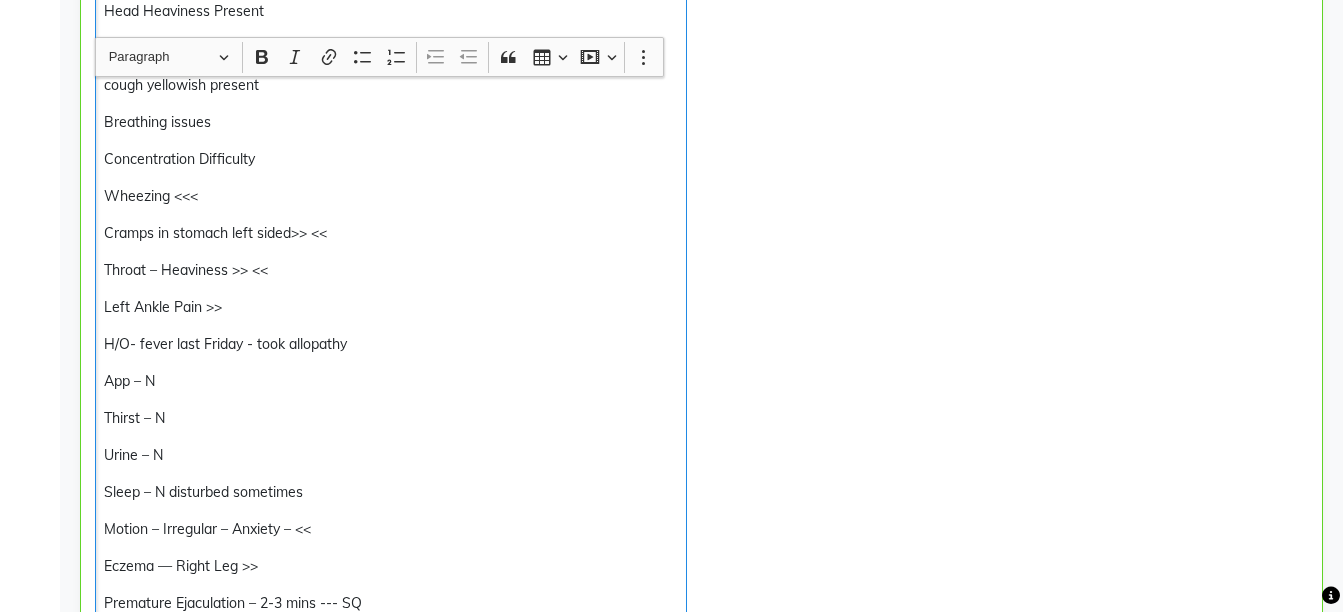 scroll, scrollTop: 666, scrollLeft: 0, axis: vertical 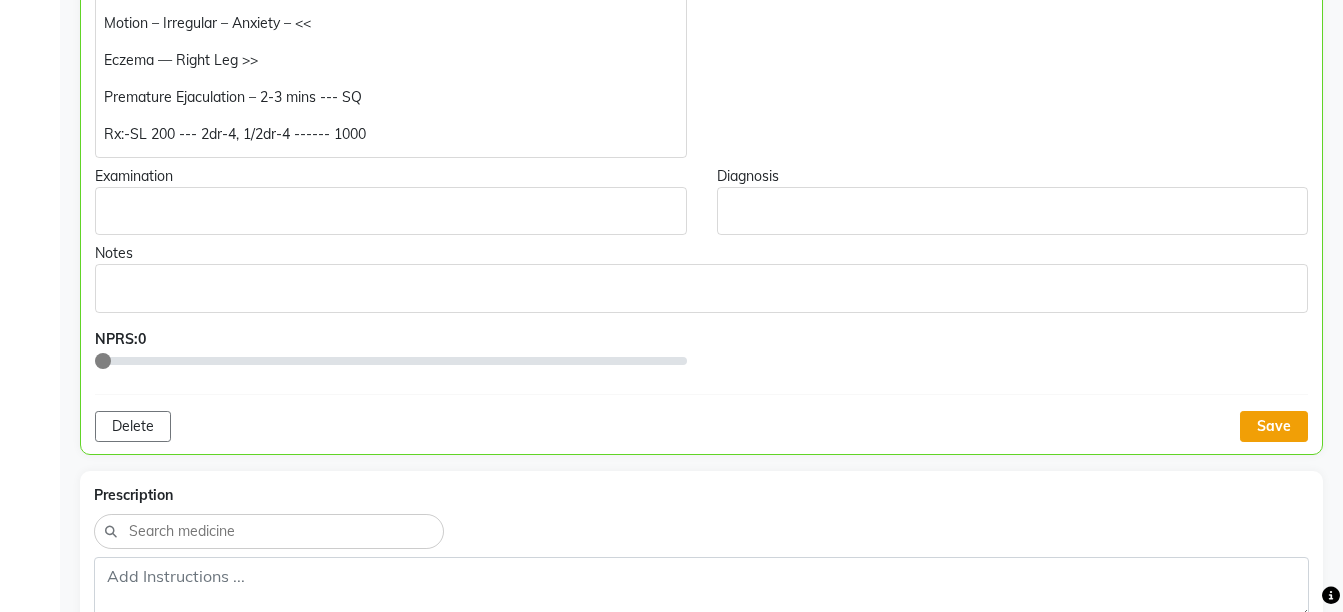 click on "Save" 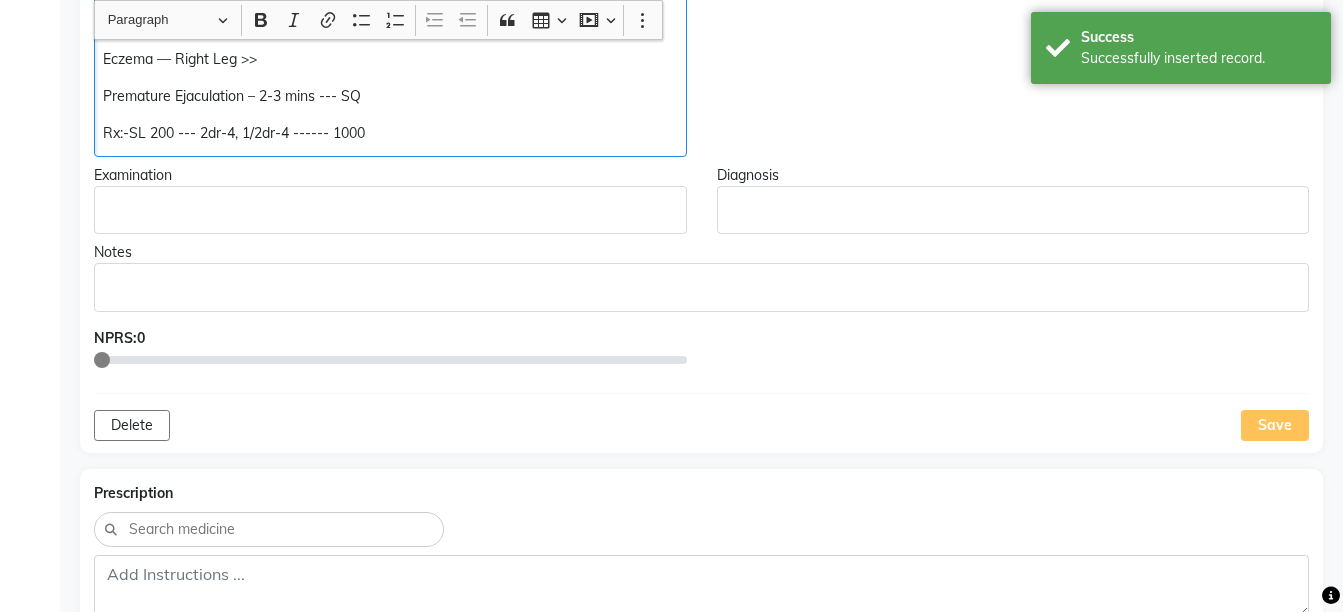click on "H/o – Inhaler 5-6 times (Foracort 400) << atleast 7-8 times in a day ----- wt:- 75.00kg H/o - Fever, cold, cough. Weakness Present Head Heaviness Present Chest Pain during night shift cough yellowish present Breathing issues Concentration Difficulty Wheezing <<<< Cramps in stomach left sided>> << Throat – Heaviness >> << Left Ankle Pain >> H/O- fever last Friday - took allopathy App – N Thirst – N Urine – N Sleep – N disturbed sometimes Motion – Irregular – Anxiety – << Eczema — Right Leg >> Premature Ejaculation – 2-3 mins --- SQ Rx:-SL 200 --- 2dr-4, 1/2dr-4 ------ 1000" 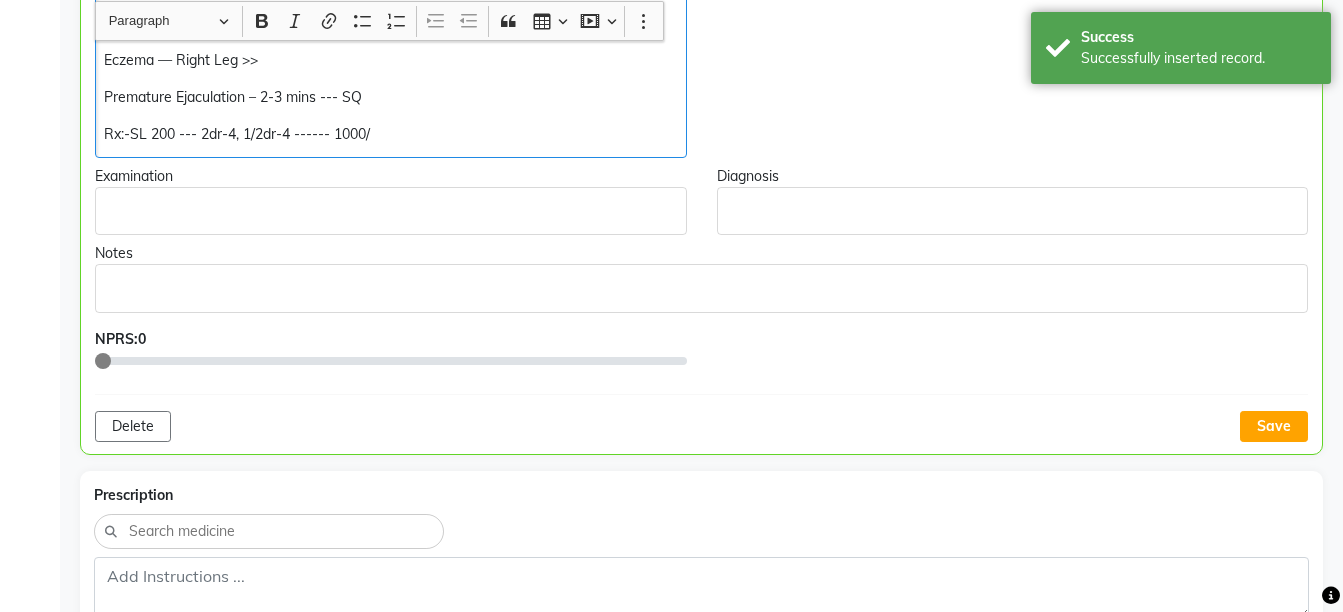 scroll, scrollTop: 1136, scrollLeft: 0, axis: vertical 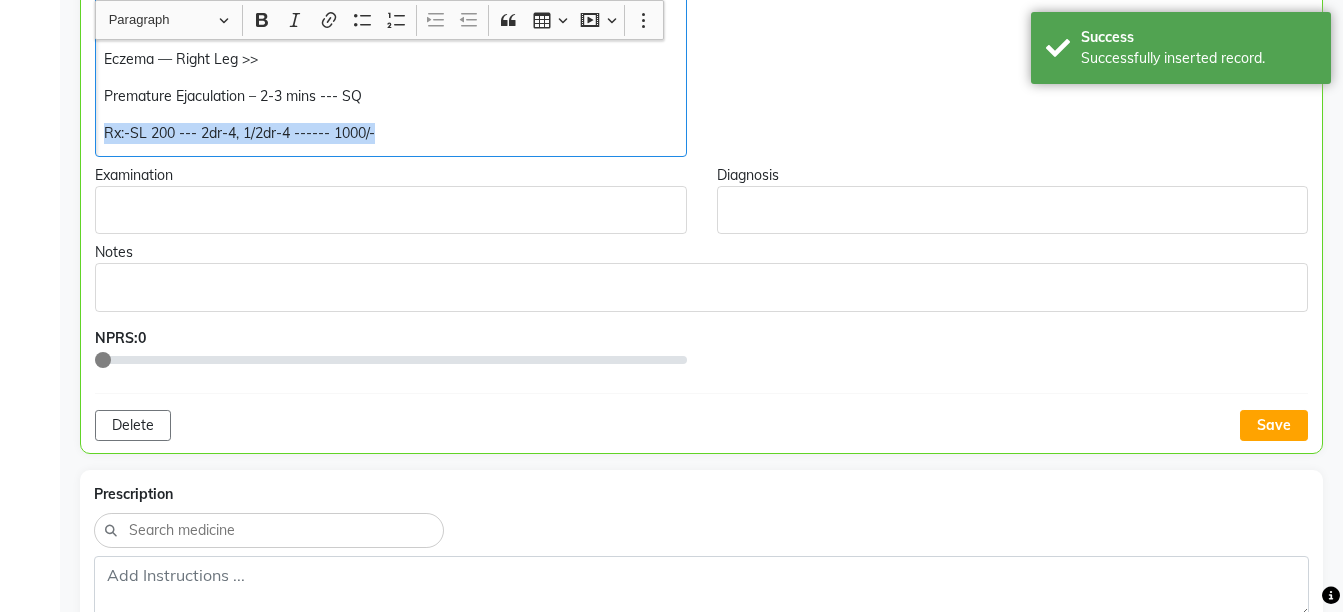 copy on "Premature Ejaculation – 2-3 mins --- SQ Rx:-SL 200 --- 2dr-4, 1/2dr-4 ------ [PRICE]/-" 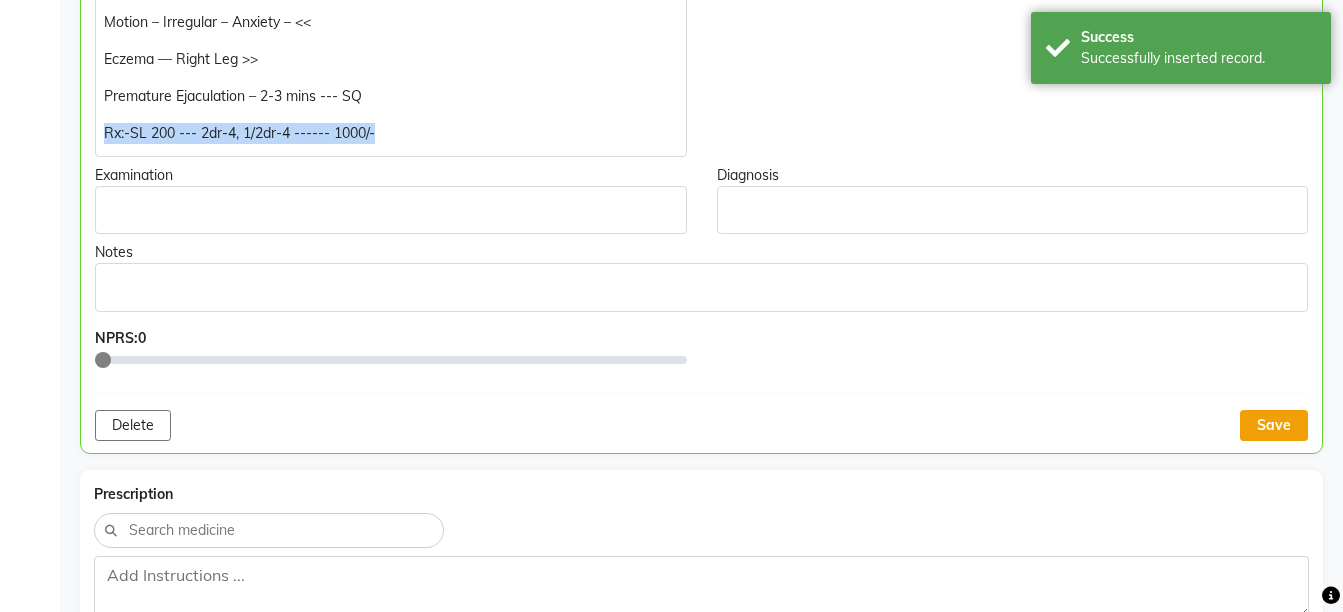 click on "Save" 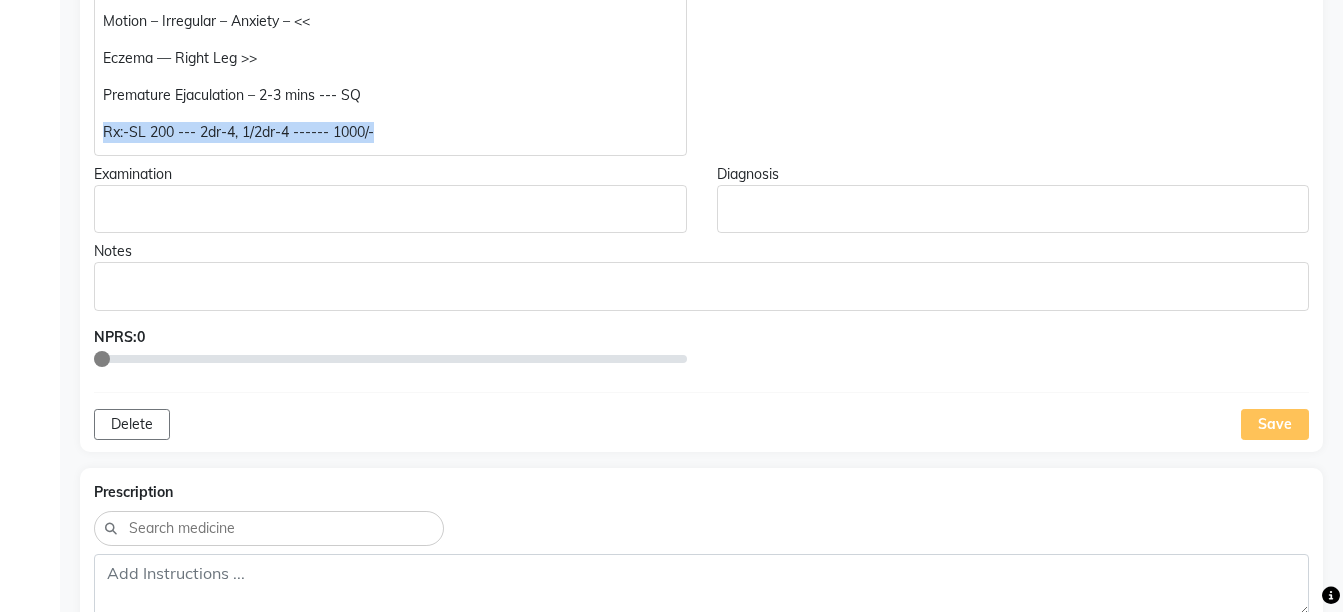 scroll, scrollTop: 1388, scrollLeft: 0, axis: vertical 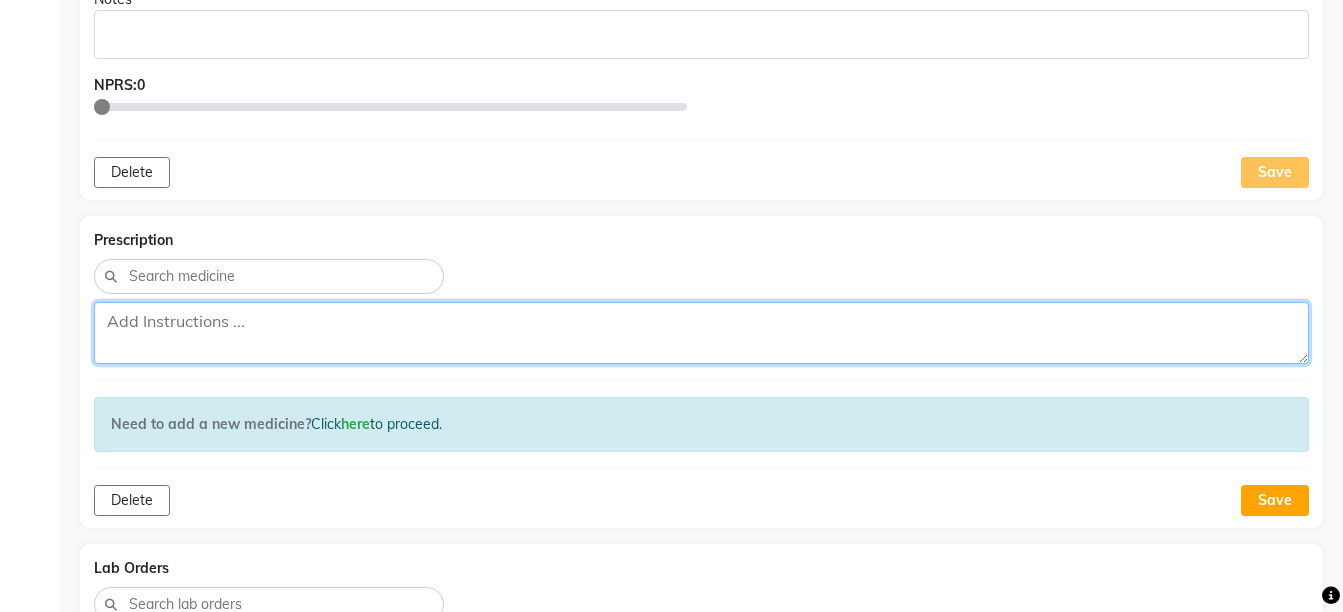 click 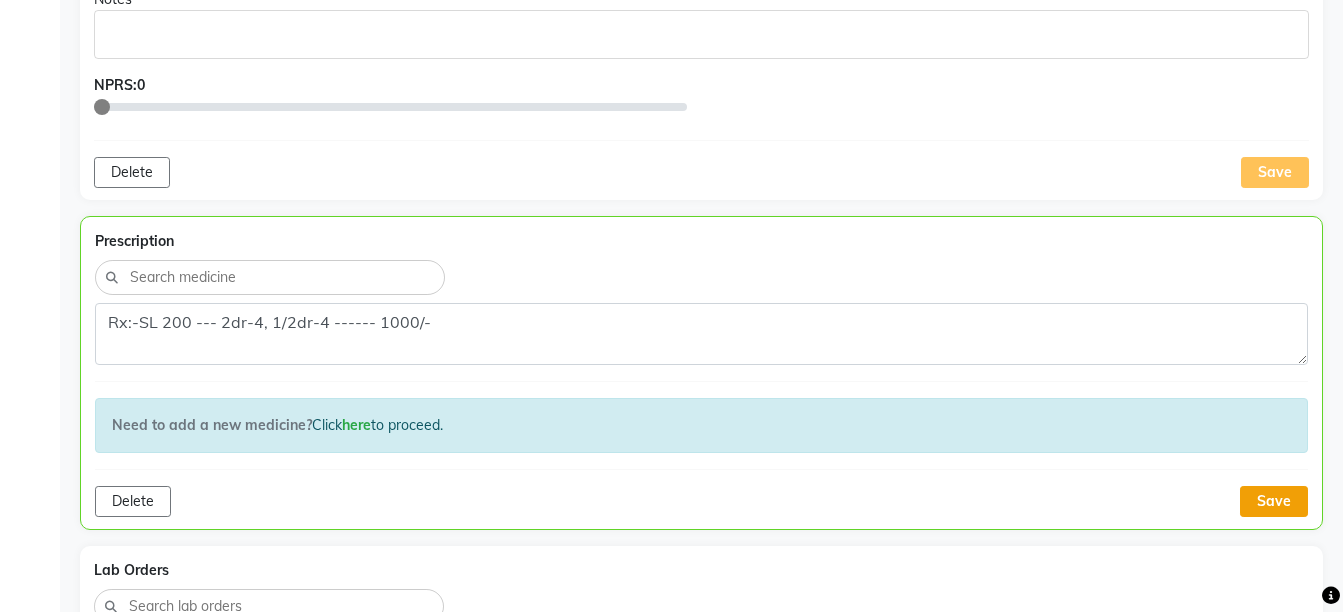 click on "Save" 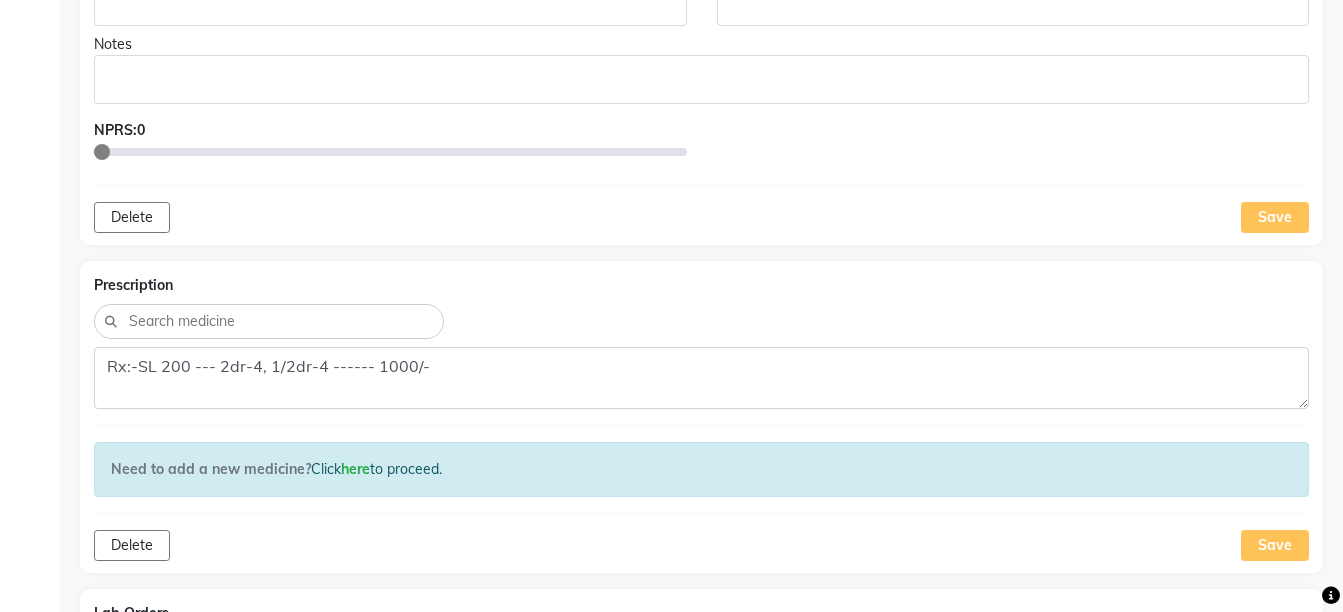 scroll, scrollTop: 582, scrollLeft: 0, axis: vertical 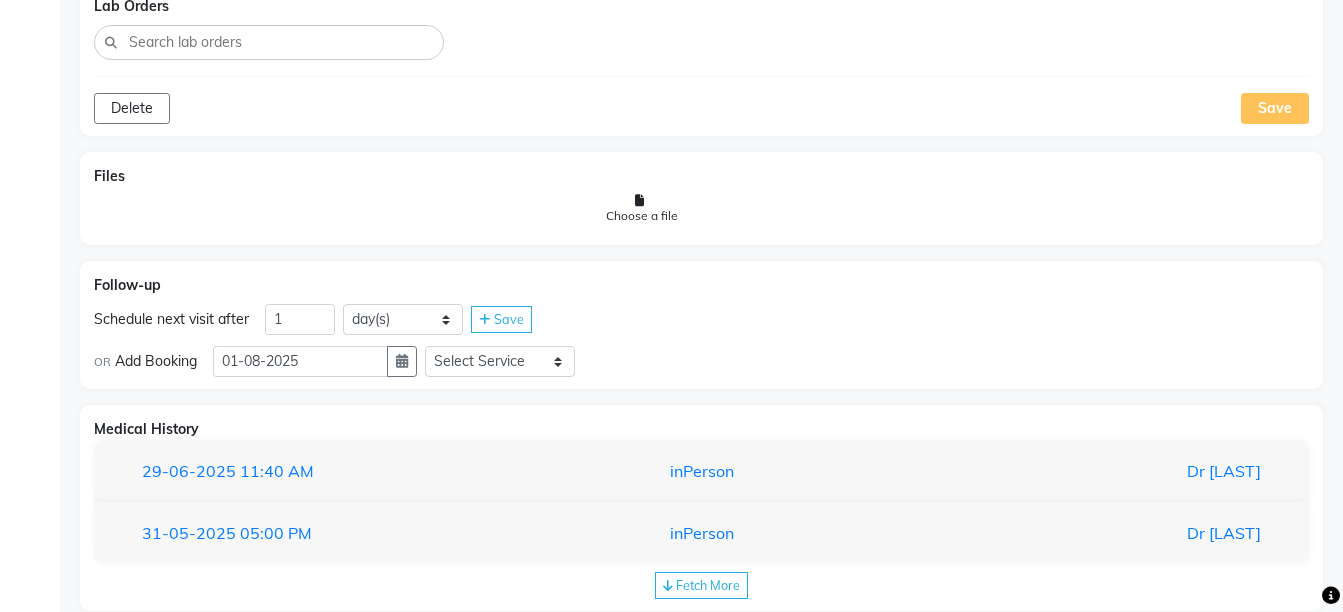 click on "Fetch More" 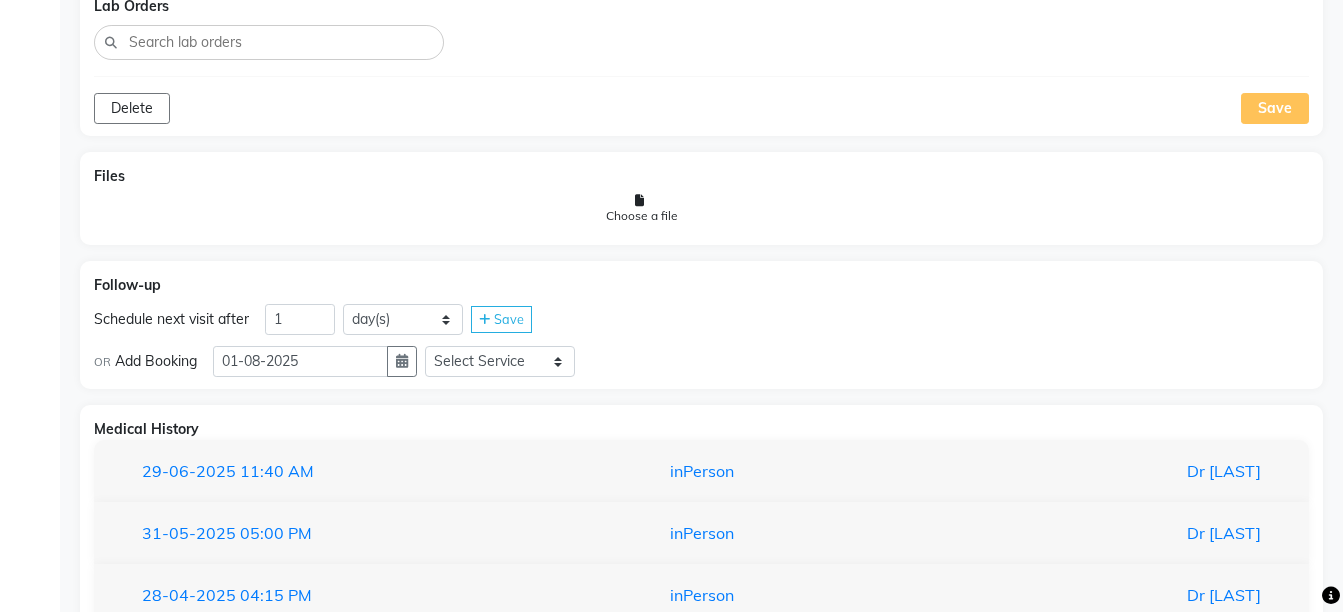 click on "inPerson" at bounding box center [701, 595] 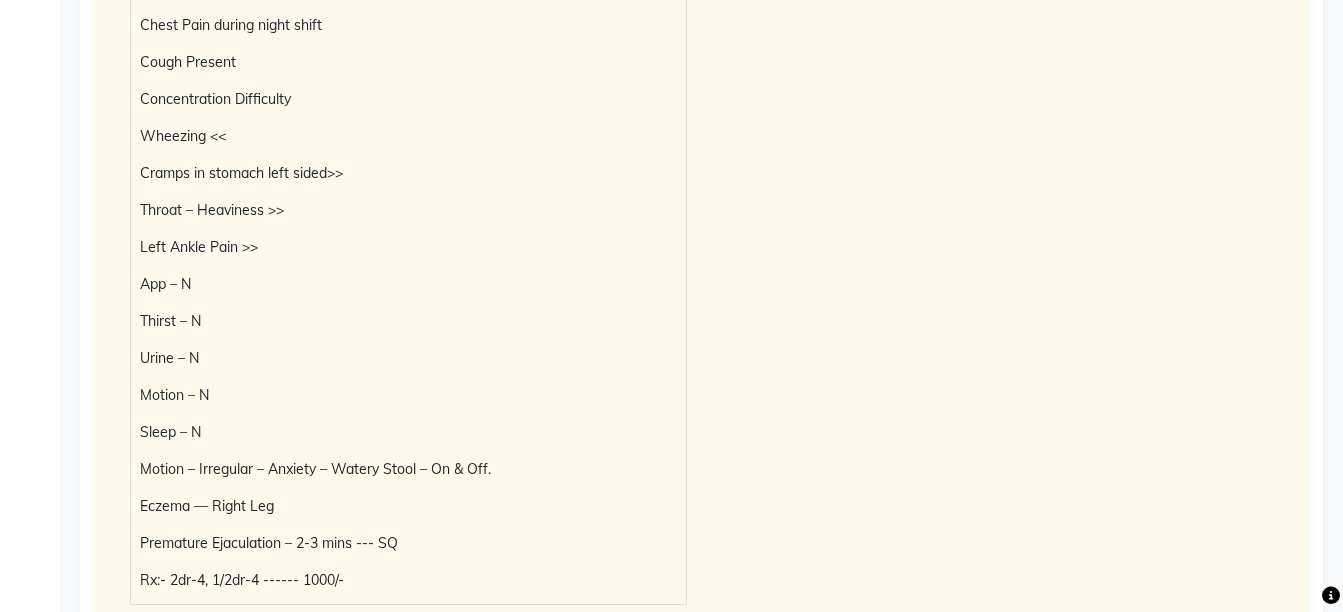scroll, scrollTop: 2816, scrollLeft: 0, axis: vertical 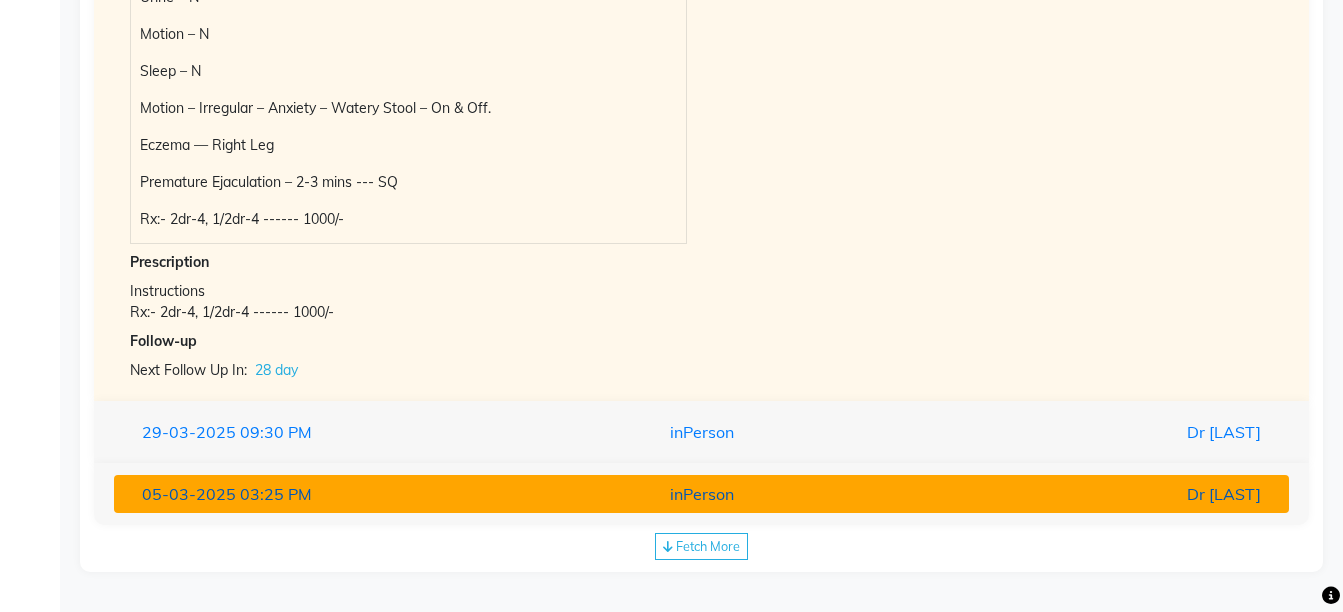 click on "Dr [LAST]" at bounding box center [1084, 494] 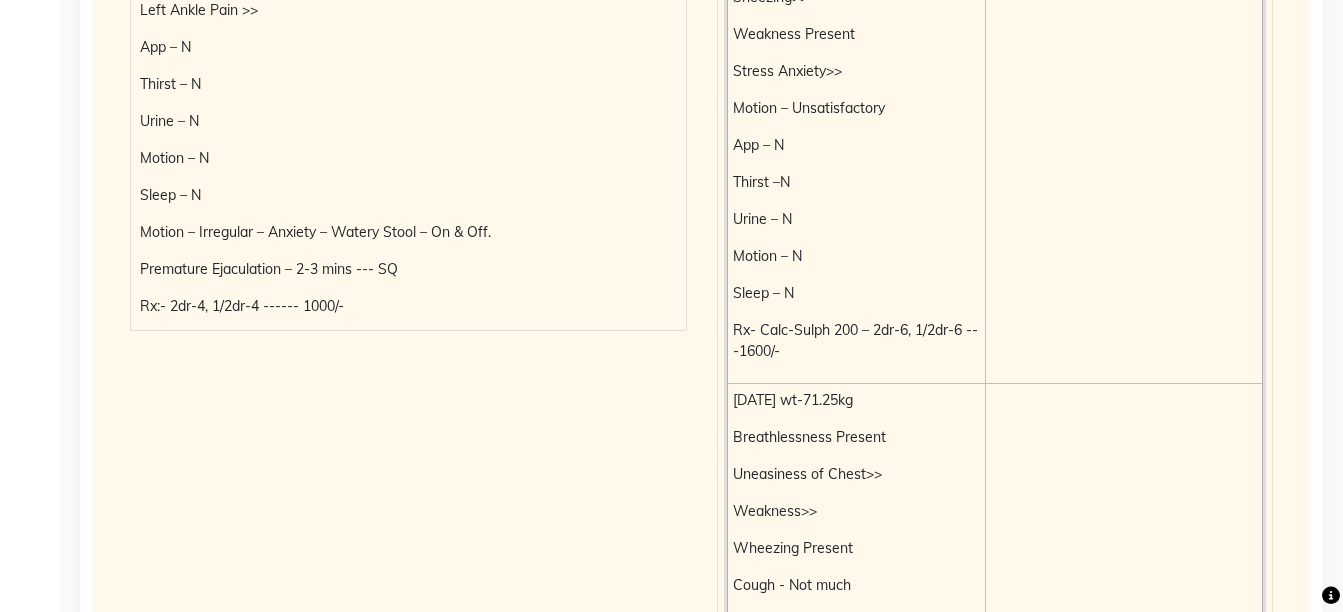 scroll, scrollTop: 3655, scrollLeft: 0, axis: vertical 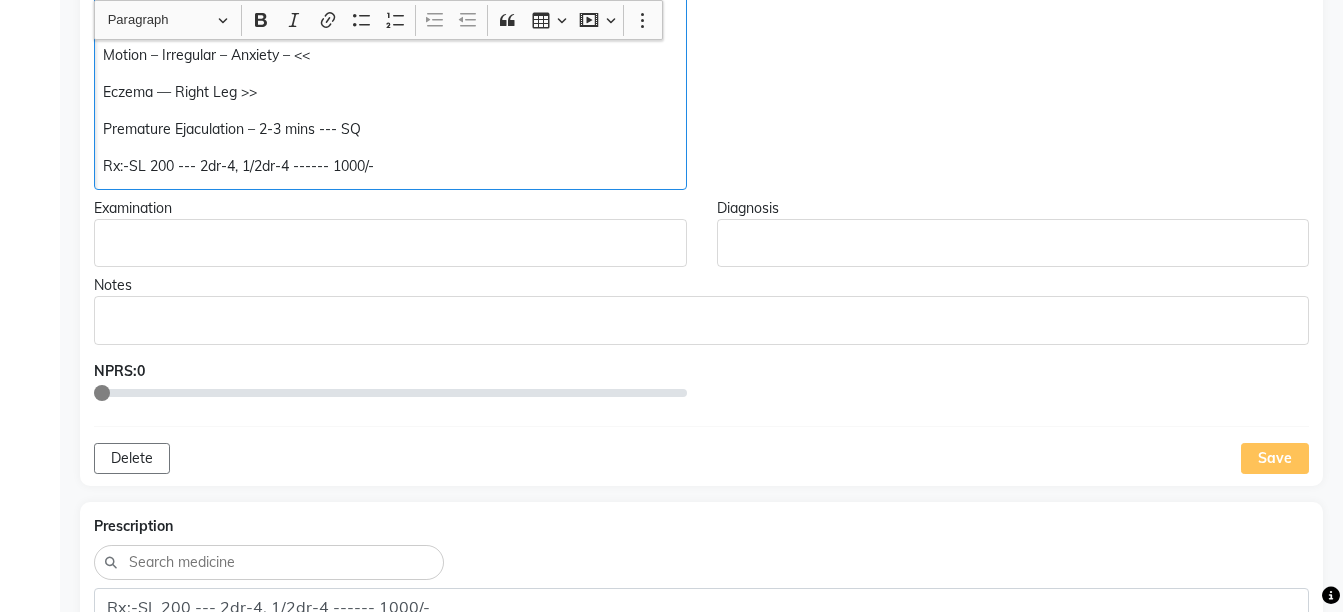 click on "Rx:-SL 200 --- 2dr-4, 1/2dr-4 ------ 1000/-" 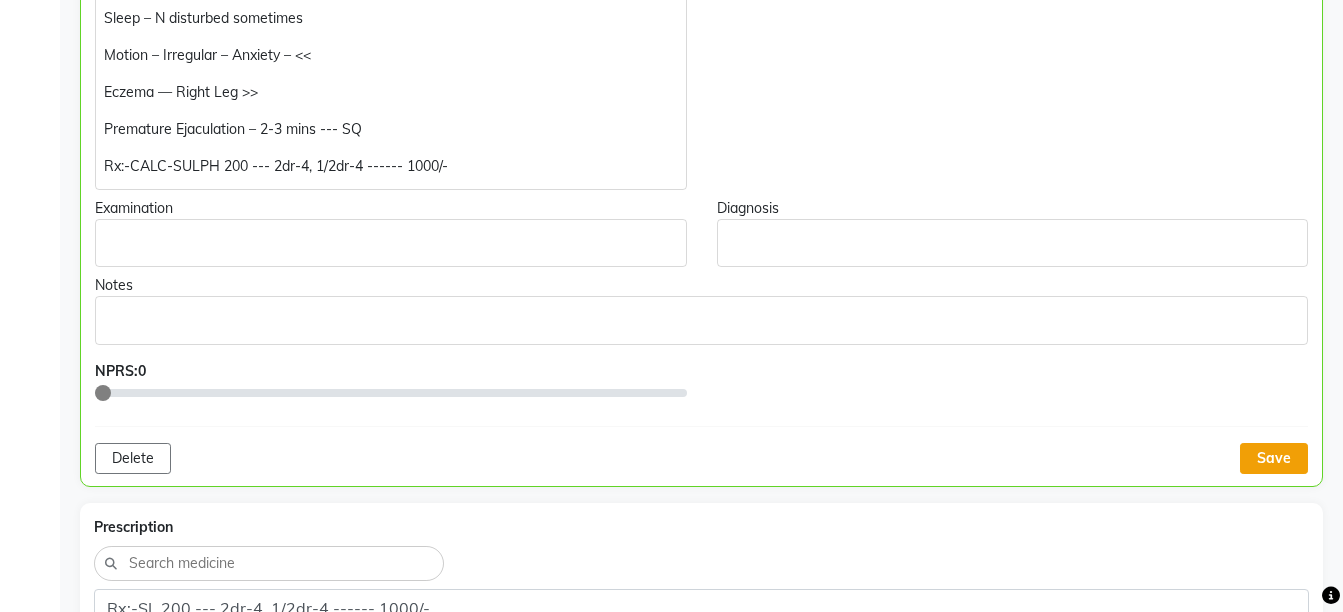 click on "Save" 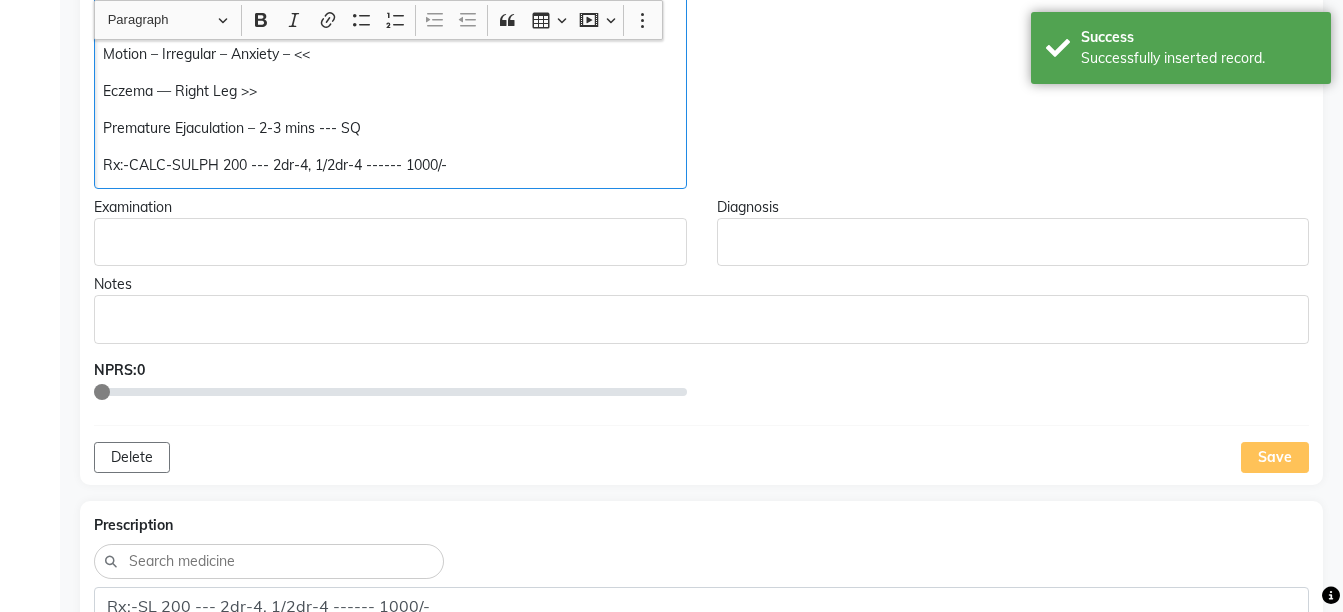 click on "H/o – Inhaler 5-6 times (Foracort 400) << atleast 7-8 times in a day ----- wt:- 75.00kg H/o - Fever, cold, cough. Weakness Present Head Heaviness Present Chest Pain during night shift cough yellowish present Breathing issues Concentration Difficulty Wheezing <<<< Cramps in stomach left sided>> << Throat – Heaviness >> << Left Ankle Pain >> H/O- fever last Friday - took allopathy App – N Thirst – N Urine – N Sleep – N disturbed sometimes Motion – Irregular – Anxiety – << Eczema — Right Leg >> Premature Ejaculation – 2-3 mins --- SQ Rx:-CALC-SULPH 200 --- 2dr-4, 1/2dr-4 ------ 1000/-" 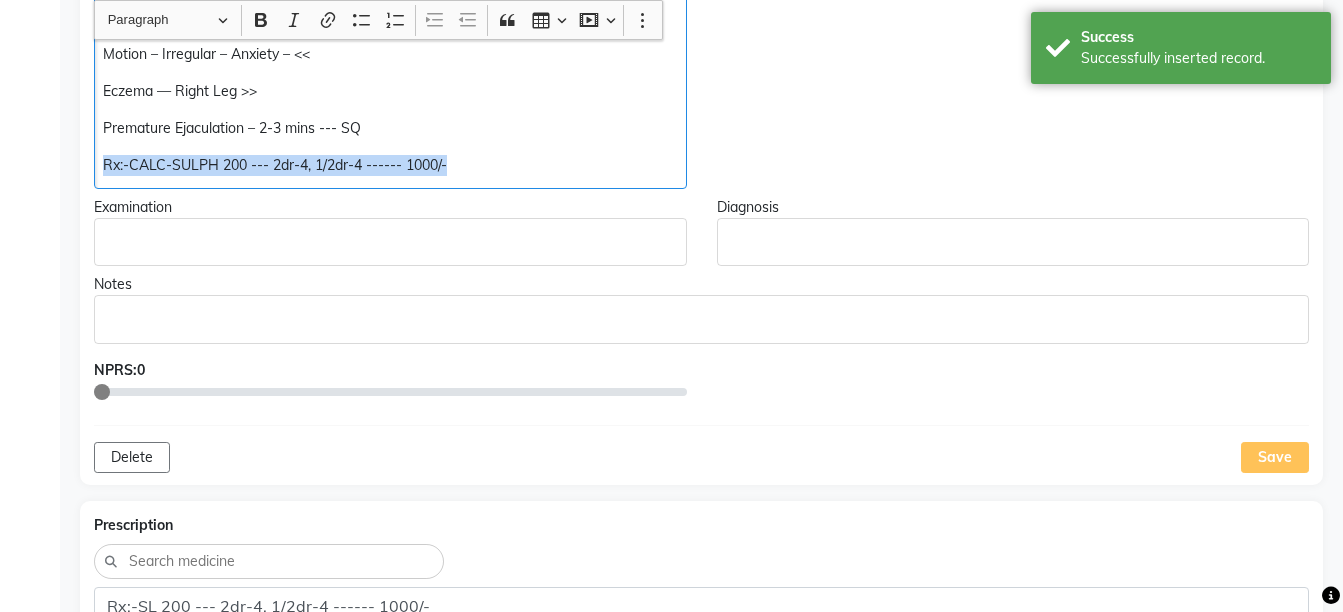 copy on "Premature Ejaculation – 2-3 mins --- SQ Rx:-CALC-SULPH 200 --- 2dr-4, 1/2dr-4 ------ 1000/-" 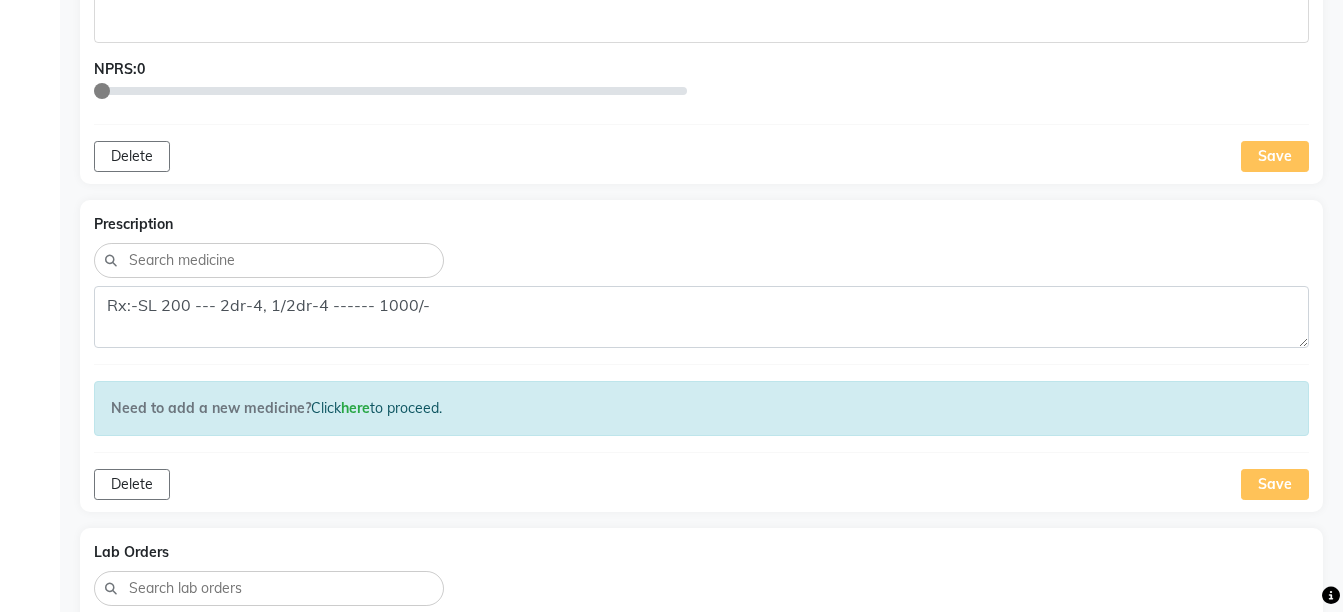 scroll, scrollTop: 1479, scrollLeft: 0, axis: vertical 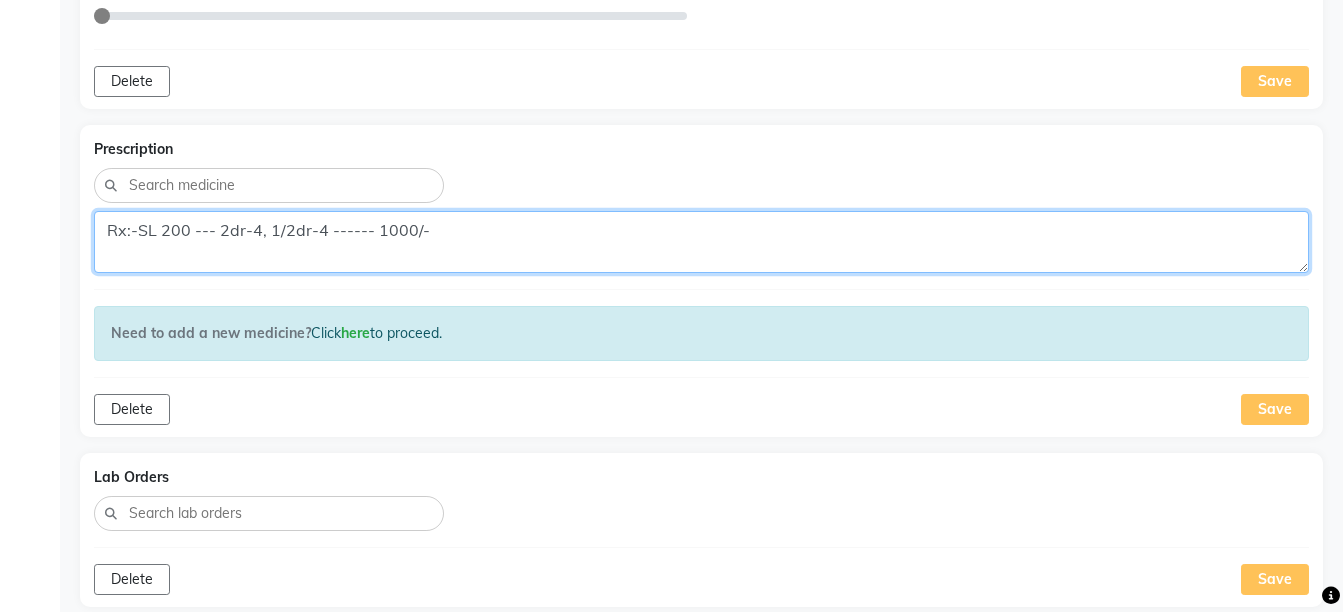 click on "Rx:-SL 200 --- 2dr-4, 1/2dr-4 ------ 1000/-" 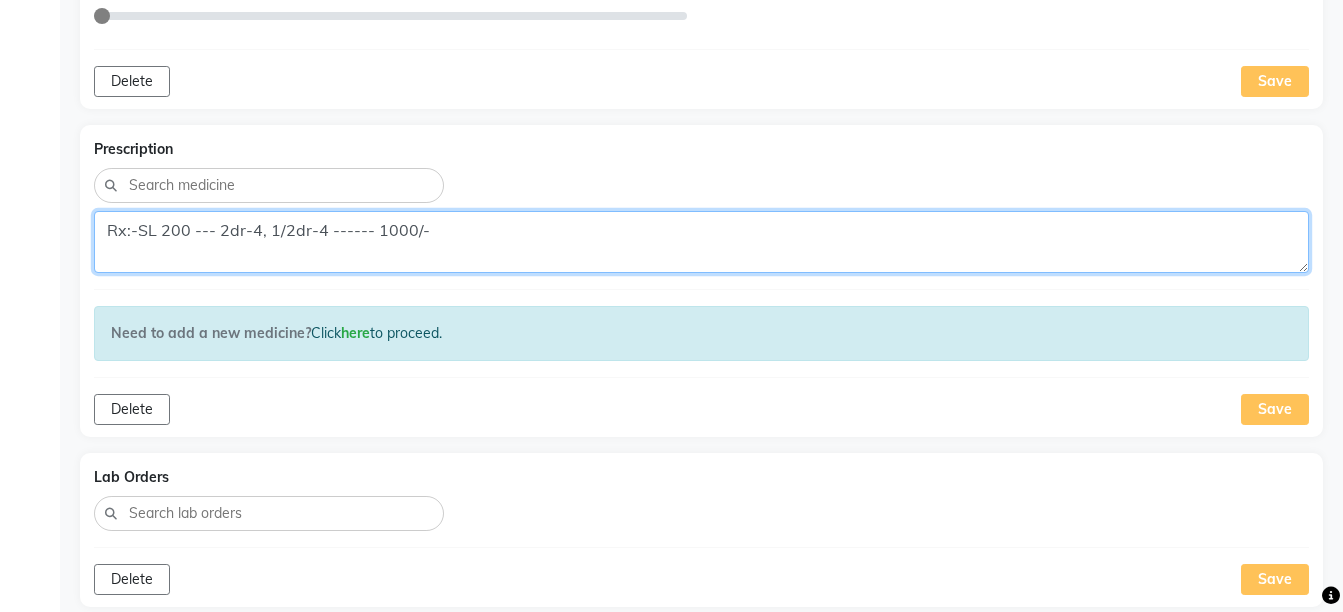 paste on "CALC-SULPH" 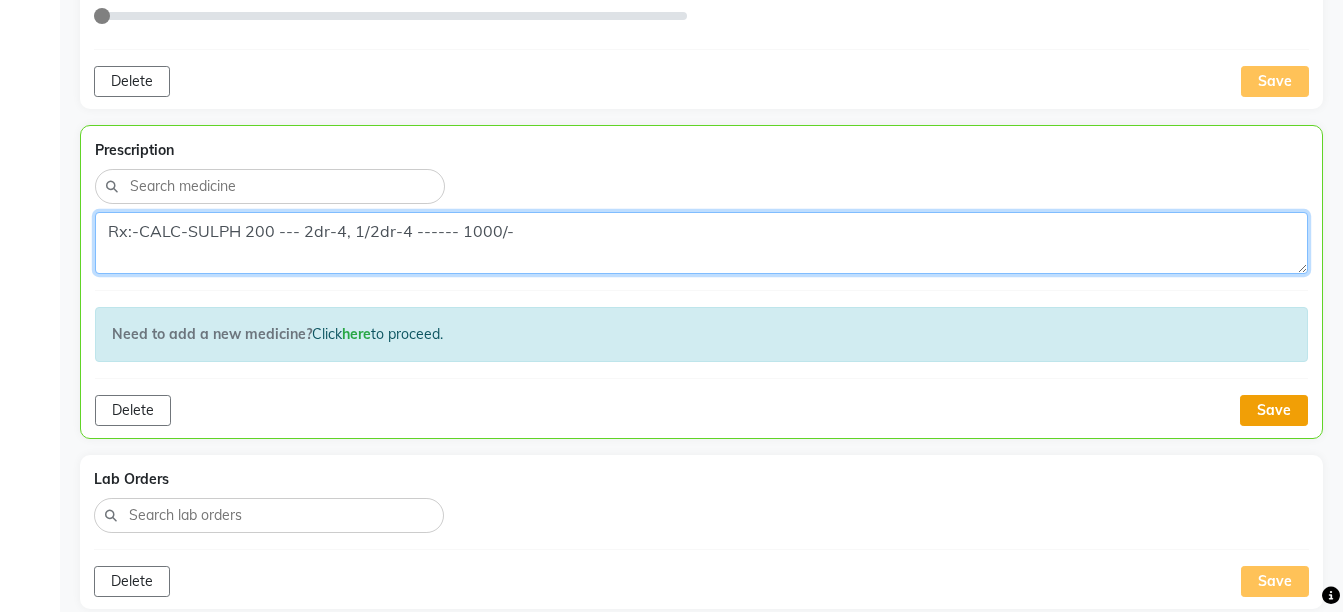 type on "Rx:-CALC-SULPH 200 --- 2dr-4, 1/2dr-4 ------ 1000/-" 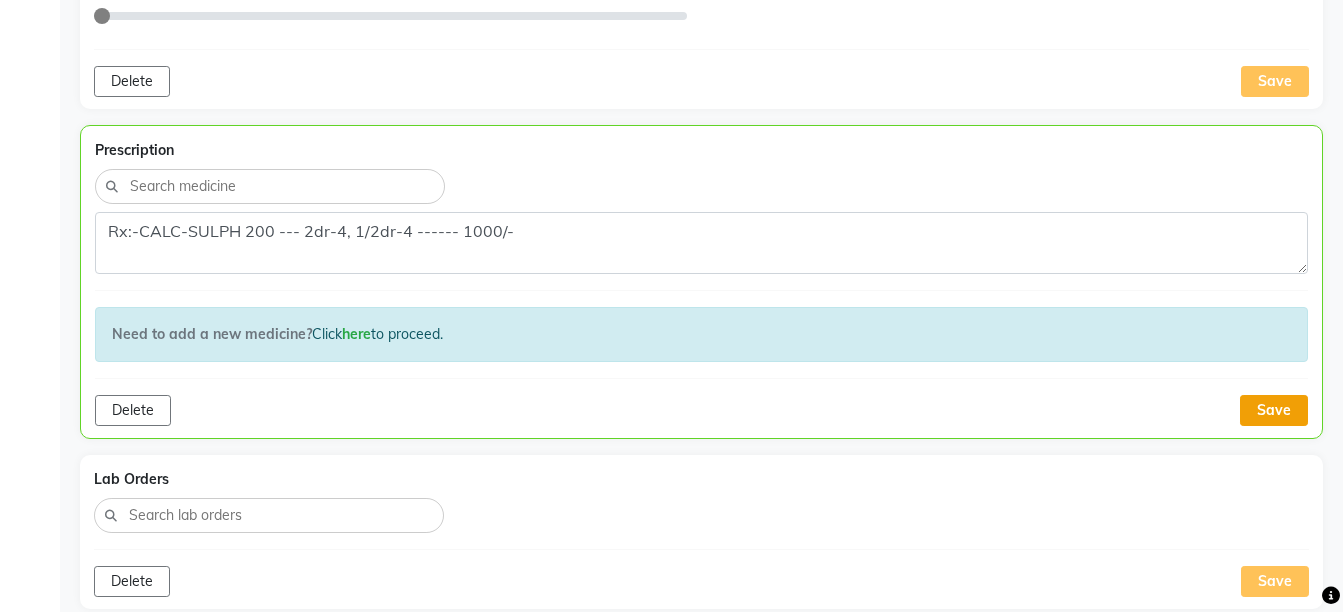 click on "Save" 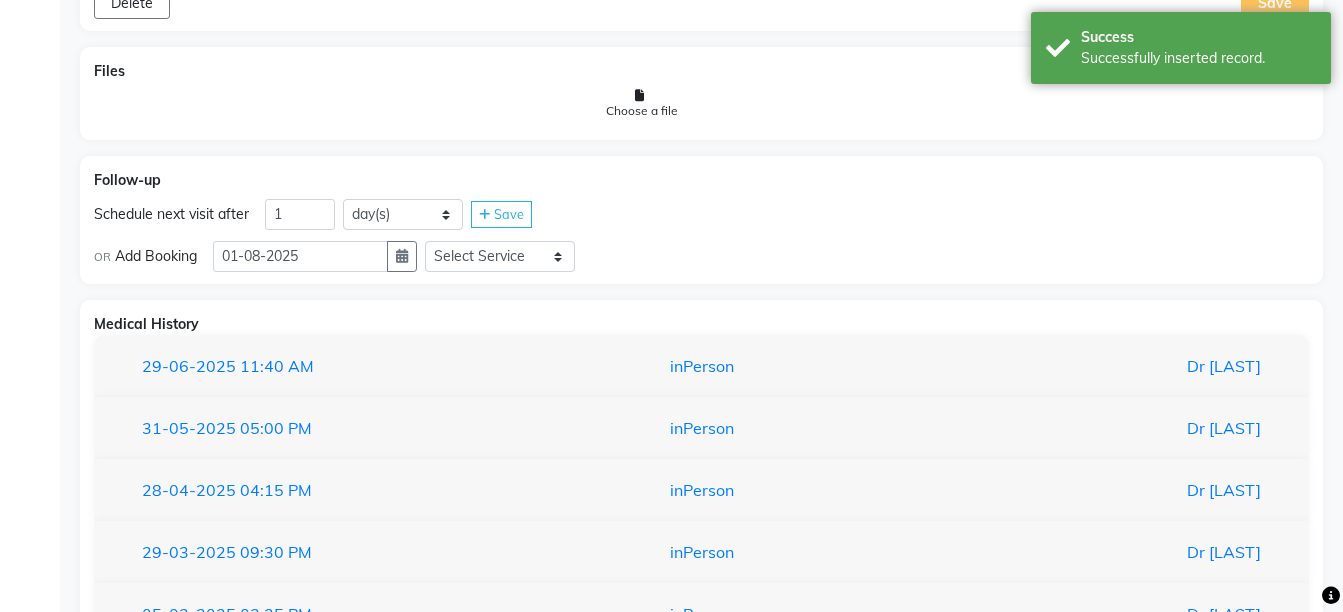 scroll, scrollTop: 2030, scrollLeft: 0, axis: vertical 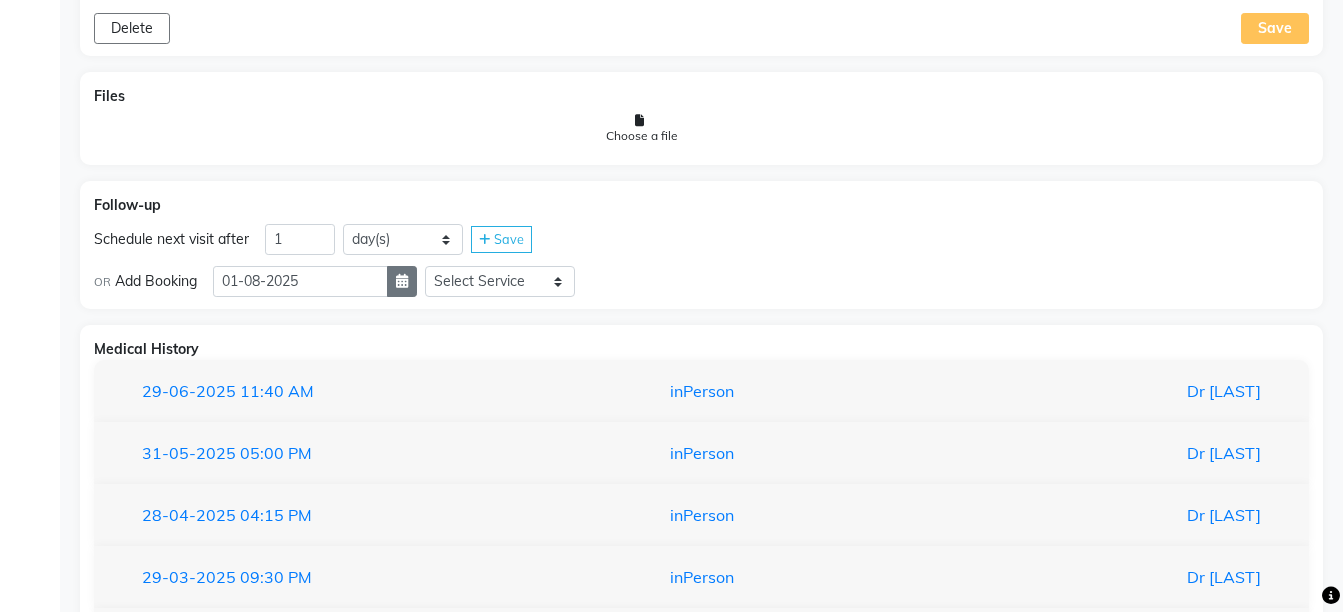 click 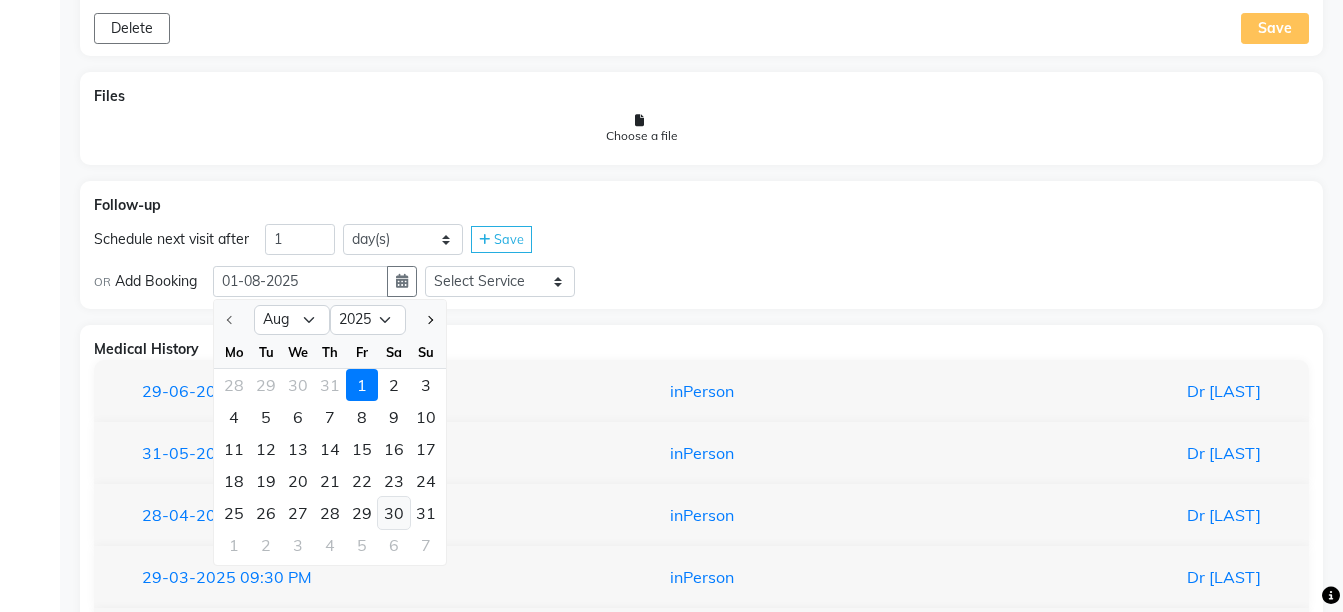 click on "30" 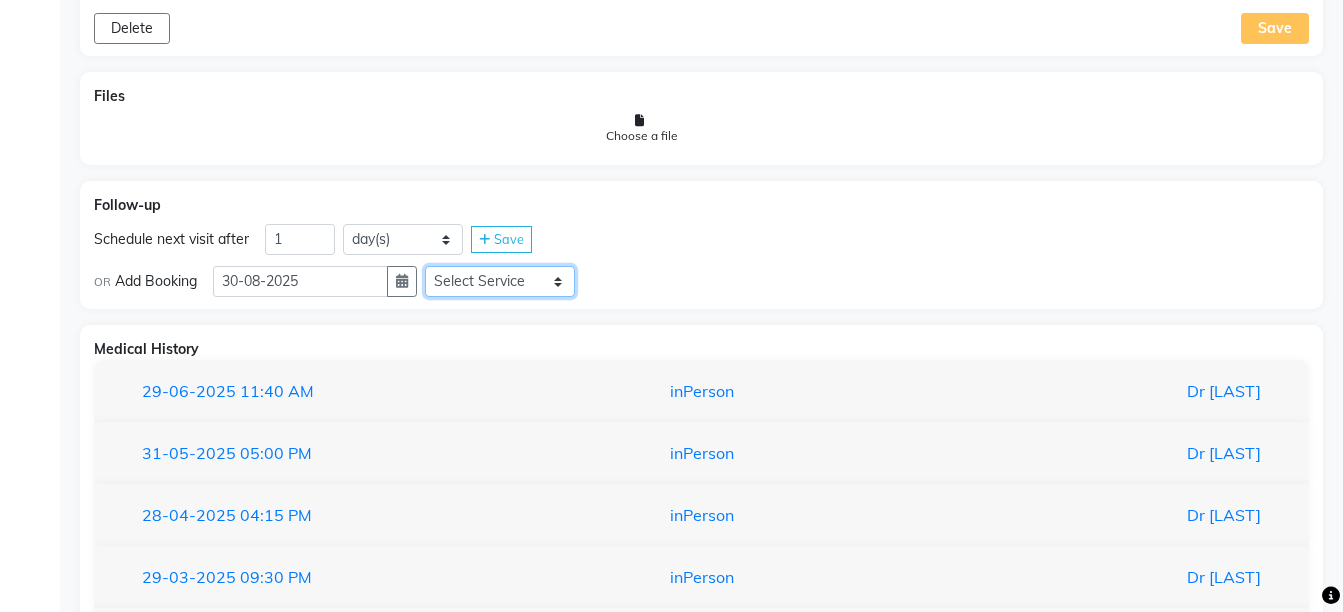 click on "Select Service Medicine Medicine 1 Hydra Facial Medi Facial Vampire Facial With Plasma Oxygeno Facial Anti Aging Facial Korean Glass GLow Facial Full Face Upper Lip Chin Underarms Full Legs & arms Back-side Chest Abdomen Yellow Peel Black Peel Party Peel Glow Peel Argi Peel Under-arm Peel Depigmento Peel Anti Aging Peel Lip Peel Hair PRP GFC PRP Mesotherapy / Dermaroller Under Eye PRP Face PRP Dermapen / Mesotherapt for Full Face Dermapen / Mesotherapt for Scars Carbon Peel LASER BLEECH Laser Bleech BB Glow Indian Glass Glow In Person - Consultation Courier Charges in City Courier Charges out of City In Person - Follow Up Hair Treatment Skin Treatment Online - Consultation Online - Follow Up" 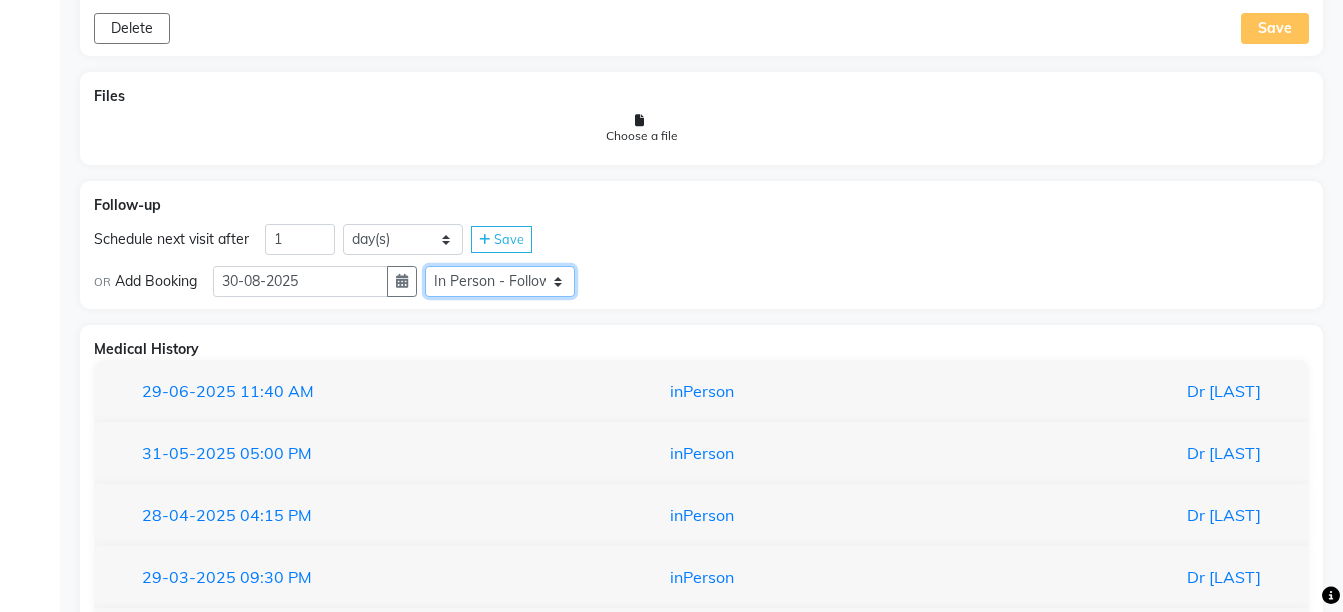 click on "Select Service Medicine Medicine 1 Hydra Facial Medi Facial Vampire Facial With Plasma Oxygeno Facial Anti Aging Facial Korean Glass GLow Facial Full Face Upper Lip Chin Underarms Full Legs & arms Back-side Chest Abdomen Yellow Peel Black Peel Party Peel Glow Peel Argi Peel Under-arm Peel Depigmento Peel Anti Aging Peel Lip Peel Hair PRP GFC PRP Mesotherapy / Dermaroller Under Eye PRP Face PRP Dermapen / Mesotherapt for Full Face Dermapen / Mesotherapt for Scars Carbon Peel LASER BLEECH Laser Bleech BB Glow Indian Glass Glow In Person - Consultation Courier Charges in City Courier Charges out of City In Person - Follow Up Hair Treatment Skin Treatment Online - Consultation Online - Follow Up" 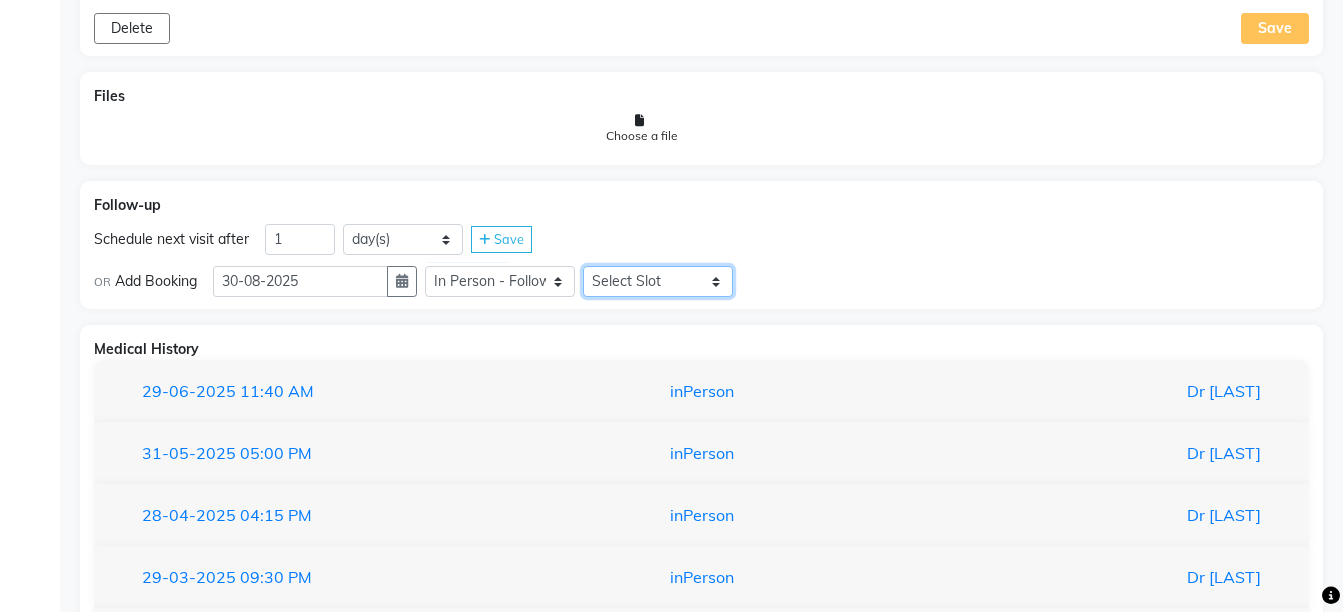 click on "Select Slot 10:15 10:30 10:45 11:15 11:30 11:45 12:00 12:15 12:30 12:45 13:00 13:15 13:30 13:45 14:30 14:45 15:00 15:15 15:30 15:45 16:00 16:15 16:30 16:45 17:00 17:15 17:30 17:45 18:00 18:15 18:30 18:45 19:00 19:15 19:45 20:00 20:15 20:30 20:45 21:00 21:15 21:30 21:45" 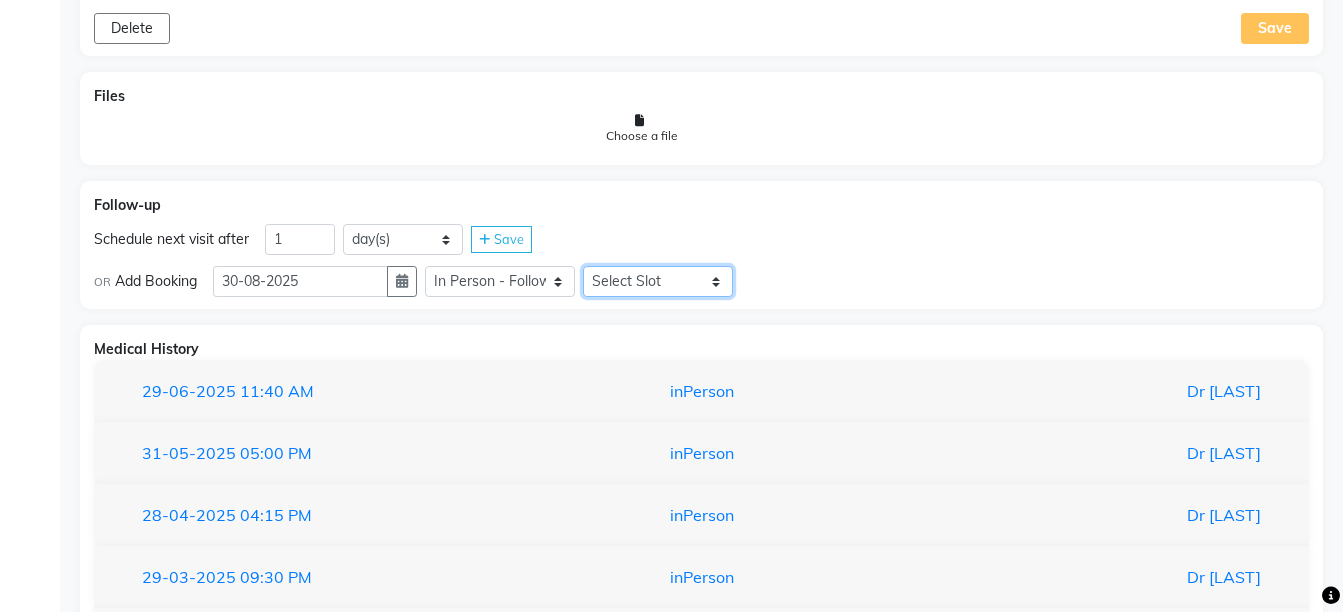 select on "675" 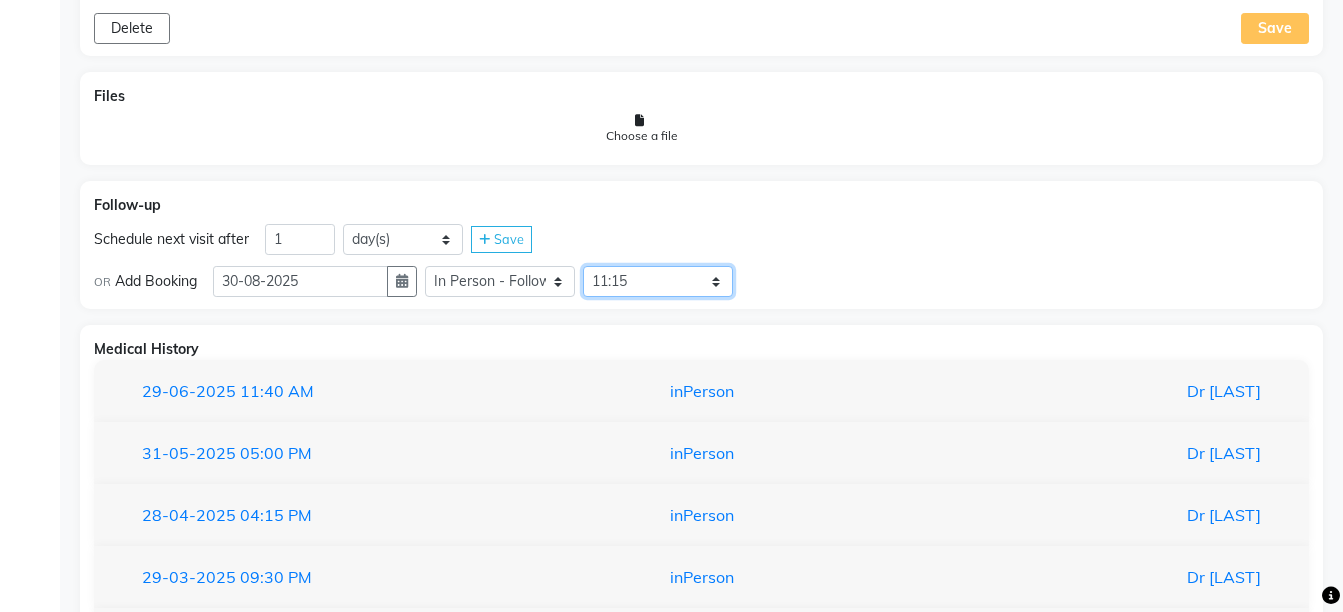 click on "Select Slot 10:15 10:30 10:45 11:15 11:30 11:45 12:00 12:15 12:30 12:45 13:00 13:15 13:30 13:45 14:30 14:45 15:00 15:15 15:30 15:45 16:00 16:15 16:30 16:45 17:00 17:15 17:30 17:45 18:00 18:15 18:30 18:45 19:00 19:15 19:45 20:00 20:15 20:30 20:45 21:00 21:15 21:30 21:45" 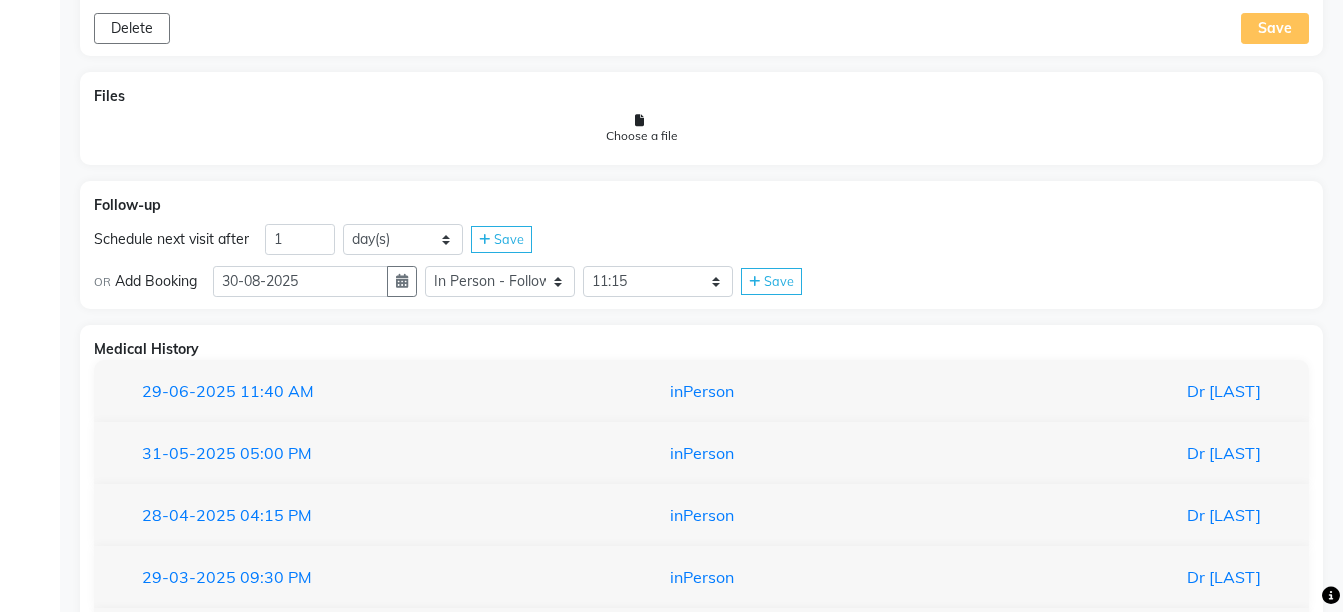 click on "Save" 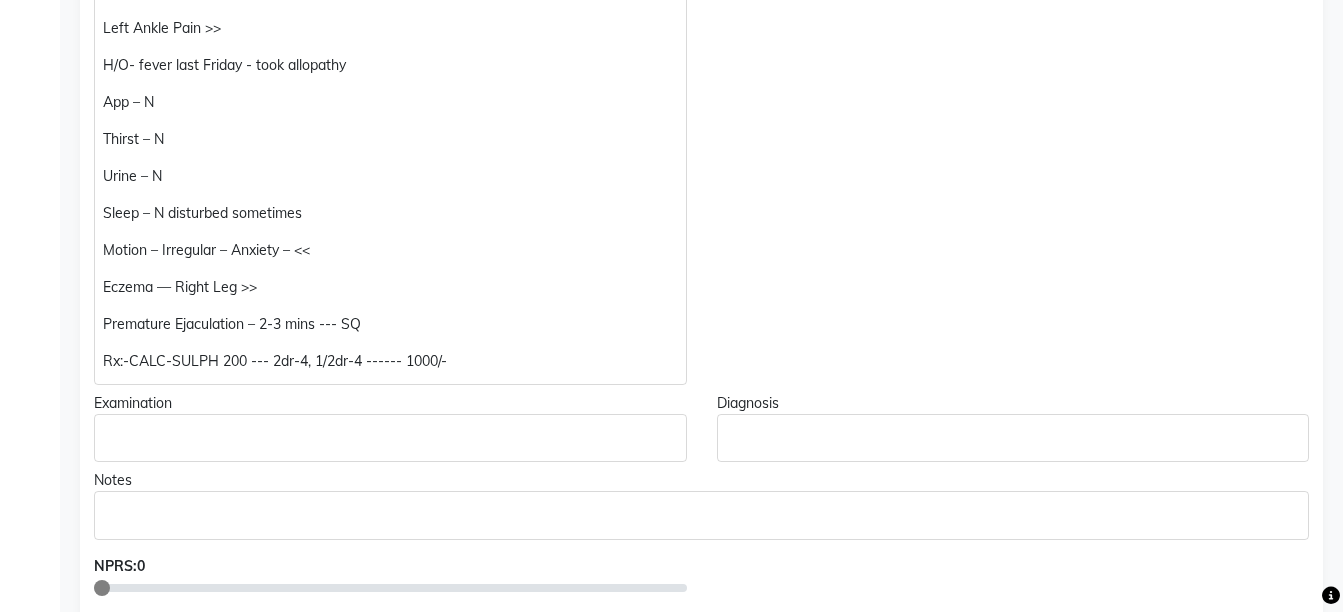 scroll, scrollTop: 957, scrollLeft: 0, axis: vertical 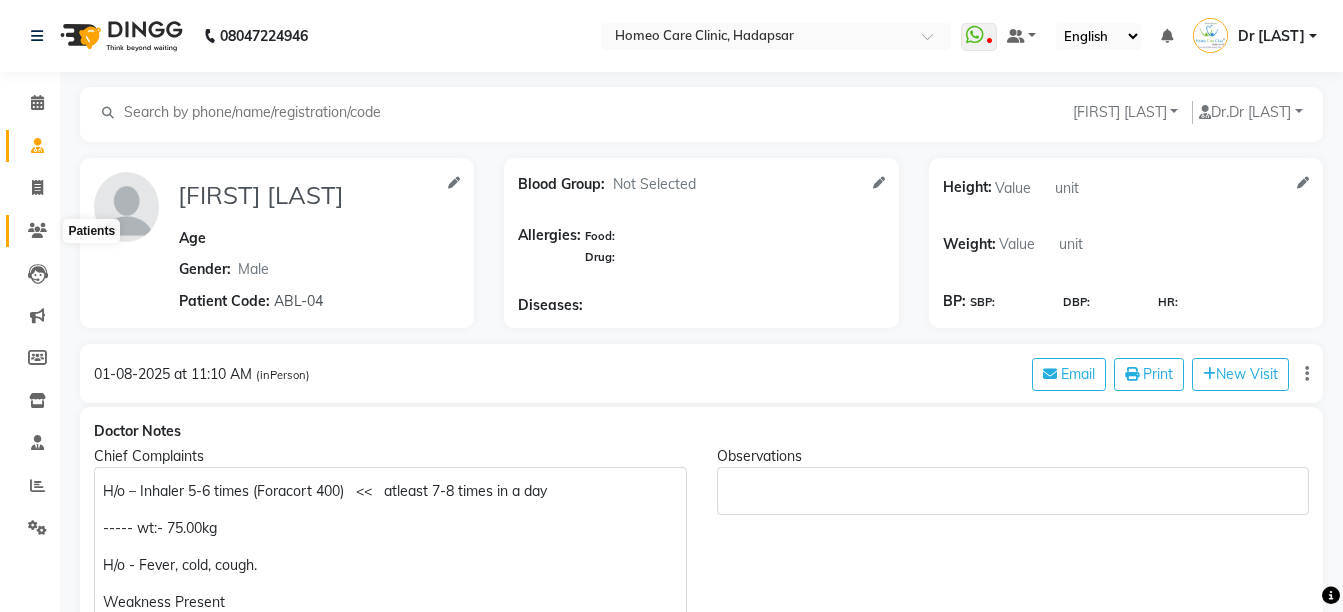 click 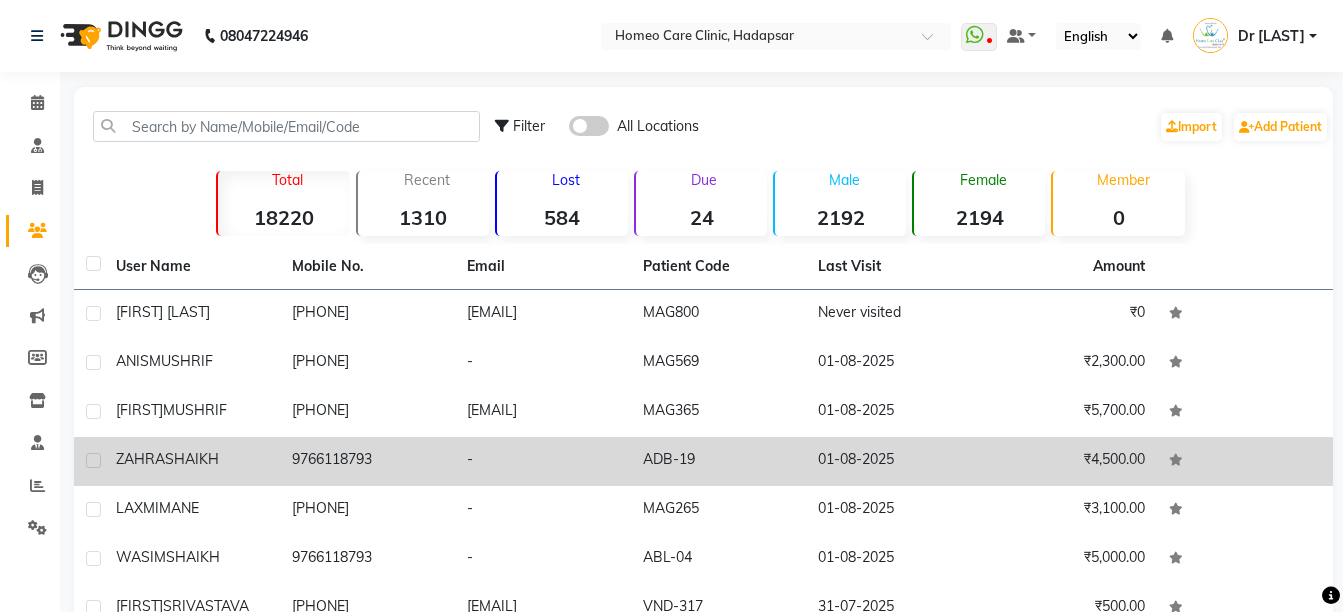 click on "[FIRST] [LAST]" 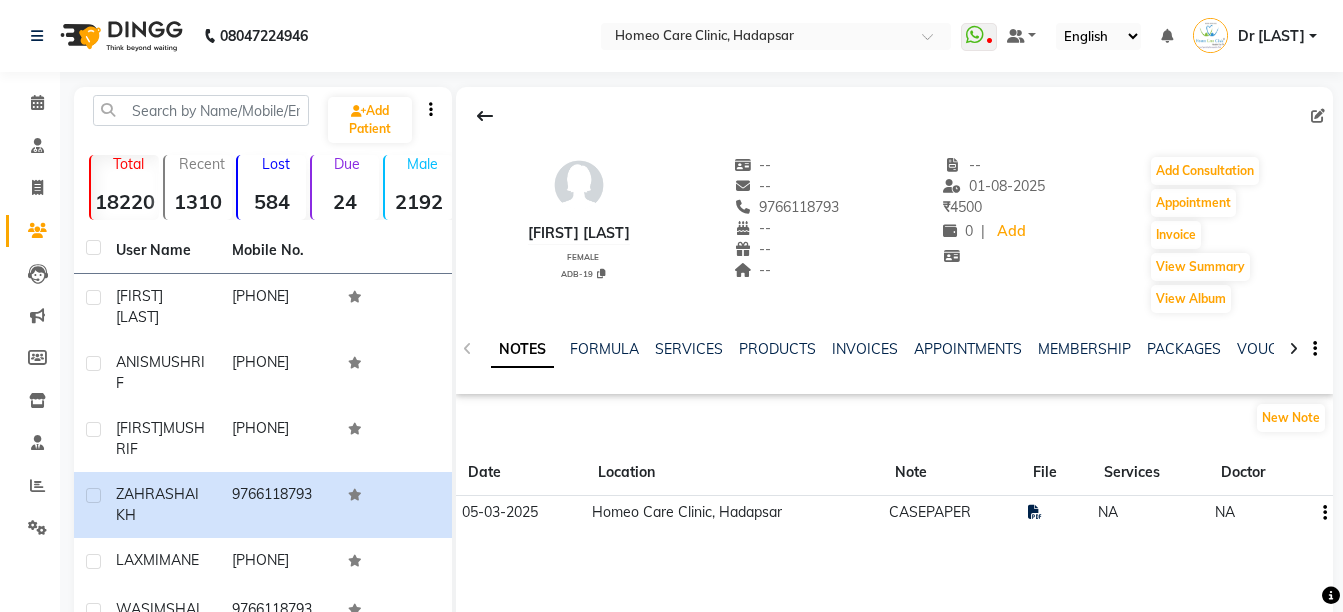 click on "[FIRST] [LAST] female ADB-19 -- -- [PHONE] -- -- -- -- [DATE] ₹ [PRICE] 0 | Add Add Consultation Appointment Invoice View Summary View Album" 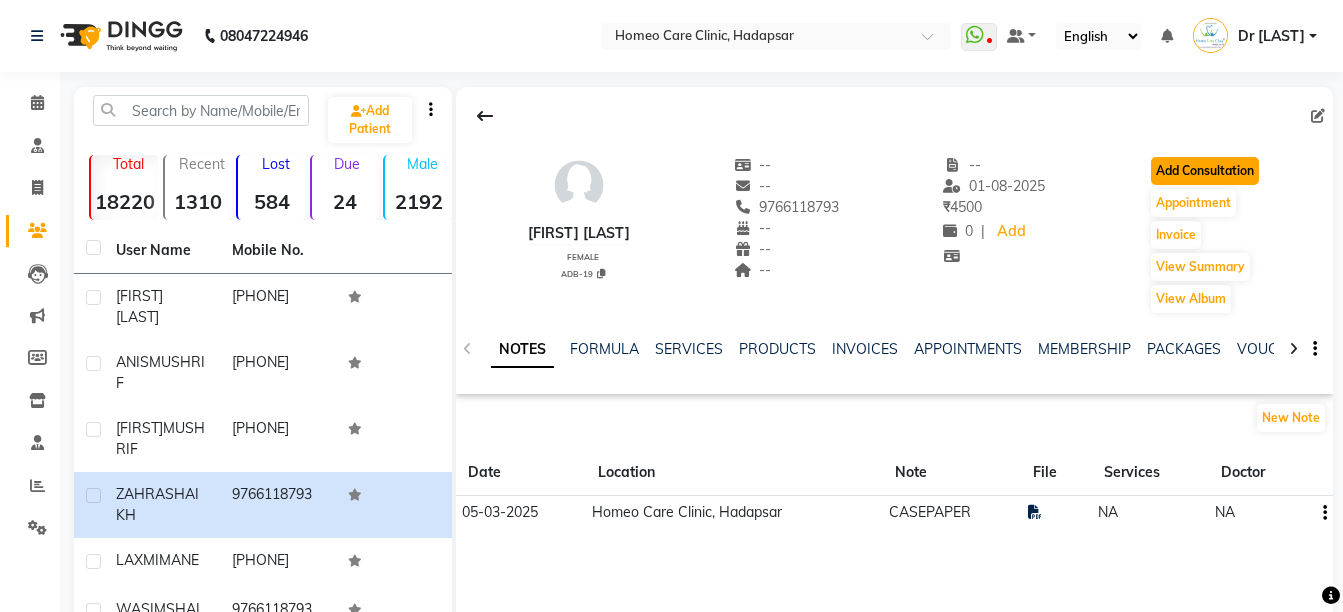click on "Add Consultation" 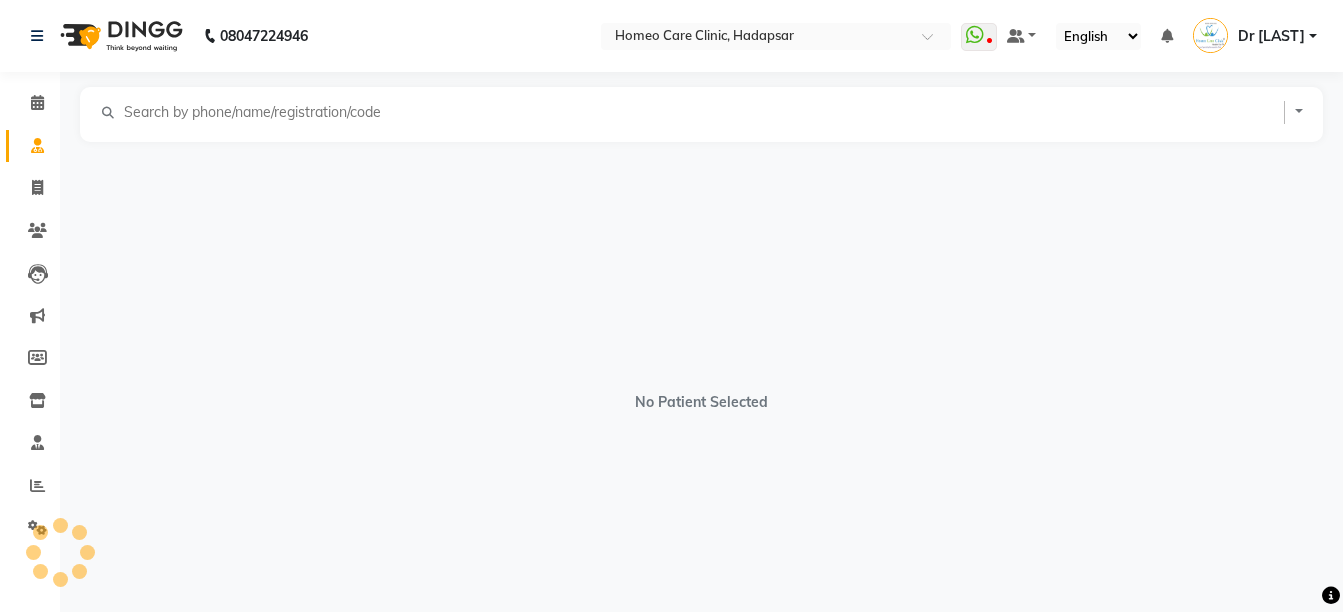 select on "female" 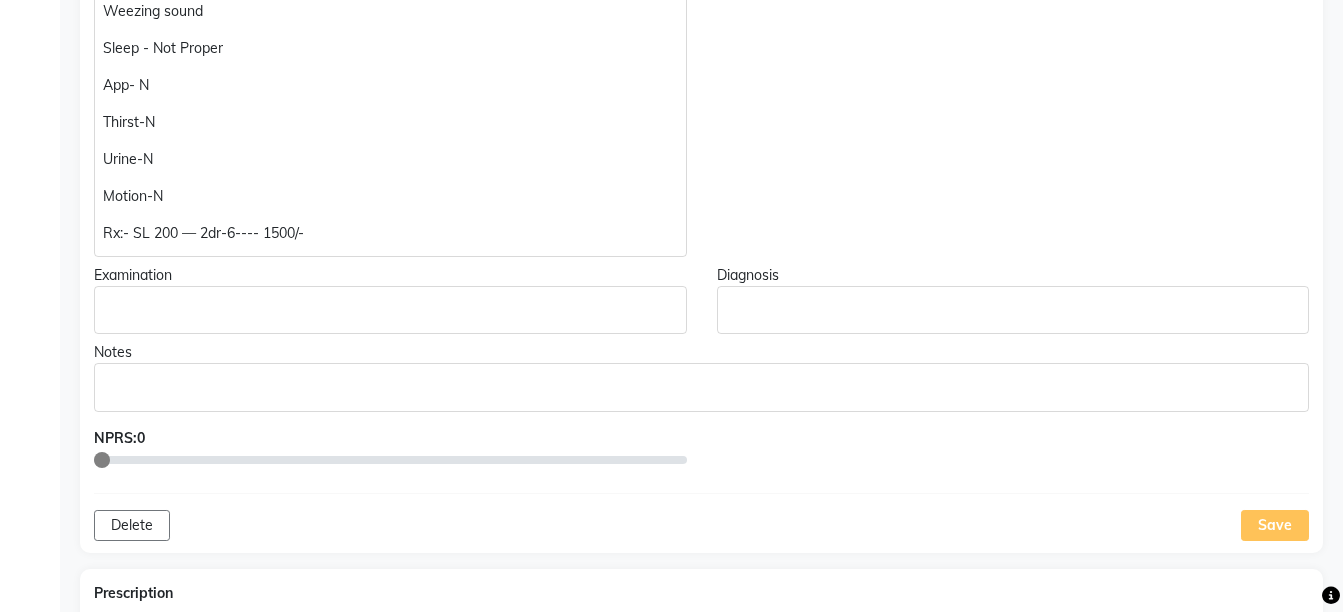 scroll, scrollTop: 562, scrollLeft: 0, axis: vertical 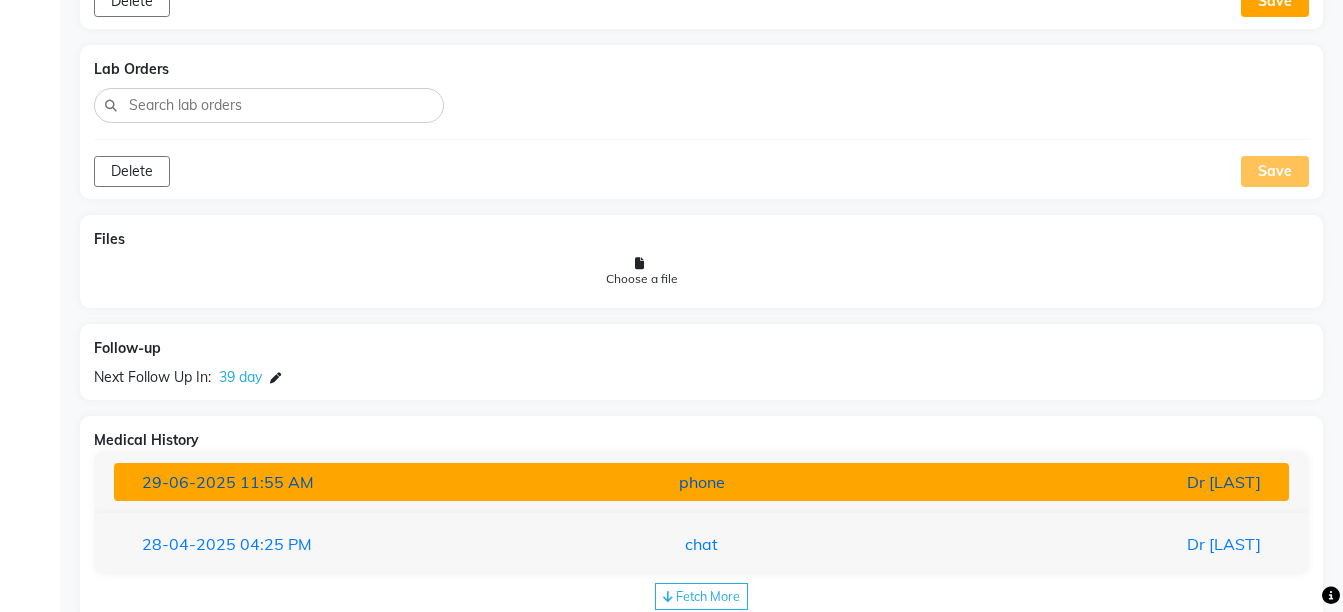 click on "Dr [LAST]" at bounding box center (1084, 482) 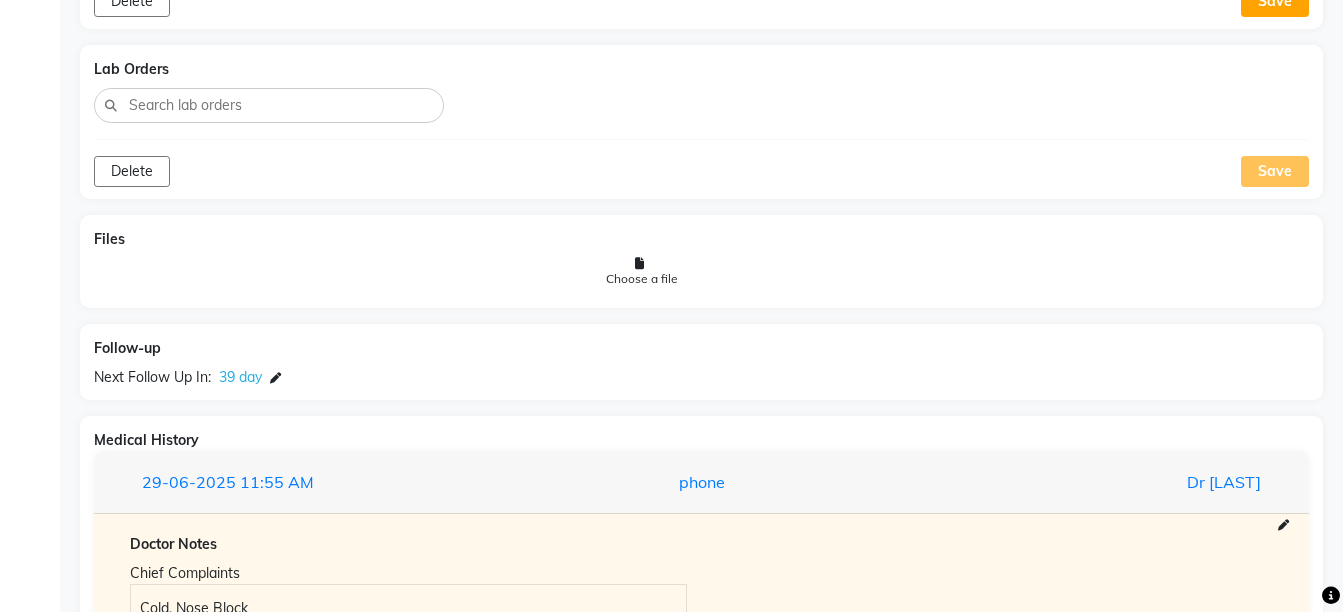 scroll, scrollTop: 1845, scrollLeft: 0, axis: vertical 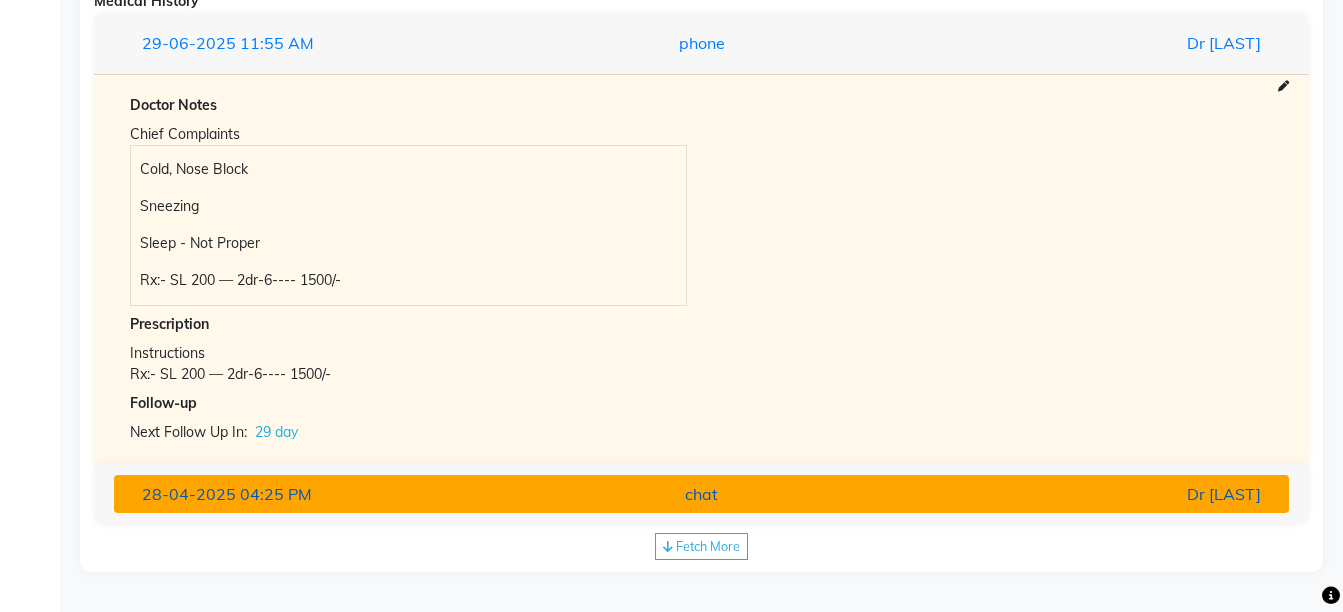 click on "Dr [LAST]" at bounding box center [1084, 494] 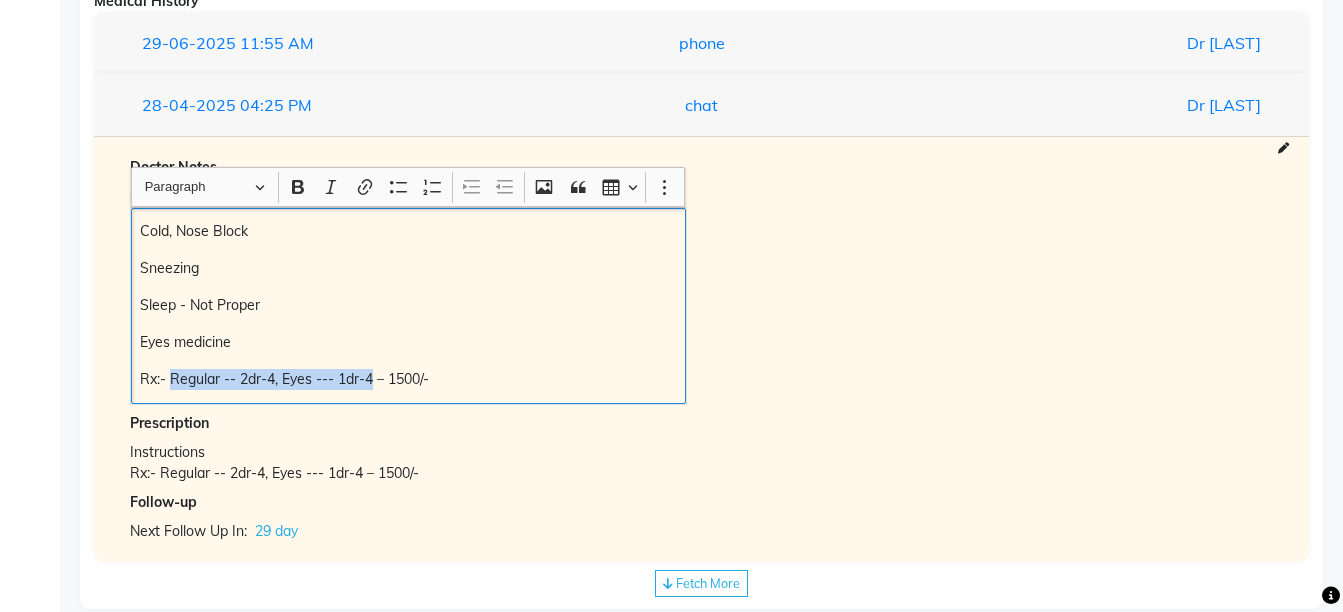 drag, startPoint x: 170, startPoint y: 379, endPoint x: 258, endPoint y: 387, distance: 88.362885 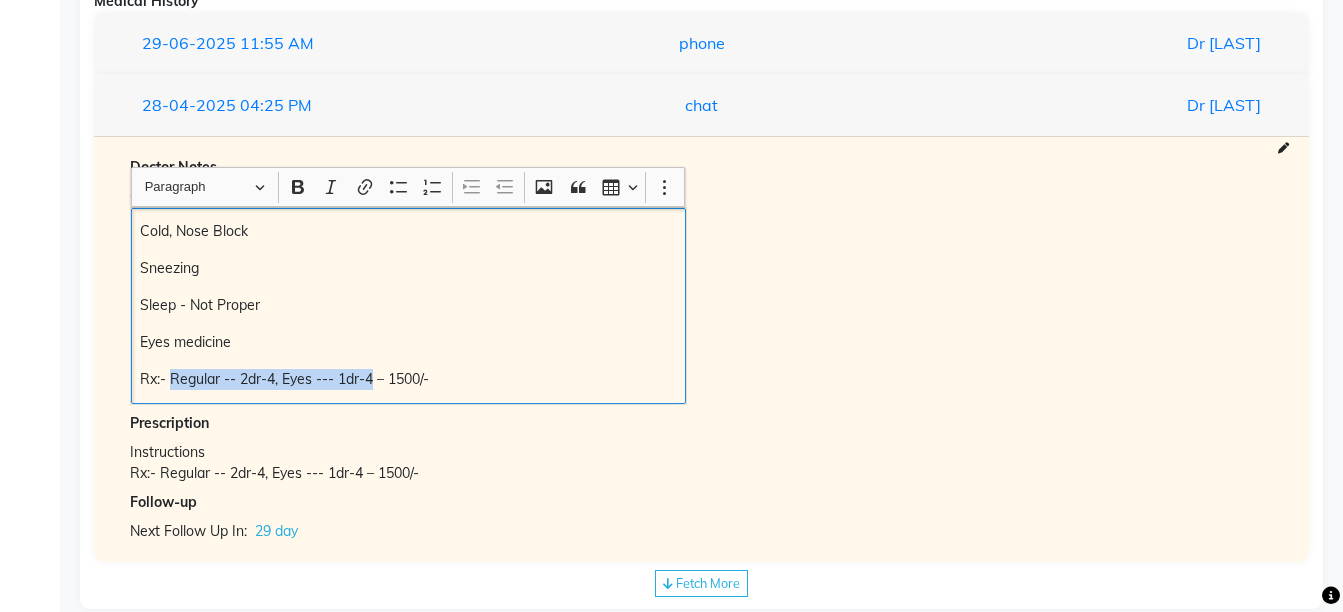 click on "Rx:- Regular -- 2dr-4, Eyes --- 1dr-4 – 1500/-" at bounding box center (408, 379) 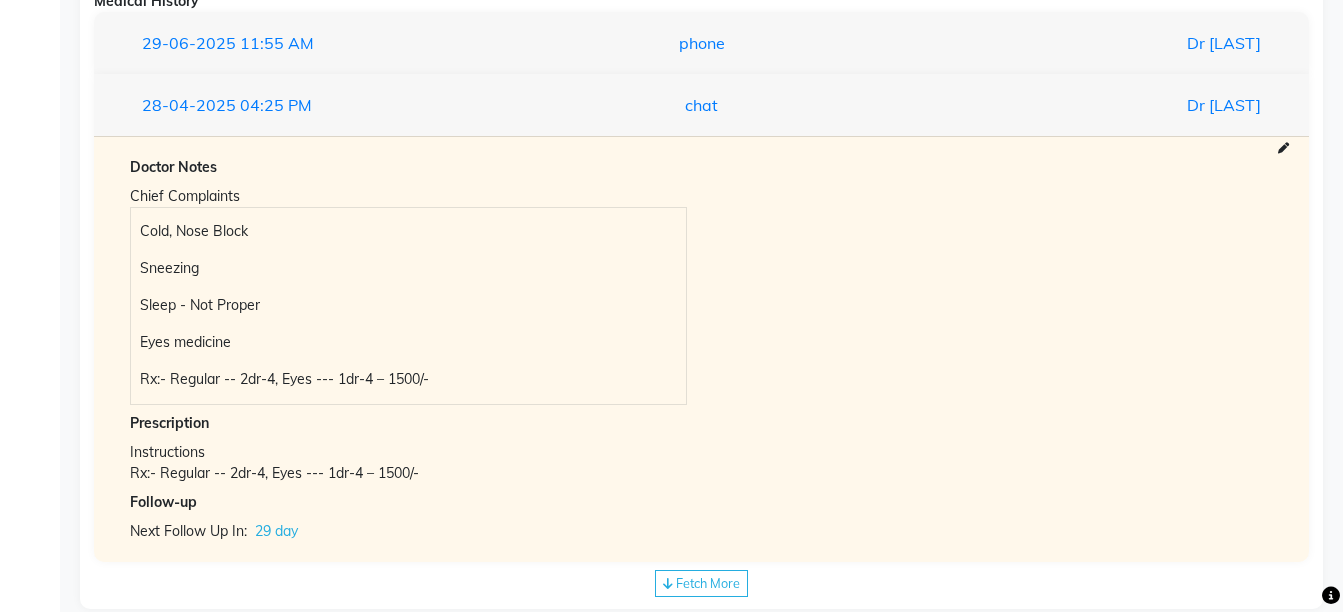 click on "Medical History [DATE] [TIME] phone Dr [LAST] [LAST] Doctor Notes Chief Complaints Cold, Nose Block Sneezing Sleep - Not Proper Rx:- SL 200 — 2dr-6---- 1500/- Prescription Instructions Rx:- SL 200 — 2dr-6---- 1500/- Follow-up Next Follow Up In: 29 day [DATE] [TIME] chat Dr [LAST] [LAST] Doctor Notes Chief Complaints Cold, Nose Block Sneezing Sleep - Not Proper Eyes medicine Rx:- Regular -- 2dr-4, Eyes --- 1dr-4 – 1500/- Prescription Instructions Rx:- Regular -- 2dr-4, Eyes --- 1dr-4 – 1500/- Follow-up Next Follow Up In: 29 day Fetch More" 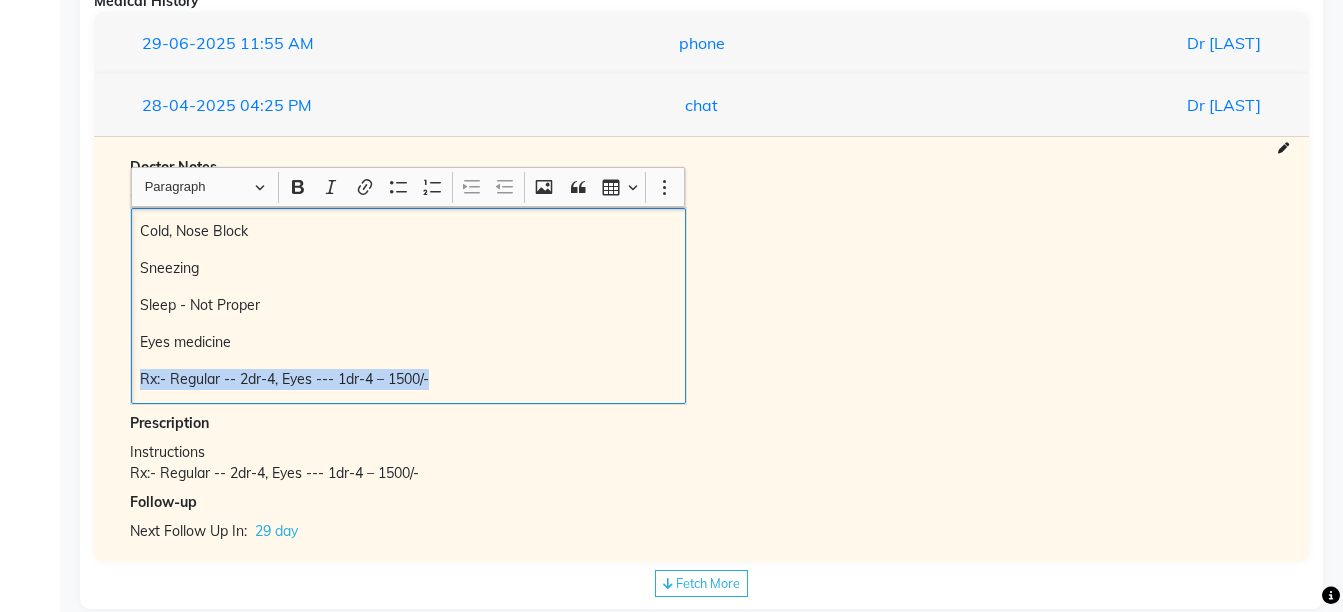 drag, startPoint x: 142, startPoint y: 377, endPoint x: 474, endPoint y: 379, distance: 332.006 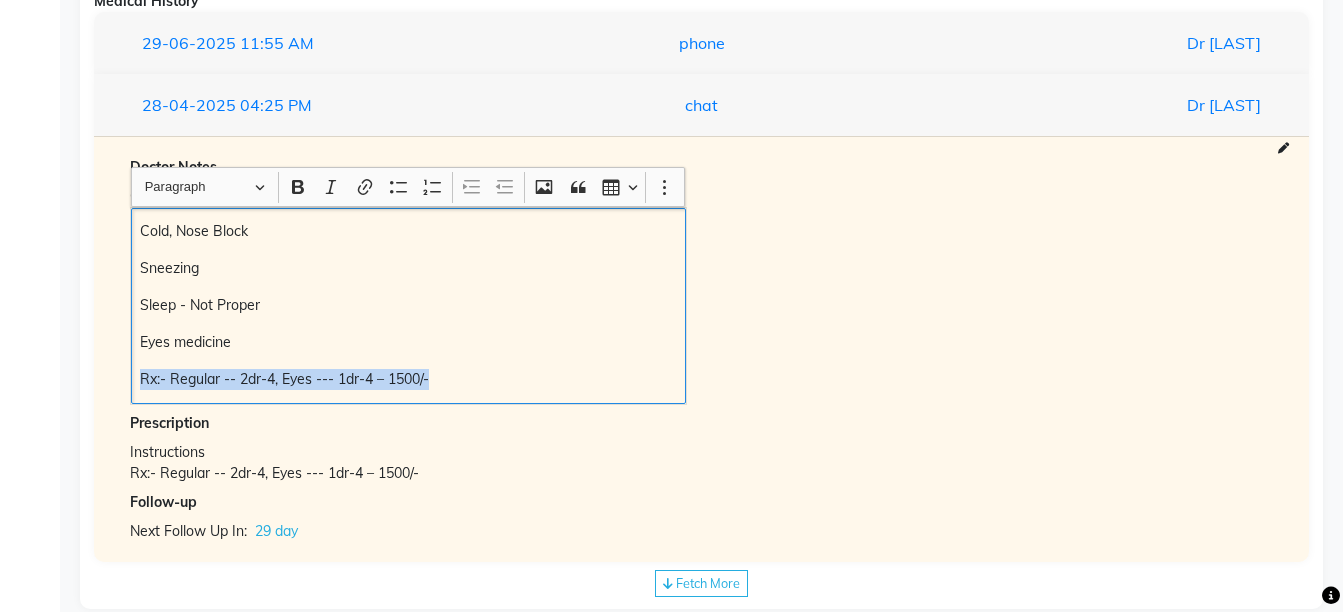 click on "Rx:- Regular -- 2dr-4, Eyes --- 1dr-4 – 1500/-" at bounding box center (408, 379) 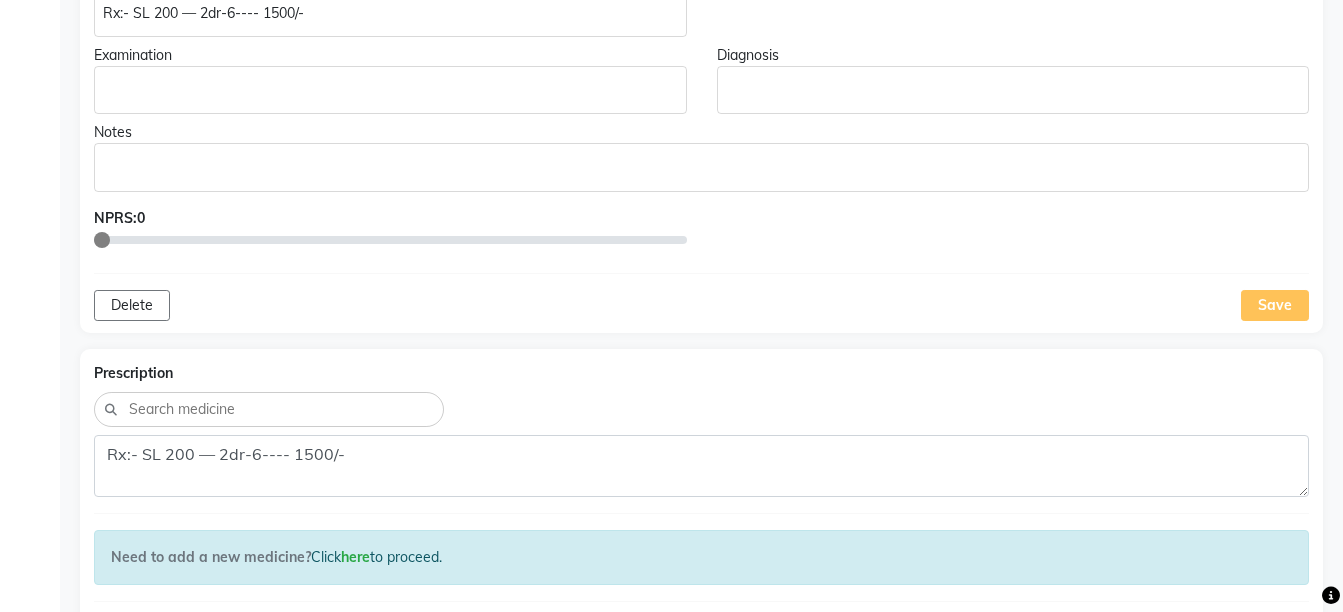scroll, scrollTop: 239, scrollLeft: 0, axis: vertical 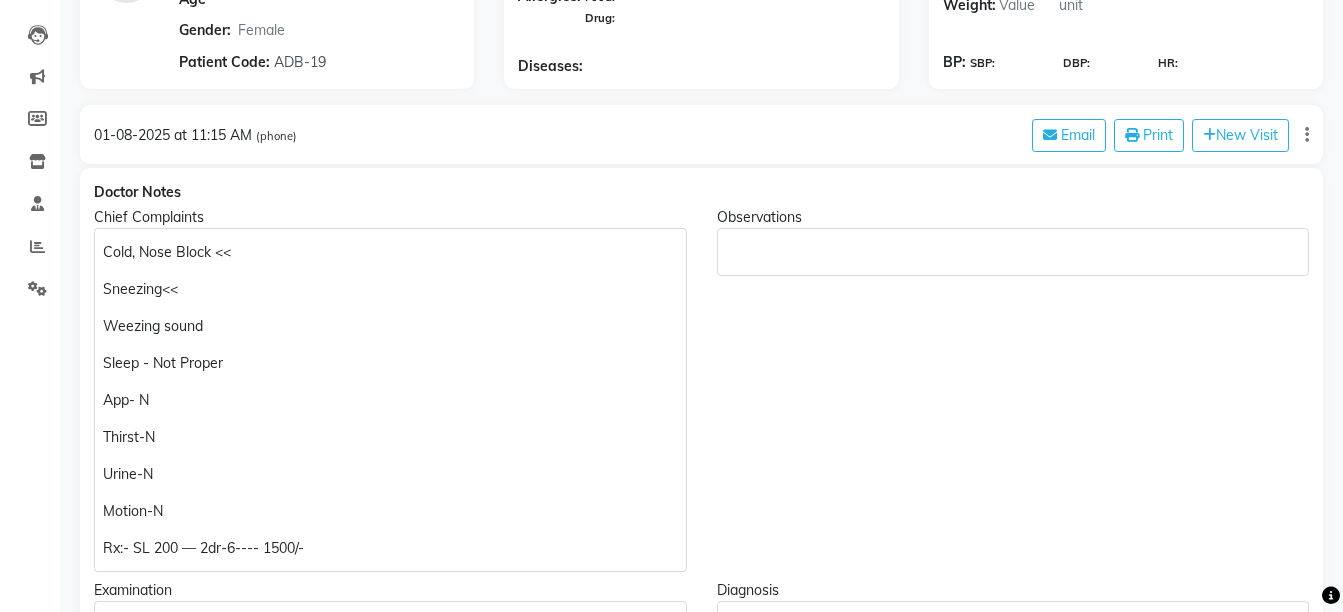 click on "Cold, Nose Block << Sneezing<< Weezing sound Sleep - Not Proper App- N Thirst-N Urine-N Motion-N Rx:- SL 200 — 2dr-6---- [PRICE]/-" 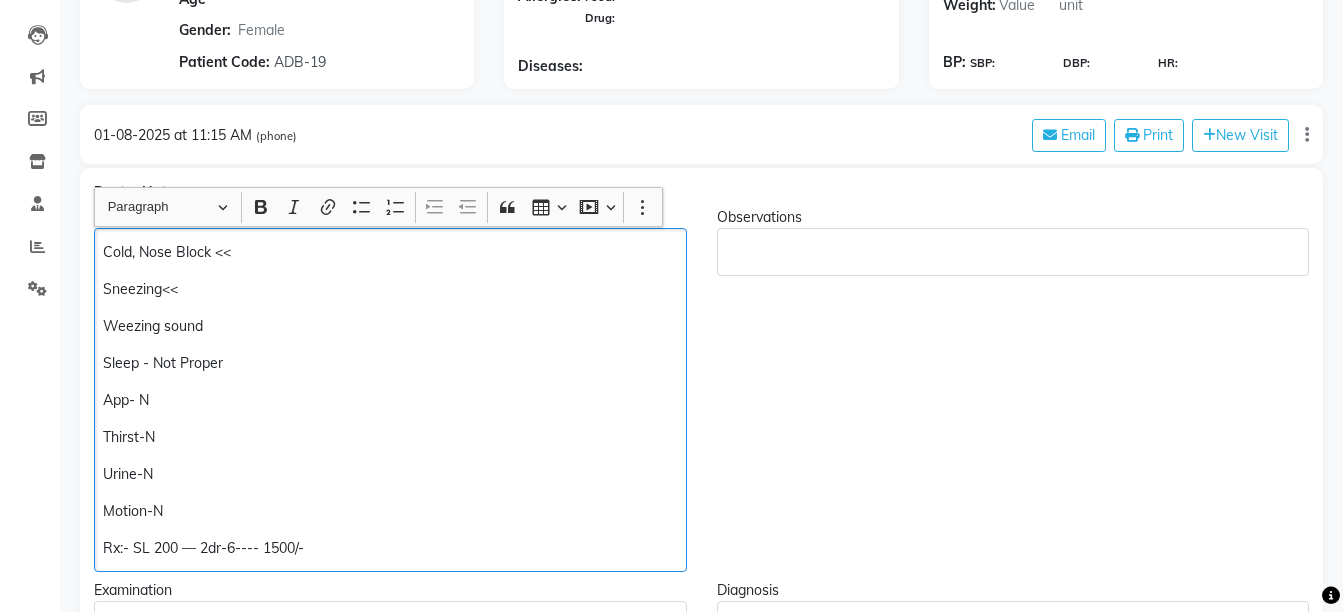 scroll, scrollTop: 240, scrollLeft: 0, axis: vertical 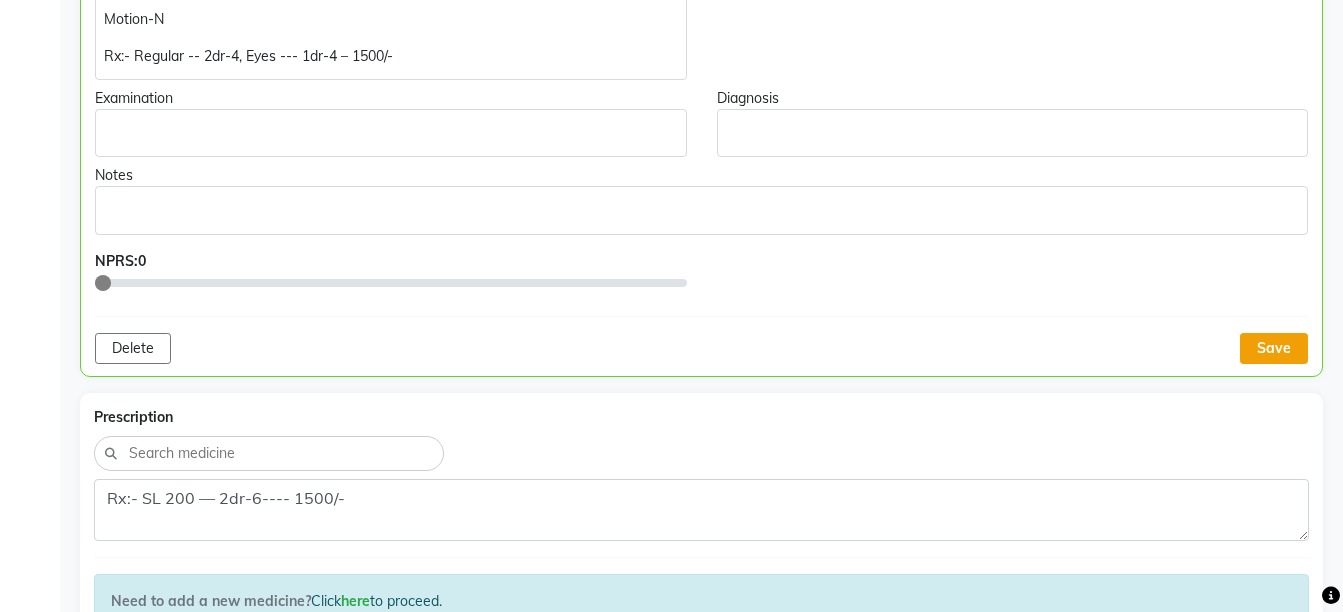 click on "Save" 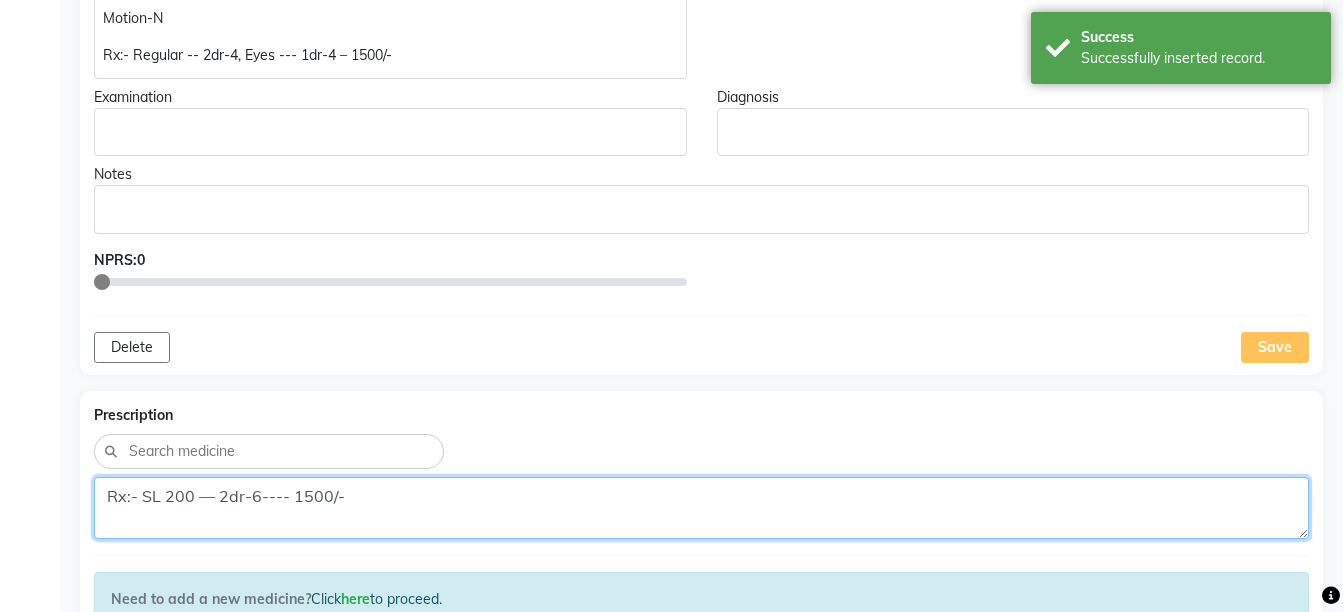 click on "Rx:- SL 200 — 2dr-6---- 1500/-" 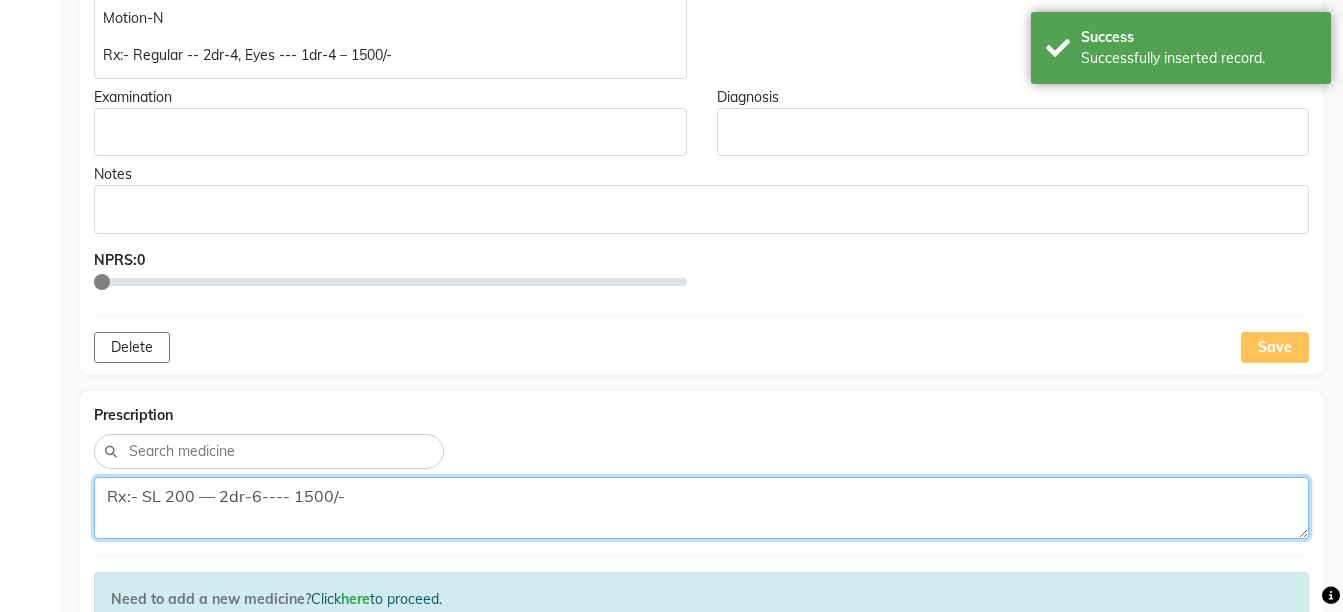paste on "Regular -- 2dr-4, Eyes --- 1dr-4 –" 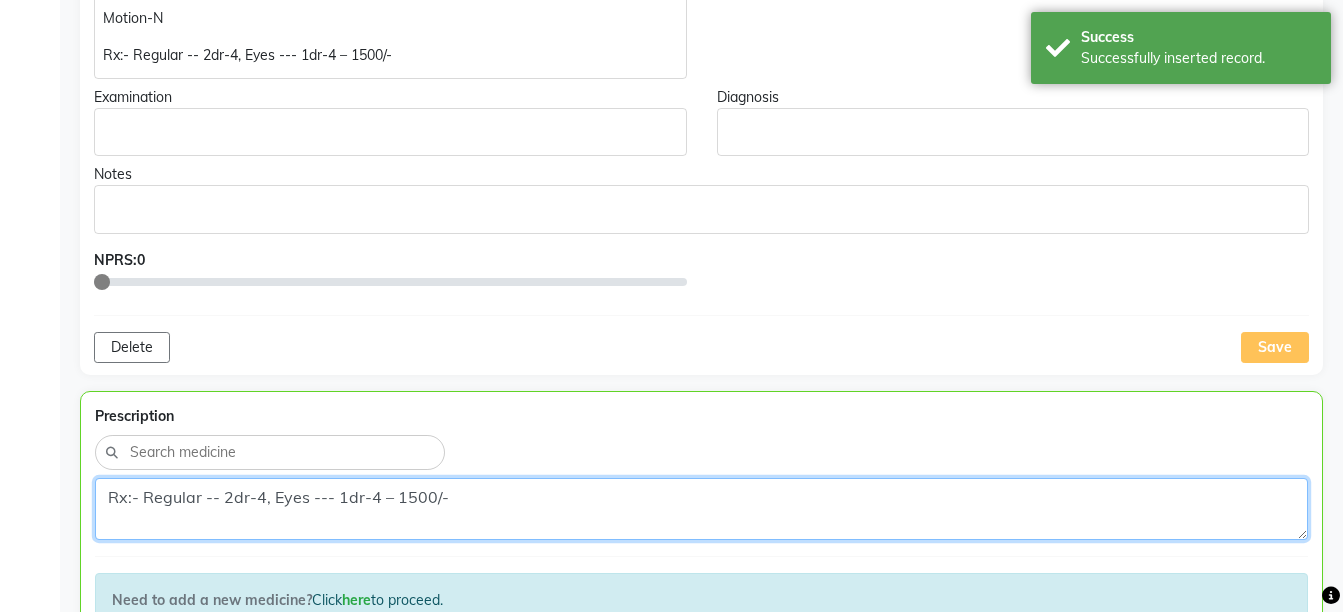 scroll, scrollTop: 849, scrollLeft: 0, axis: vertical 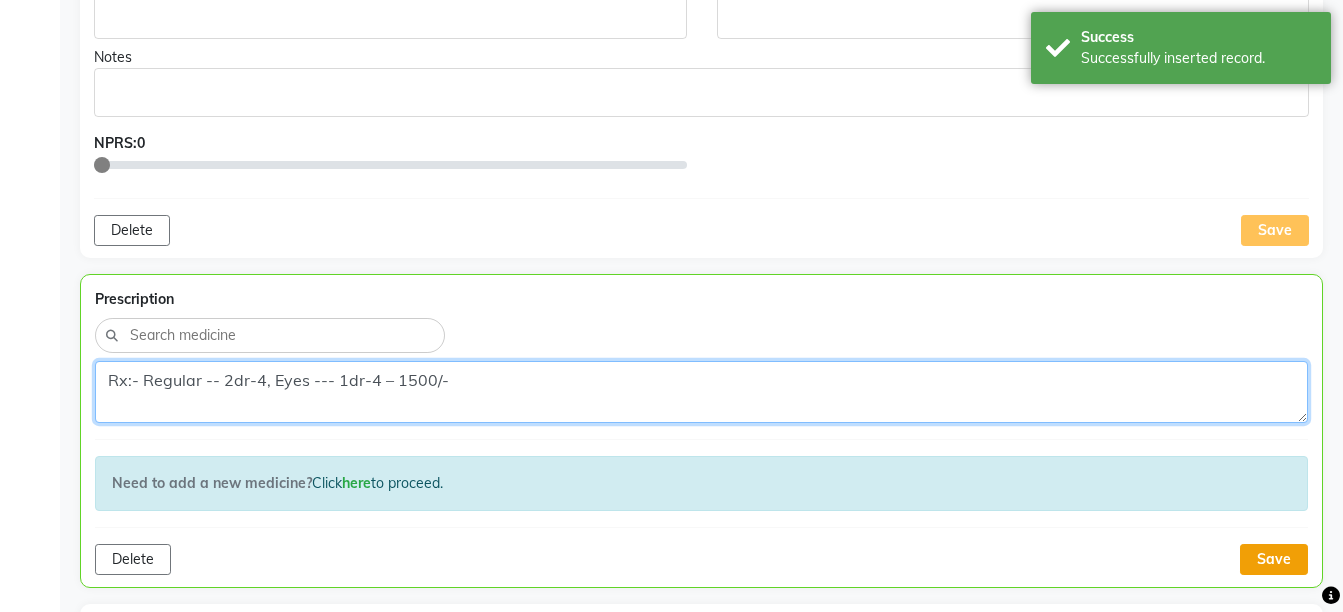 type on "Rx:- Regular -- 2dr-4, Eyes --- 1dr-4 – 1500/-" 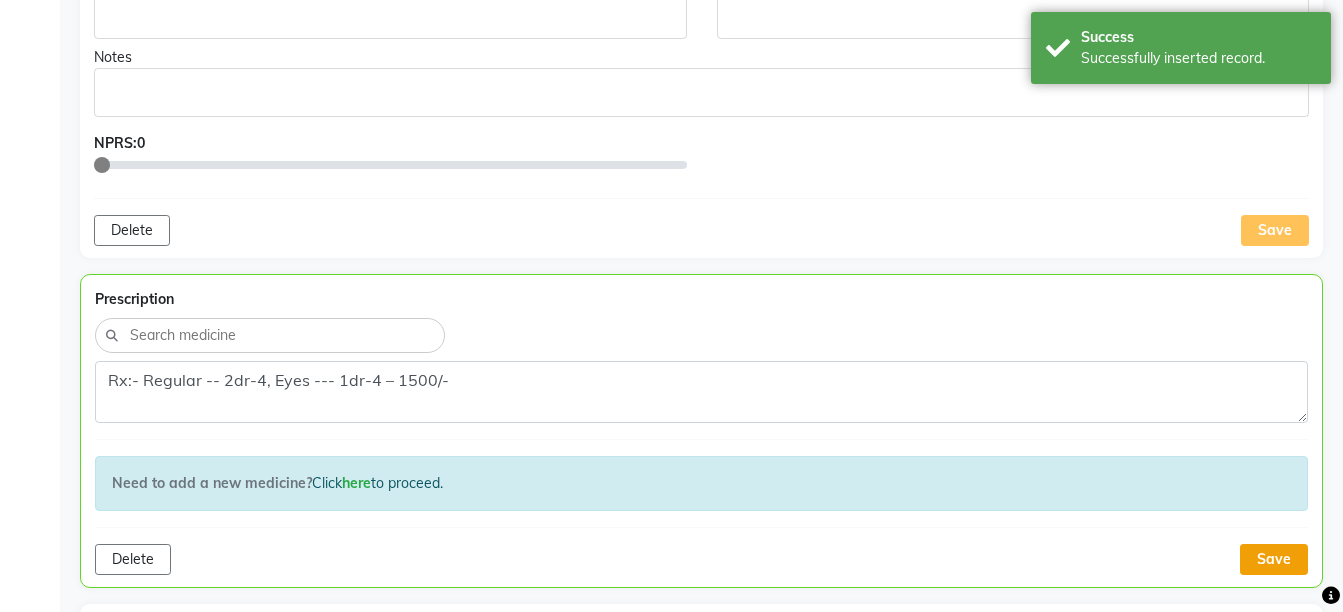 click on "Save" 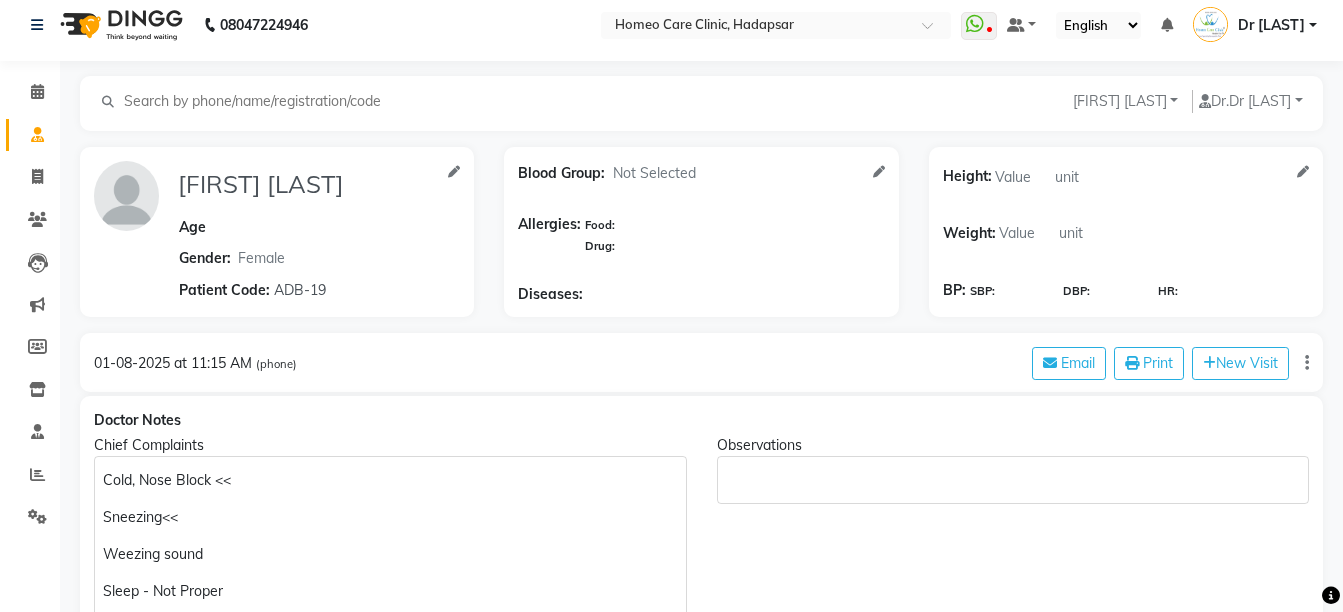 scroll, scrollTop: 0, scrollLeft: 0, axis: both 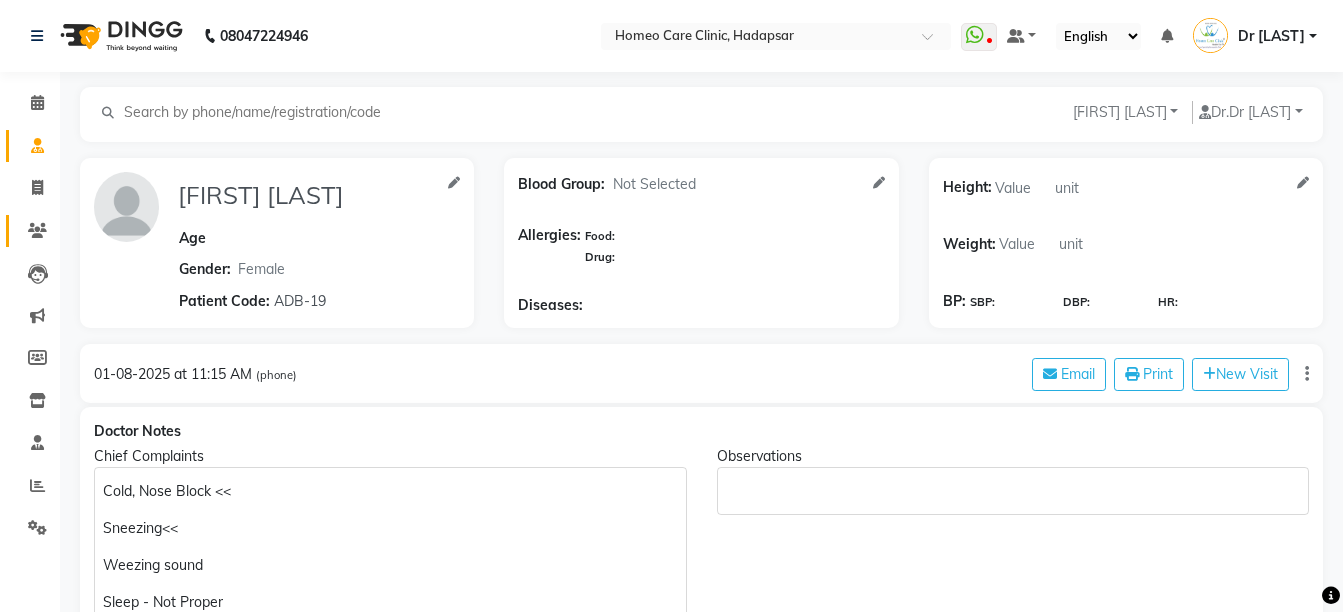 click 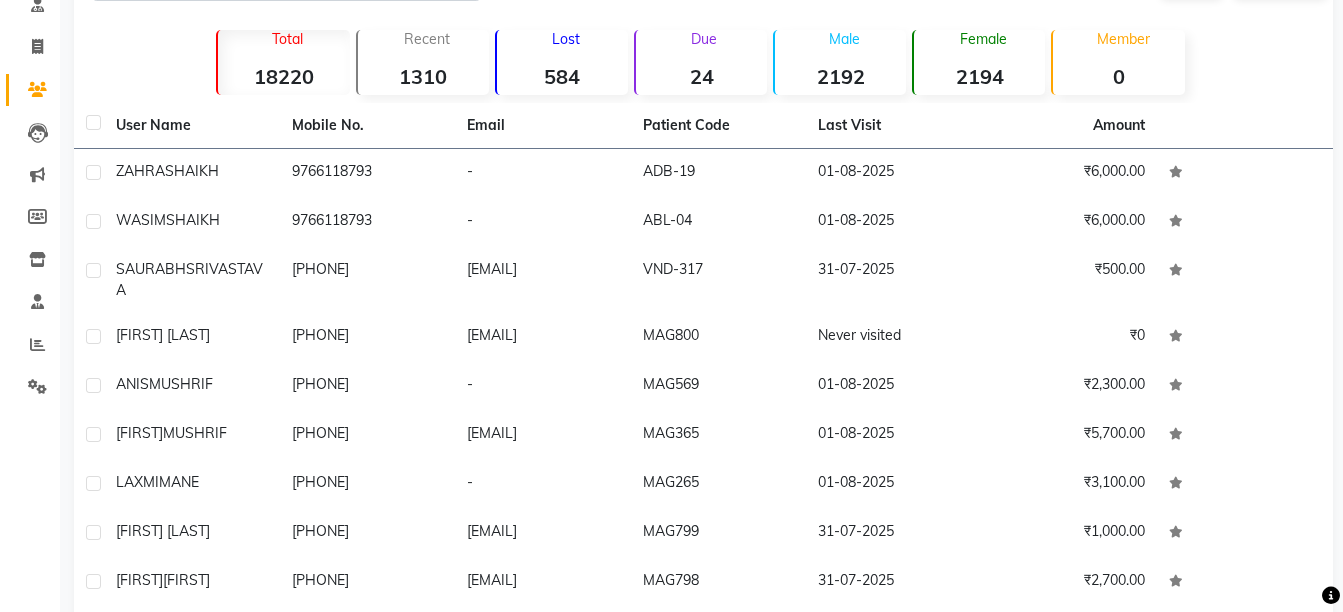 scroll, scrollTop: 144, scrollLeft: 0, axis: vertical 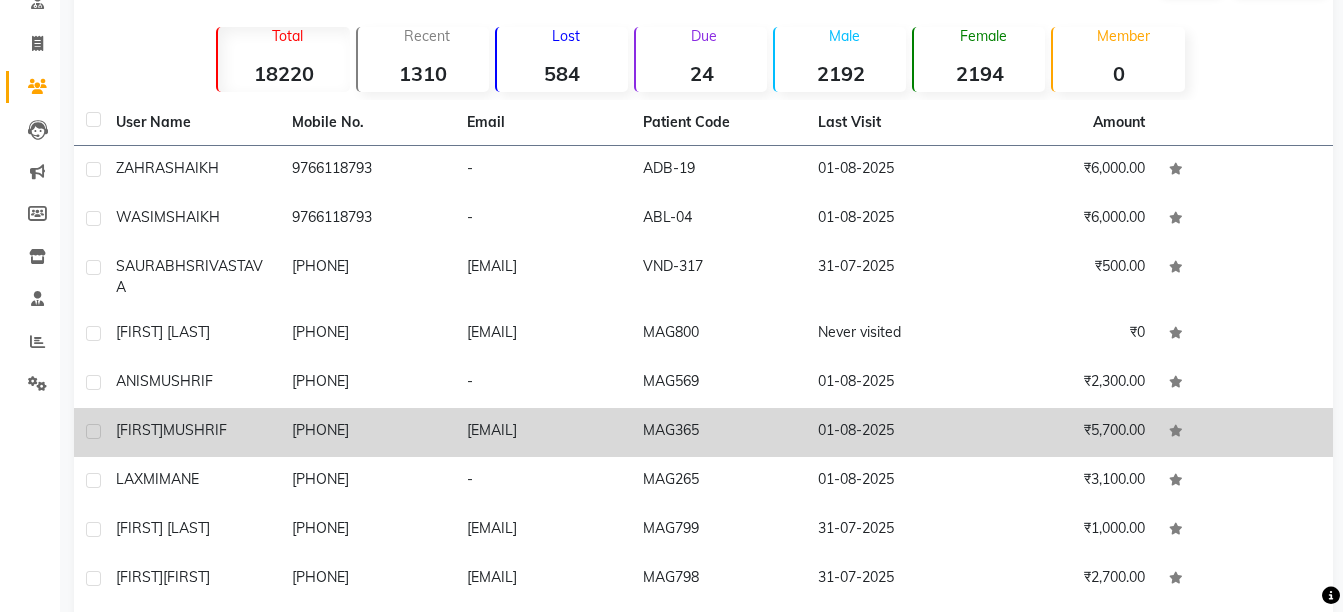 click on "[PHONE]" 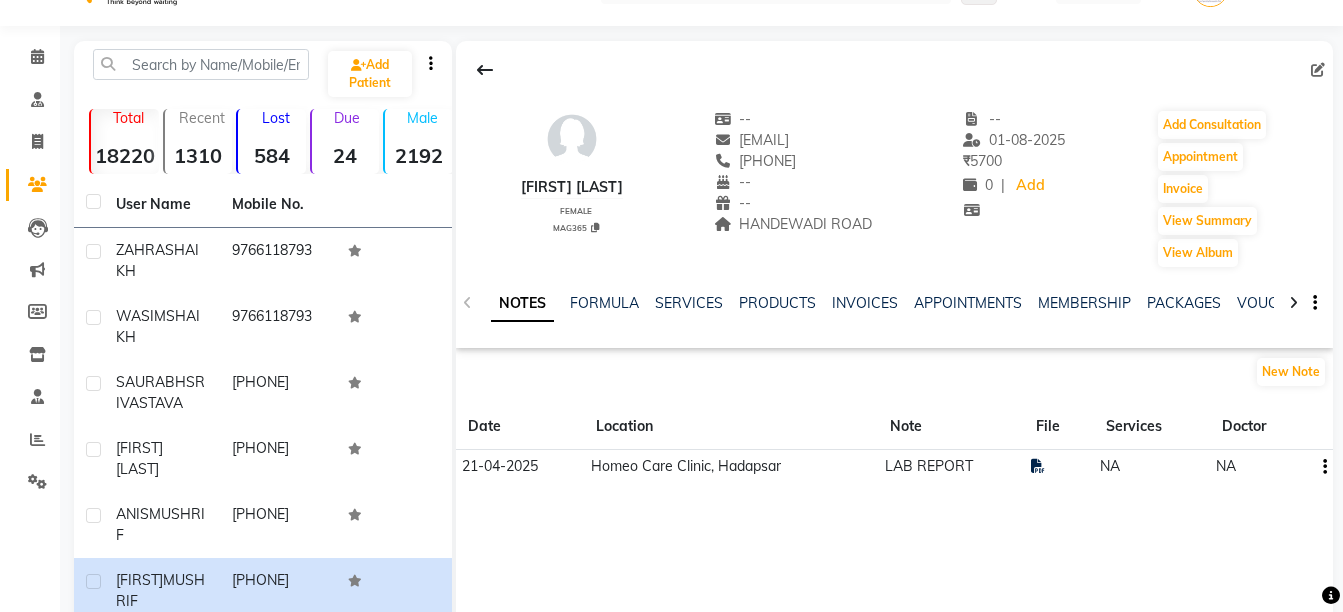 scroll, scrollTop: 0, scrollLeft: 0, axis: both 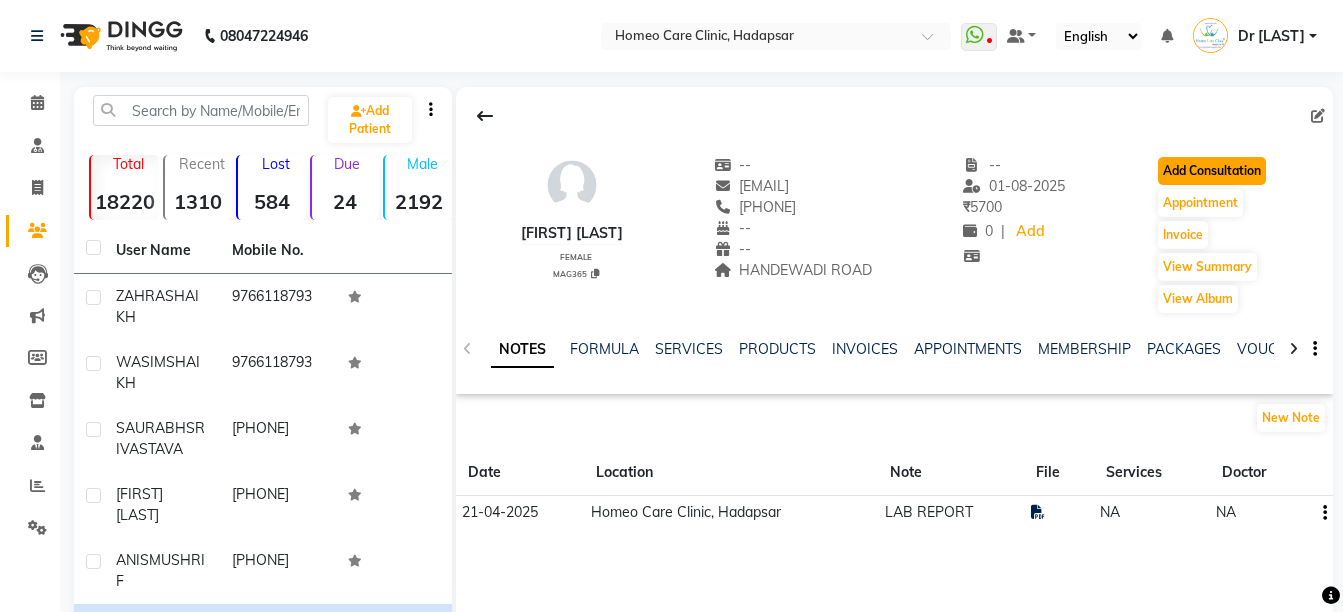 click on "Add Consultation" 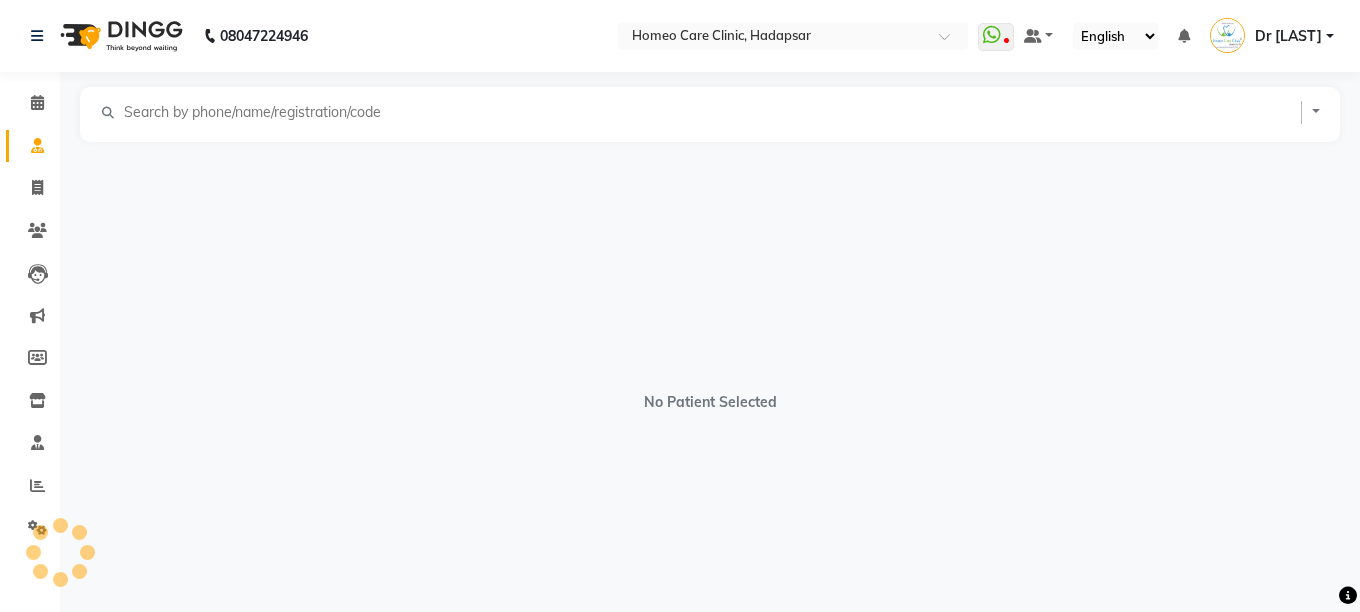 select on "female" 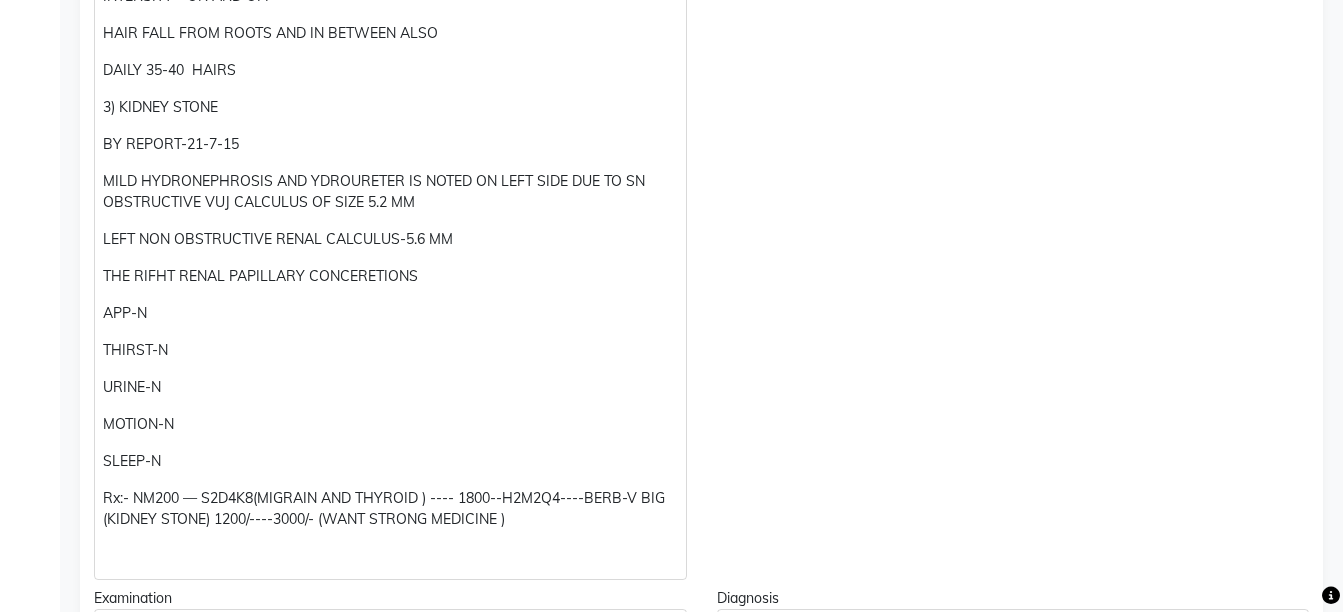 scroll, scrollTop: 1635, scrollLeft: 0, axis: vertical 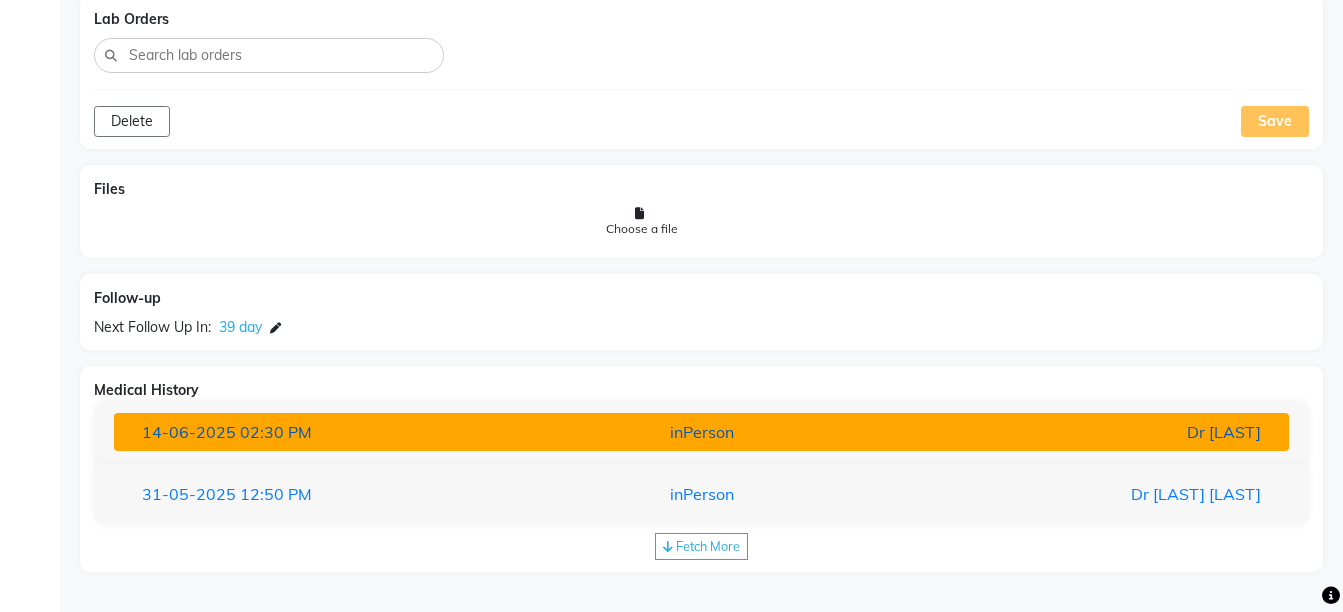 click on "Dr [LAST]" at bounding box center [1084, 432] 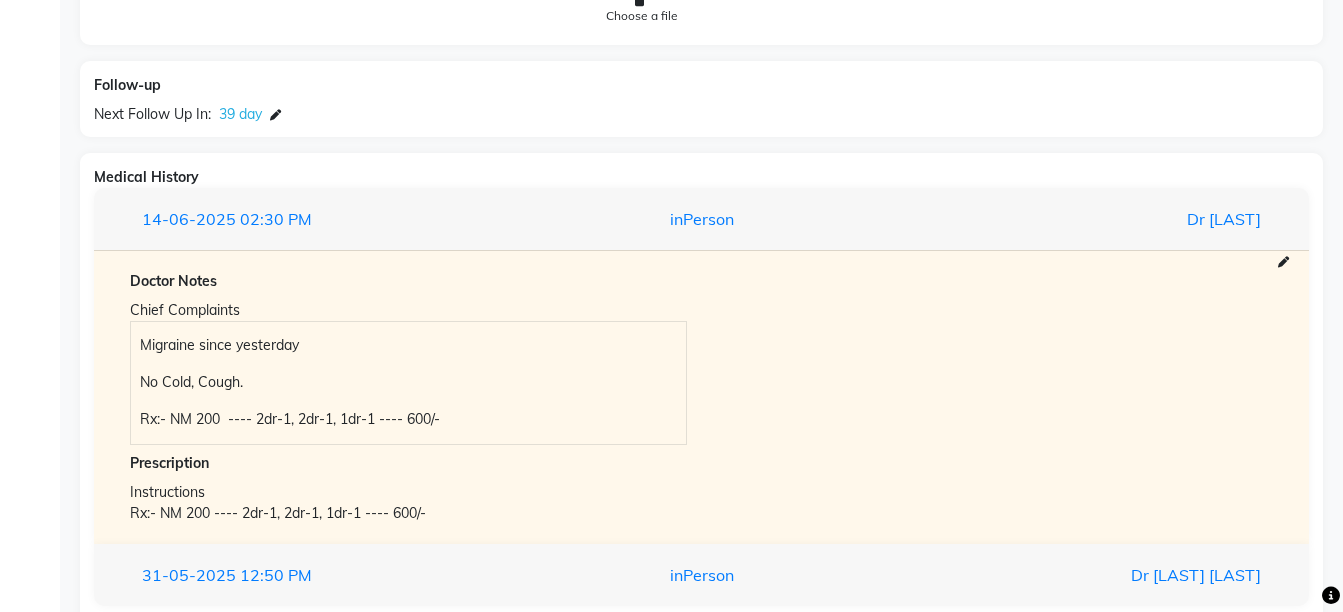scroll, scrollTop: 2717, scrollLeft: 0, axis: vertical 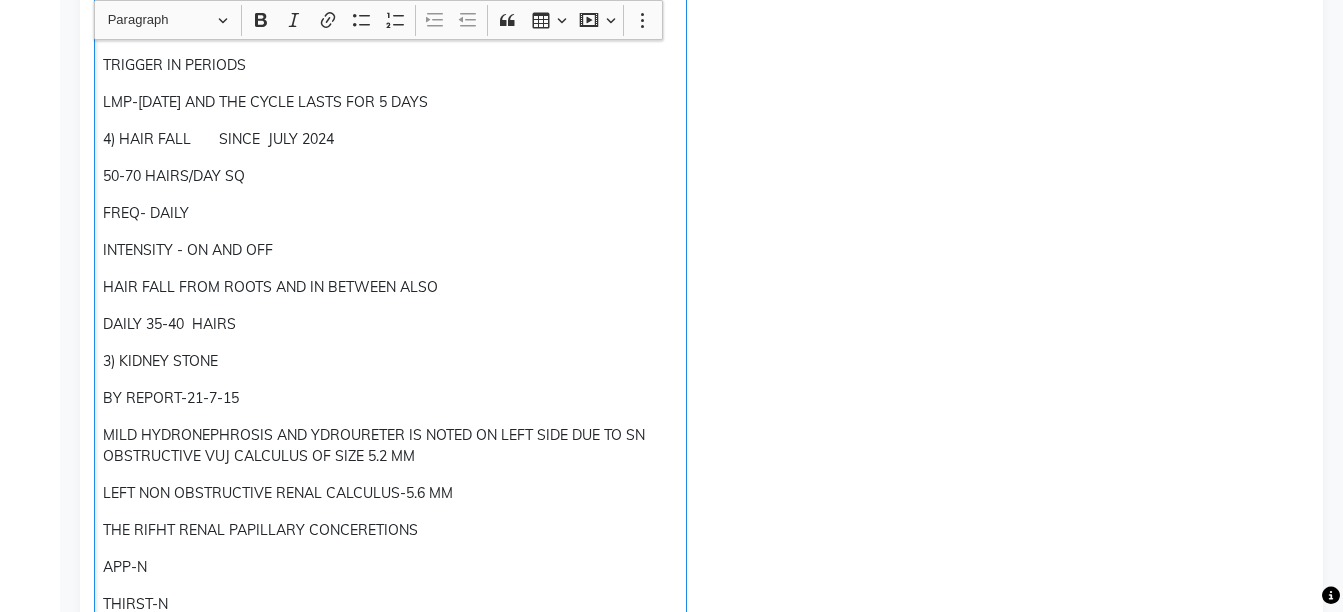 click on "MILD HYDRONEPHROSIS AND YDROURETER IS NOTED ON LEFT SIDE DUE TO SN OBSTRUCTIVE VUJ CALCULUS OF SIZE 5.2 MM" 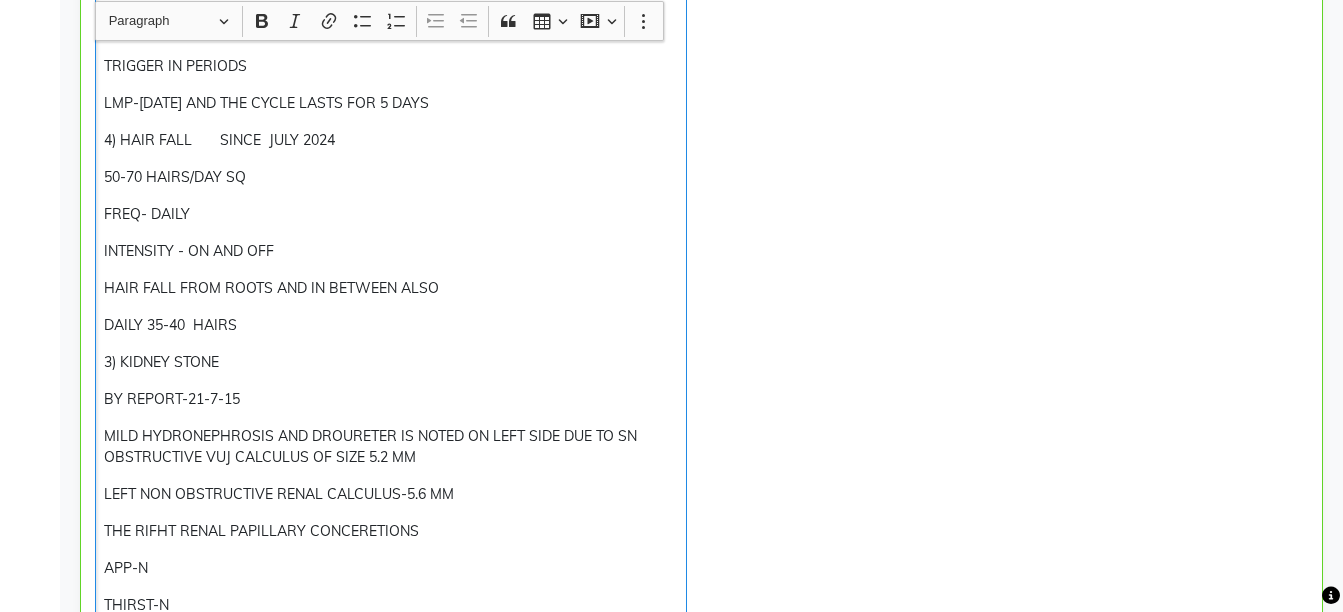 scroll, scrollTop: 945, scrollLeft: 0, axis: vertical 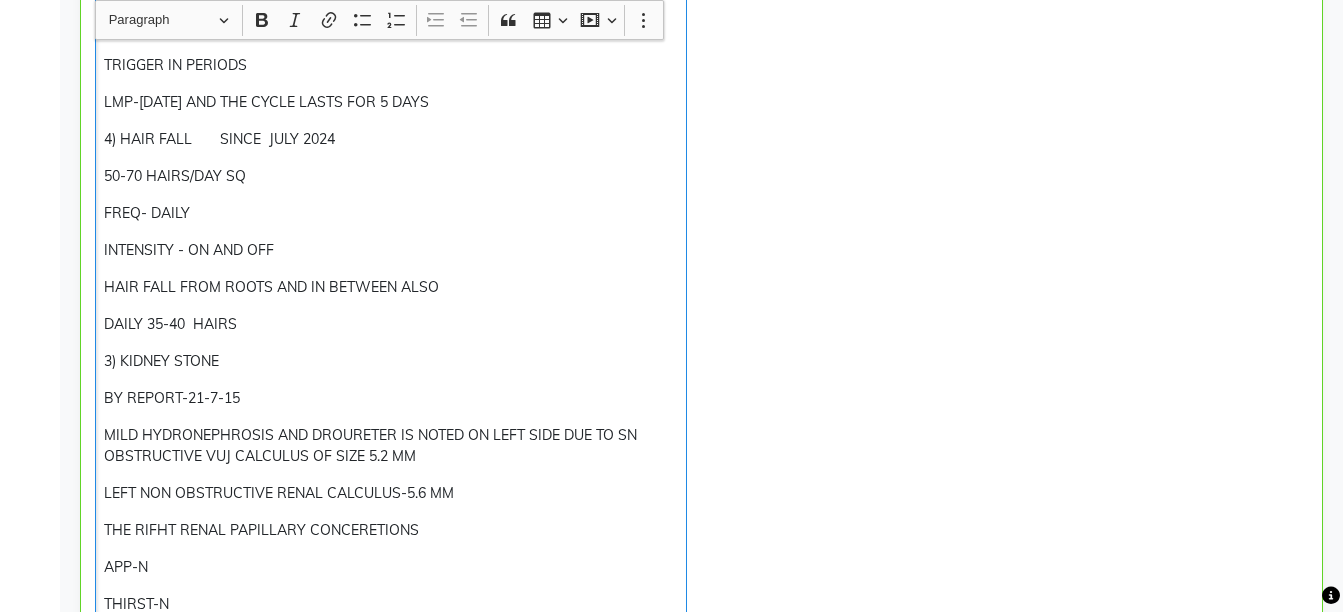 type 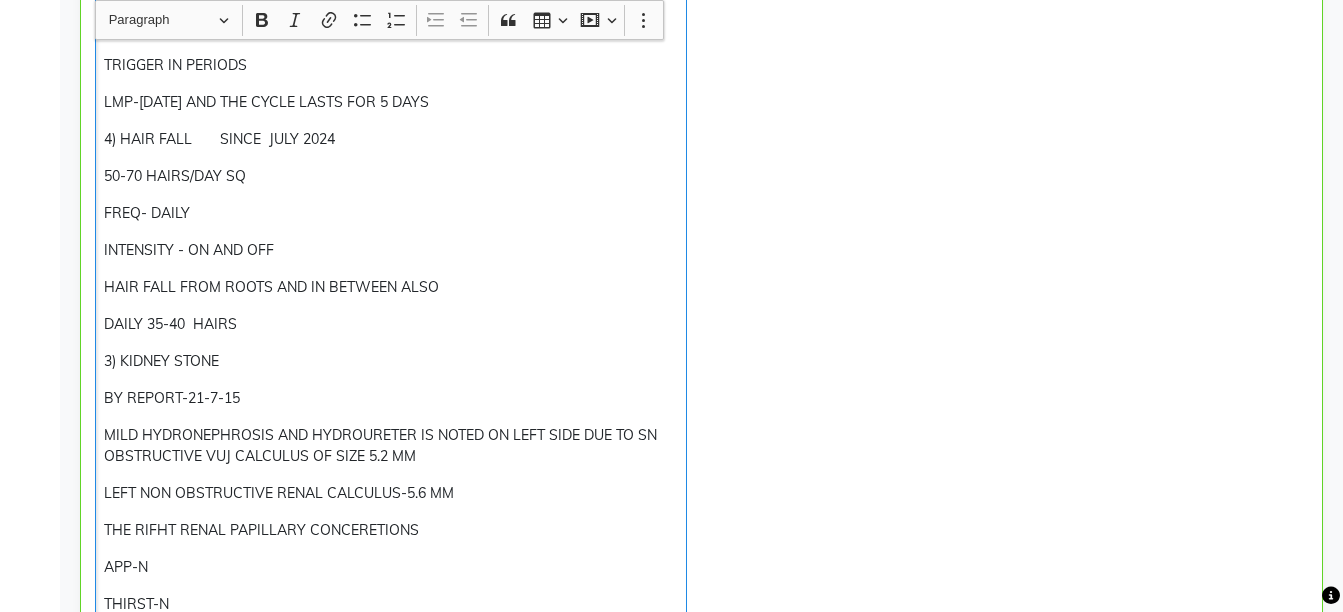 click on "THE RIFHT RENAL PAPILLARY CONCERETIONS" 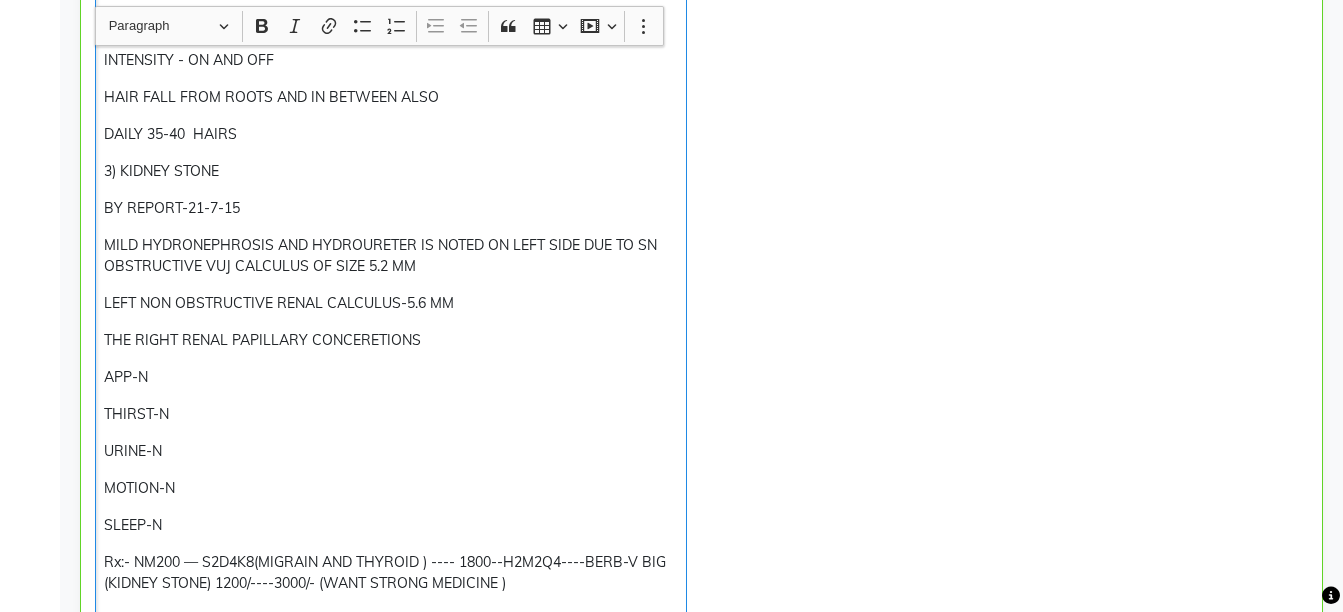 scroll, scrollTop: 1164, scrollLeft: 0, axis: vertical 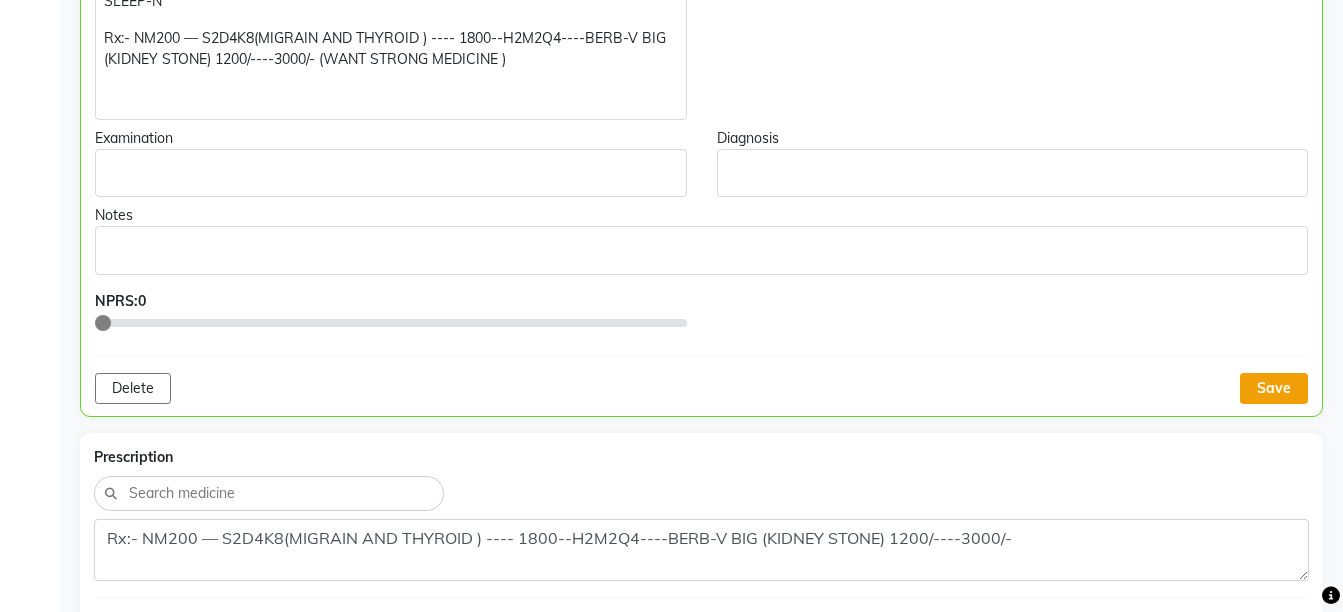click on "Save" 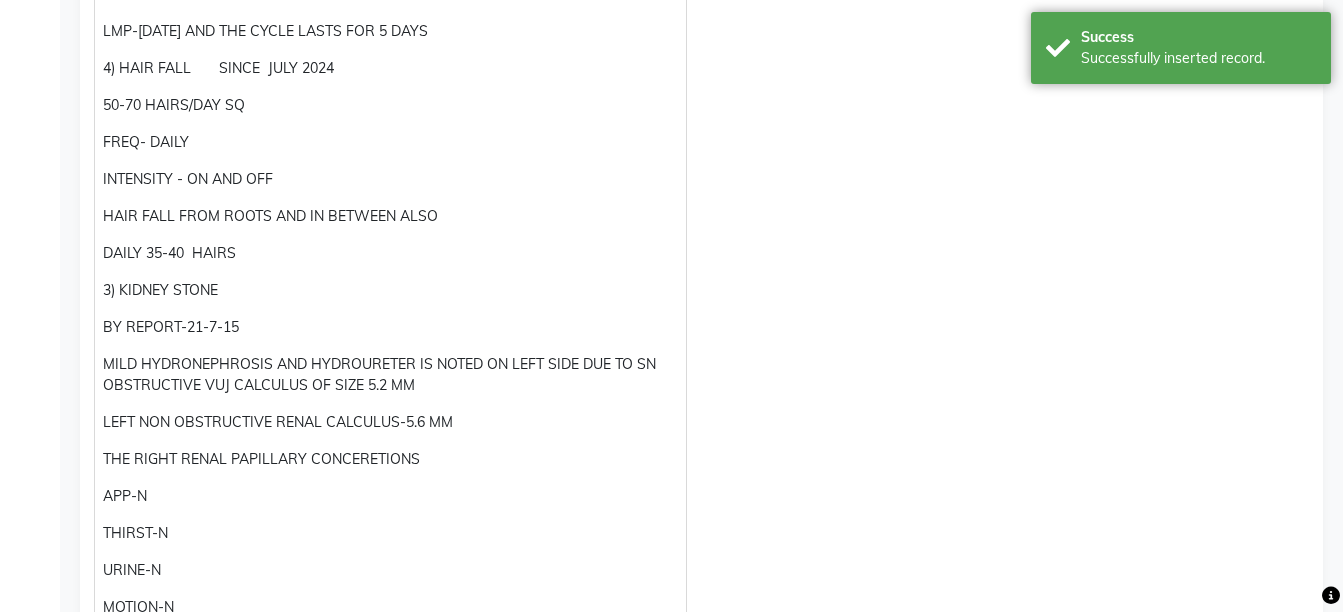 scroll, scrollTop: 399, scrollLeft: 0, axis: vertical 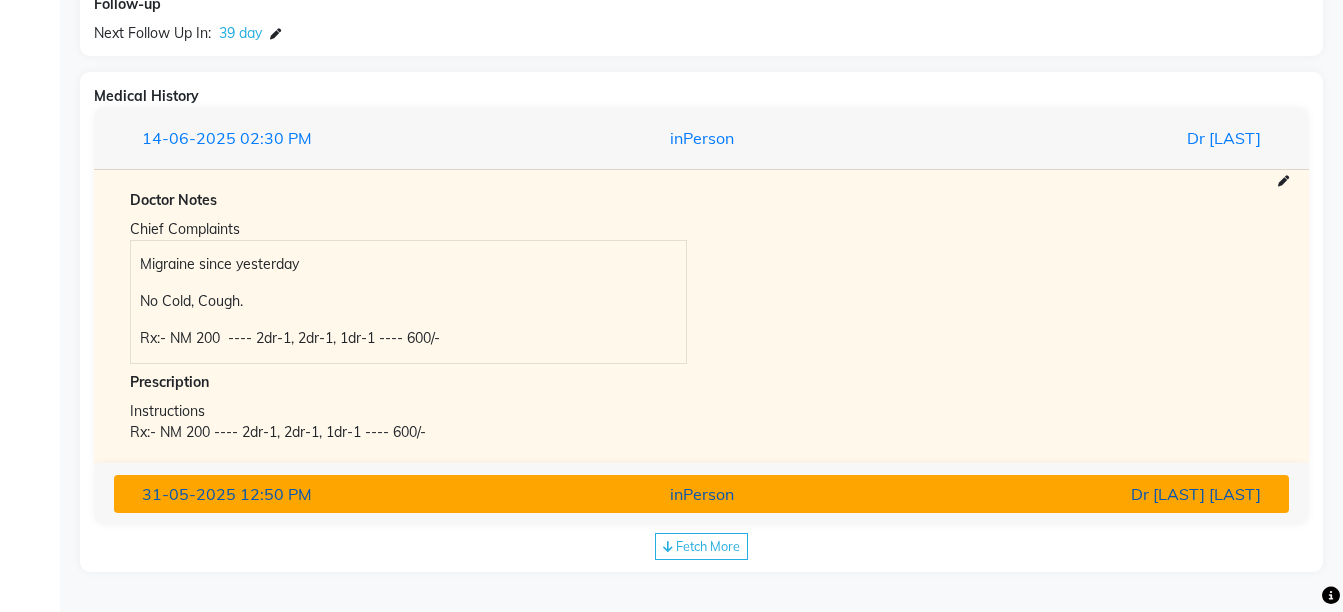 click on "Dr [LAST] [LAST]" at bounding box center (1084, 494) 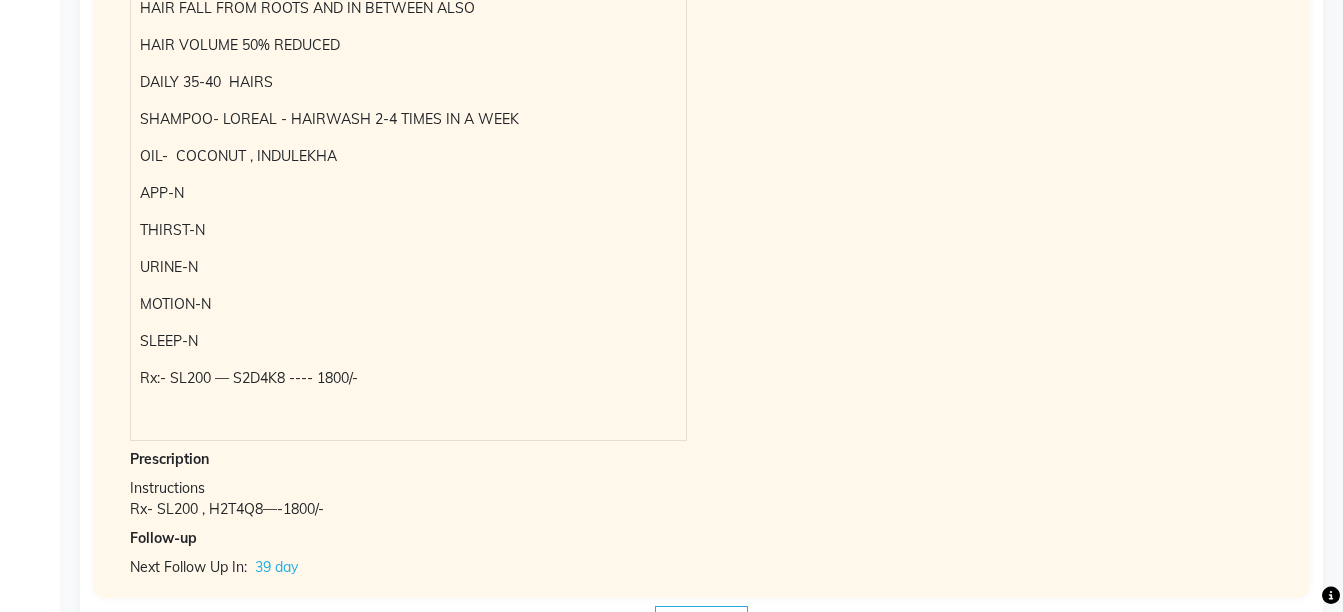 scroll, scrollTop: 4106, scrollLeft: 0, axis: vertical 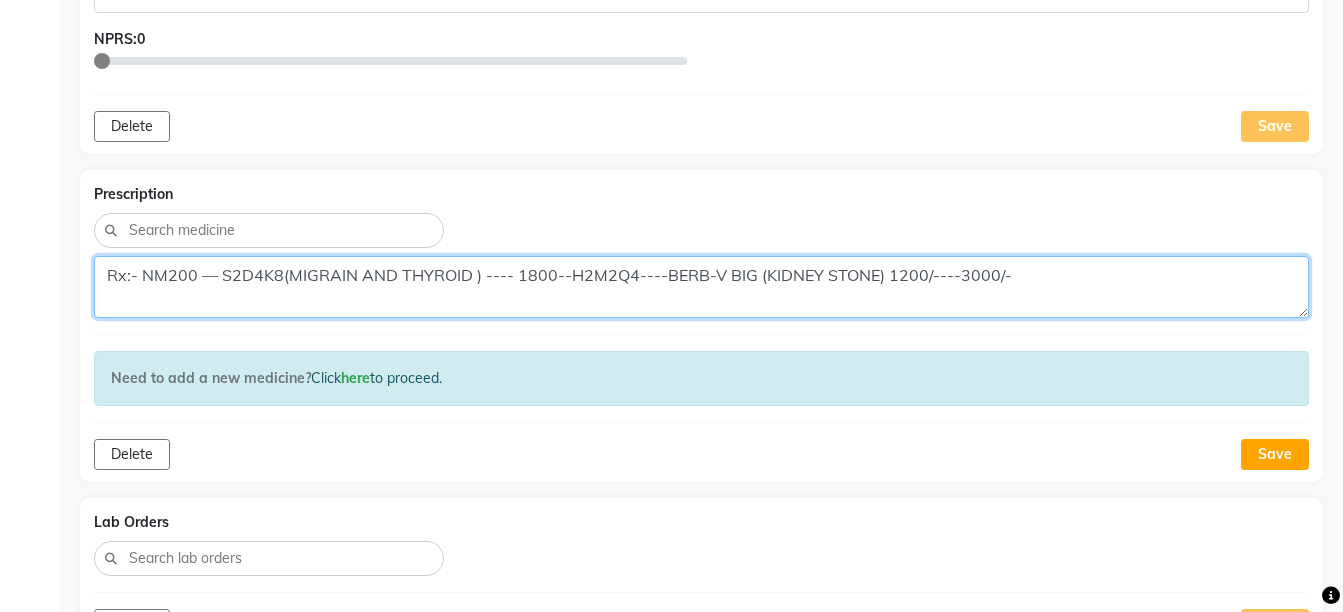 click on "Rx:- NM200 — S2D4K8(MIGRAIN AND THYROID ) ---- 1800--H2M2Q4----BERB-V BIG (KIDNEY STONE) 1200/----3000/-" 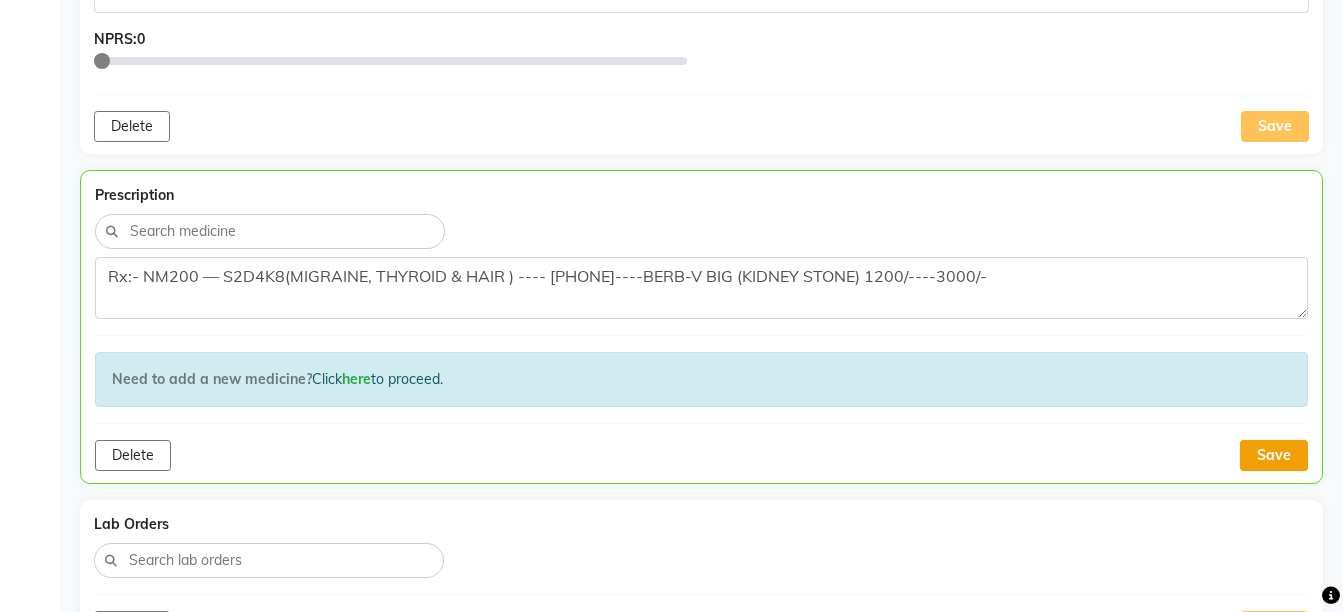 click on "Save" 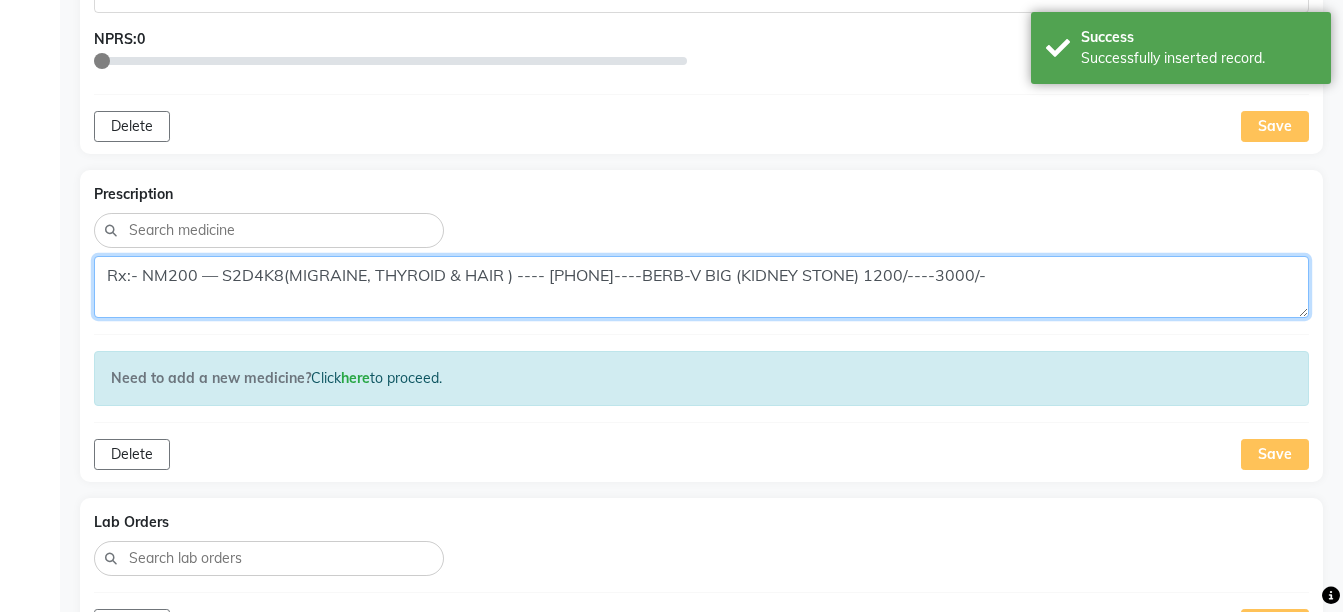 click on "Rx:- NM200 — S2D4K8(MIGRAINE, THYROID & HAIR ) ---- [PHONE]----BERB-V BIG (KIDNEY STONE) 1200/----3000/-" 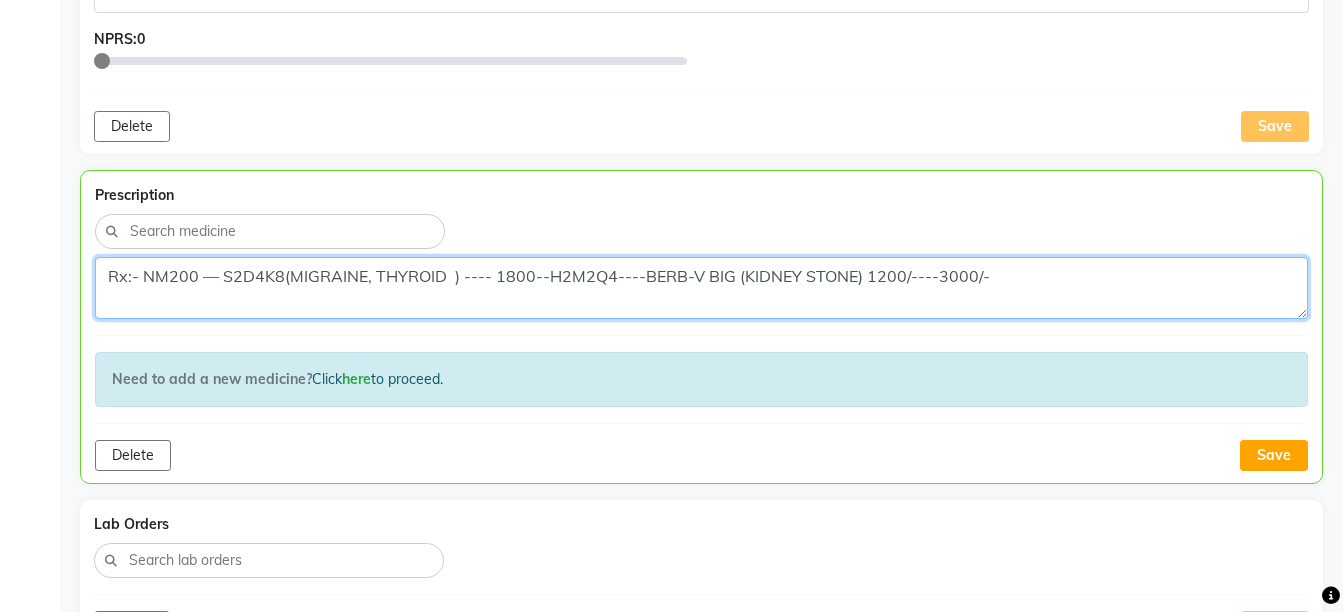 click on "Rx:- NM200 — S2D4K8(MIGRAINE, THYROID  ) ---- 1800--H2M2Q4----BERB-V BIG (KIDNEY STONE) 1200/----3000/-" 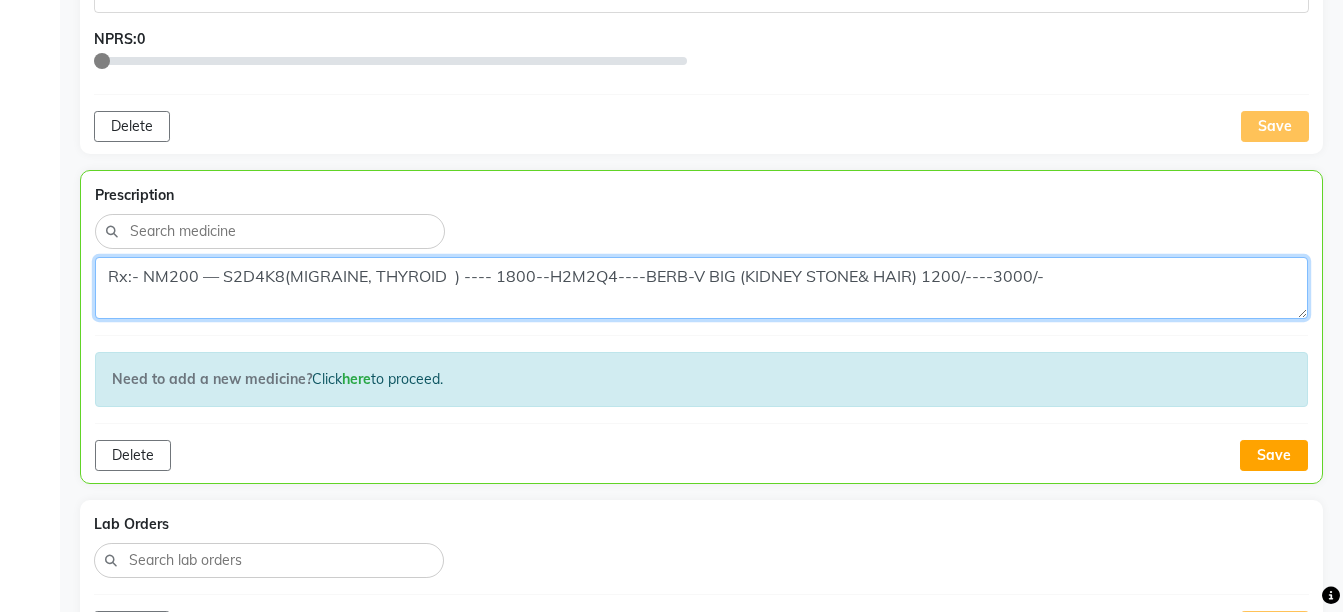 click on "Rx:- NM200 — S2D4K8(MIGRAINE, THYROID  ) ---- 1800--H2M2Q4----BERB-V BIG (KIDNEY STONE& HAIR) 1200/----3000/-" 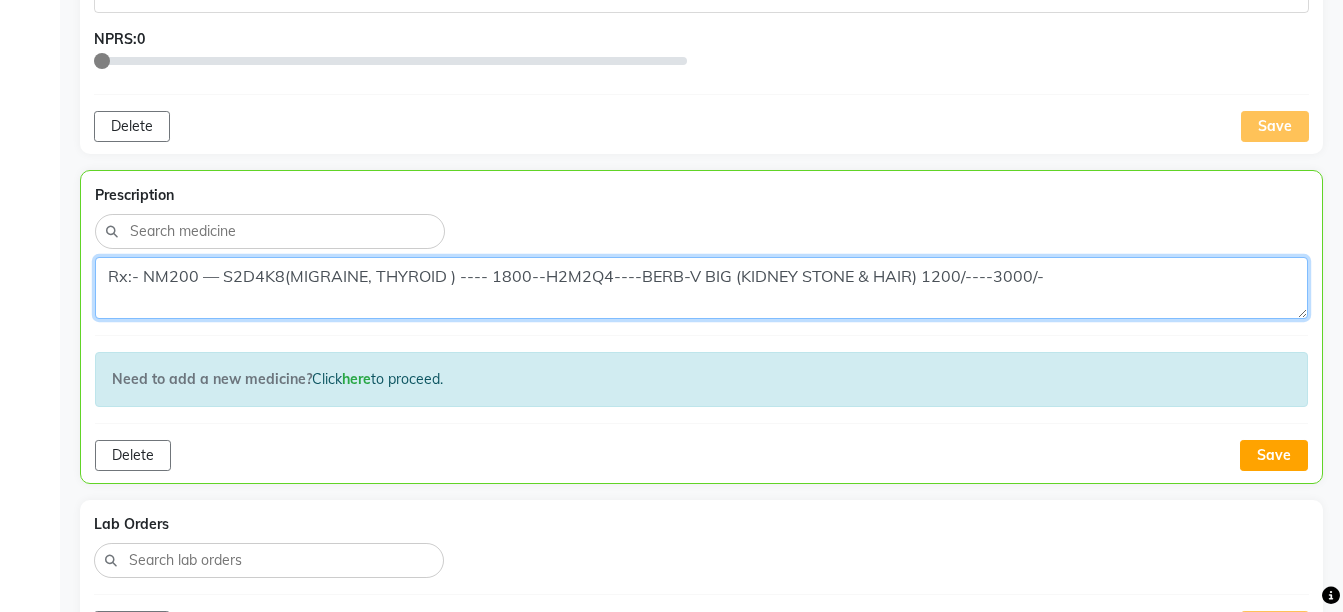 click on "Rx:- NM200 — S2D4K8(MIGRAINE, THYROID ) ---- 1800--H2M2Q4----BERB-V BIG (KIDNEY STONE & HAIR) 1200/----3000/-" 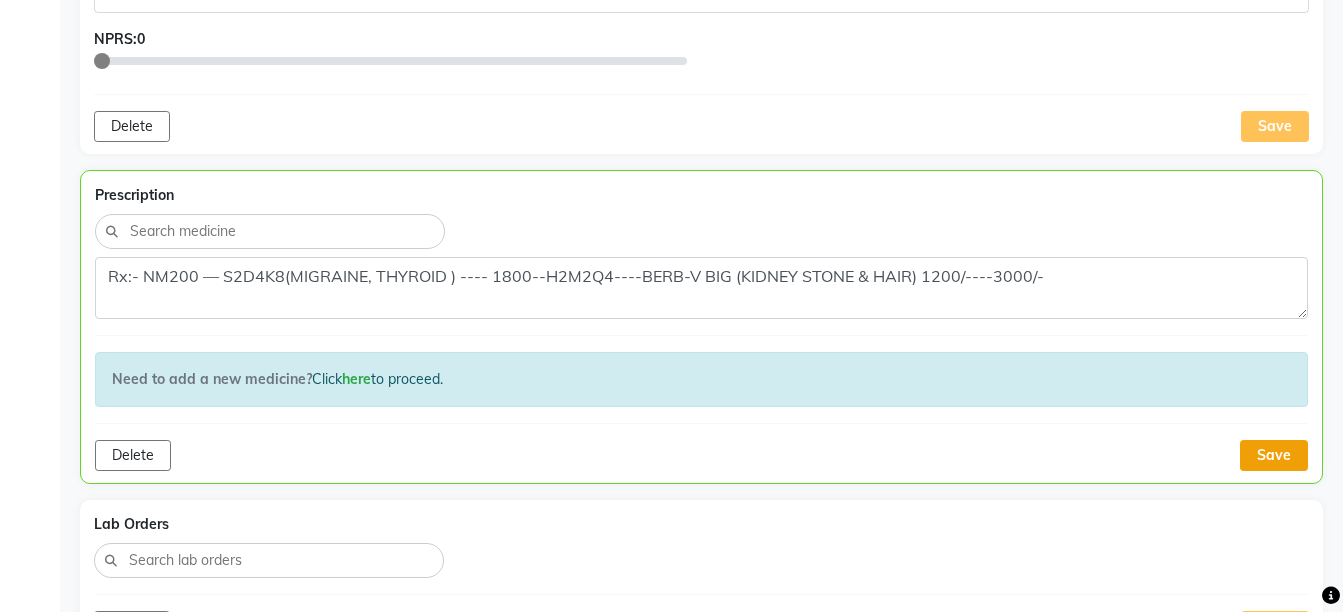 click on "Save" 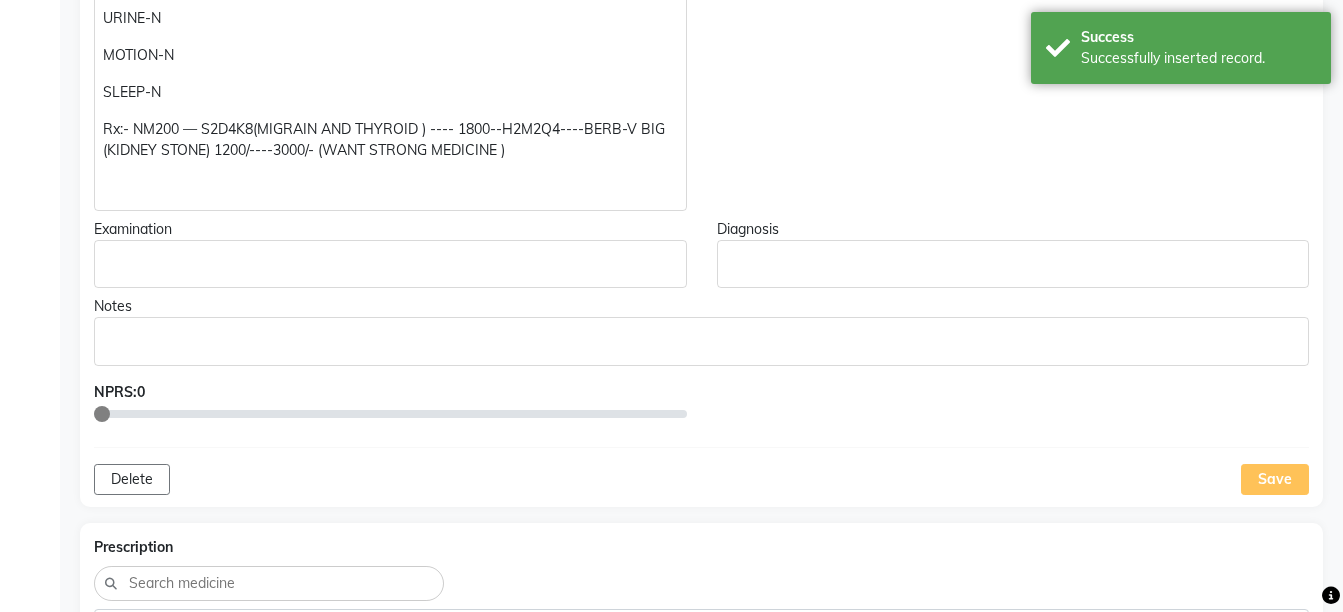 scroll, scrollTop: 1558, scrollLeft: 0, axis: vertical 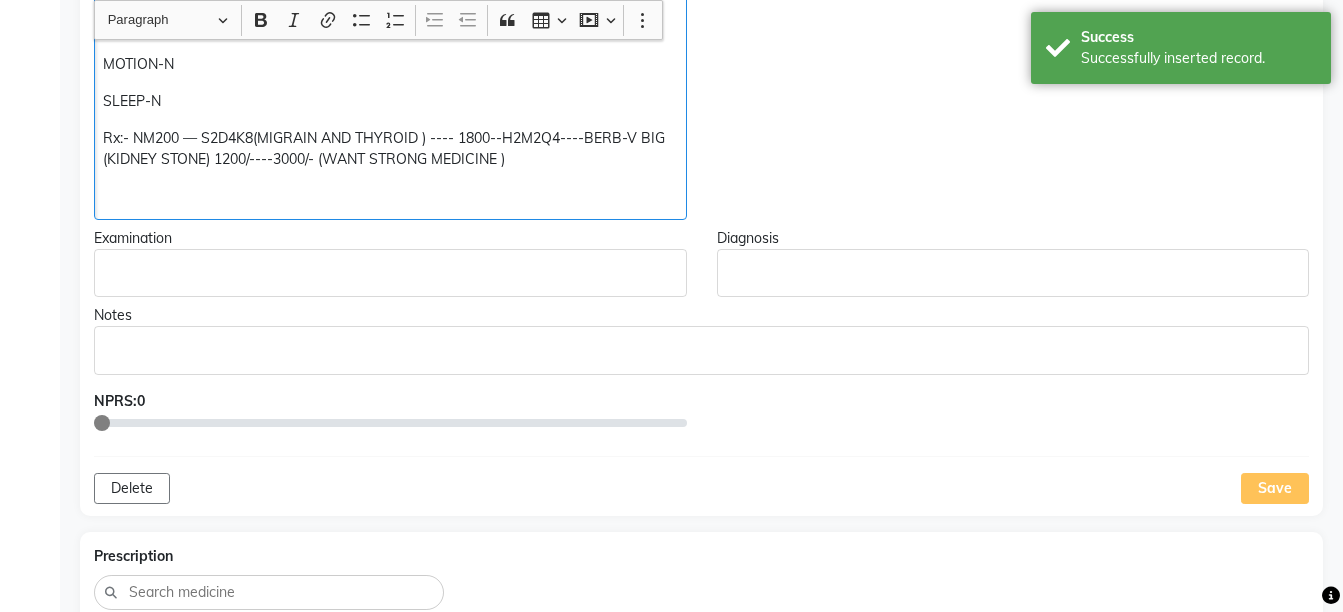 click on "1) THYROID       SINCE 2 MONTHS  T3- 4.37 TSH- 8.060 WAS ON ALLOPATHIC MEDICINE TAB THYROXIN 25MG  STOPPED TAKING MEDICINE SINCE 4 MONTHS   1 BACK DONE THYROID - TSH-6 (NOT HAVING REPORTS) 2) MIGRAINE   – LEFT SIDED – SINCE AT THE AGE OF 16 YEARS  INCREASED SINCE 8 YEARS  FREQ CONSTANT  INTENSITY - 2-2 ½  DAYS  LAST MONTH 2 TIMES  C/O- LEFT SIDED PAIN  THROBBING PAIN >> BEARABLE NOW  <LIGHTS AND NOISE  TRIGGER IN PERIODS  LMP-10/6/25 AND THE CYCLE LASTS FOR 5 DAYS   4) HAIR FALL       SINCE  JULY 2024 50-70 HAIRS/DAY SQ FREQ- DAILY  INTENSITY - ON AND OFF HAIR FALL FROM ROOTS AND IN BETWEEN ALSO DAILY 35-40  HAIRS  3) KIDNEY STONE  BY REPORT-21-7-15 MILD HYDRONEPHROSIS AND HYDROURETER IS NOTED ON LEFT SIDE DUE TO SN OBSTRUCTIVE VUJ CALCULUS OF SIZE 5.2 MM  LEFT NON OBSTRUCTIVE RENAL CALCULUS-5.6 MM THE RIGHT RENAL PAPILLARY CONCERETIONS  APP-N THIRST-N URINE-N MOTION-N SLEEP-N" 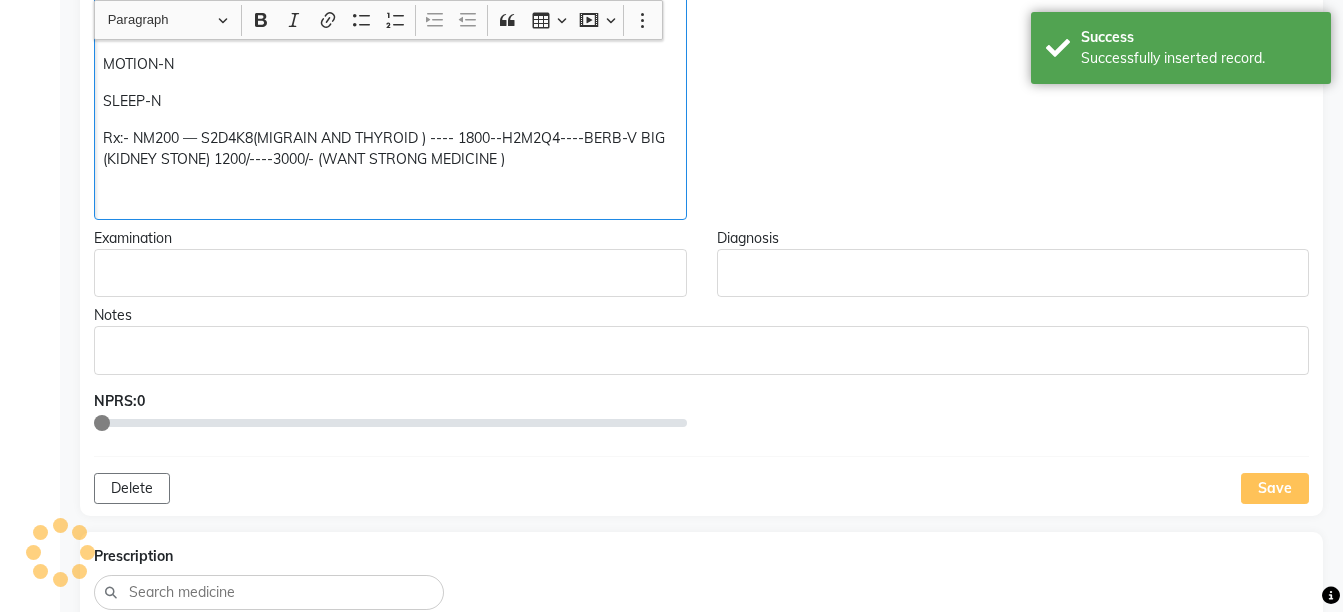 click on "Rx:- NM200 — S2D4K8(MIGRAIN AND THYROID ) ---- 1800--H2M2Q4----BERB-V BIG (KIDNEY STONE) 1200/----3000/- (WANT STRONG MEDICINE )" 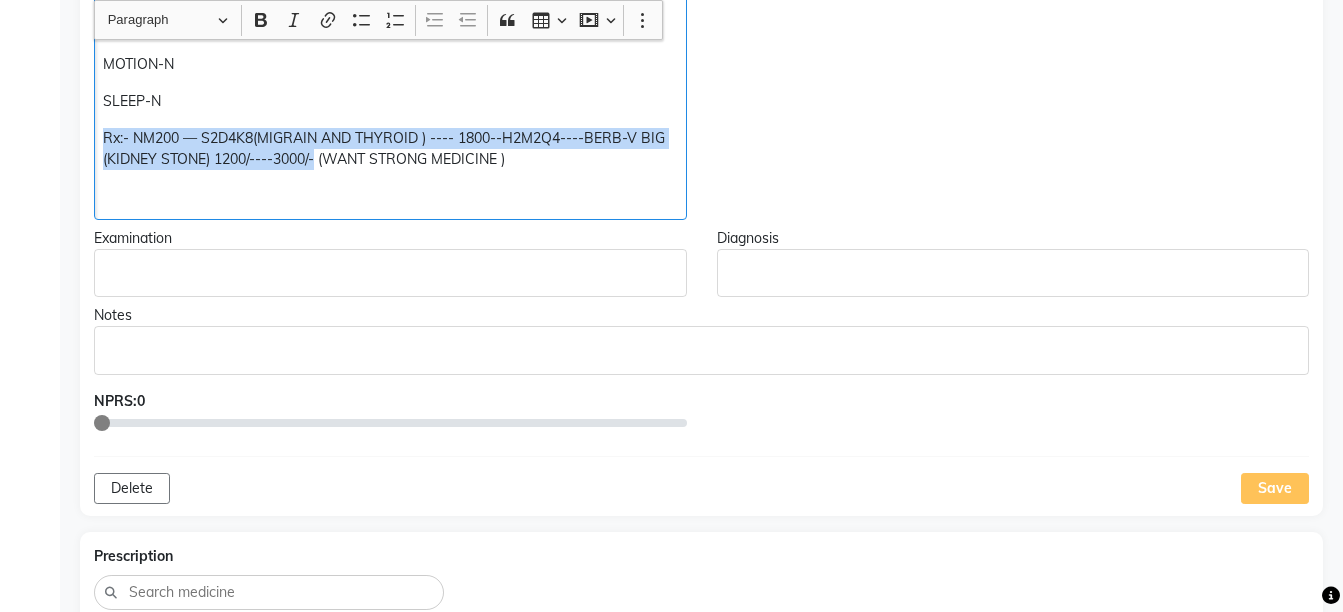 scroll, scrollTop: 1559, scrollLeft: 0, axis: vertical 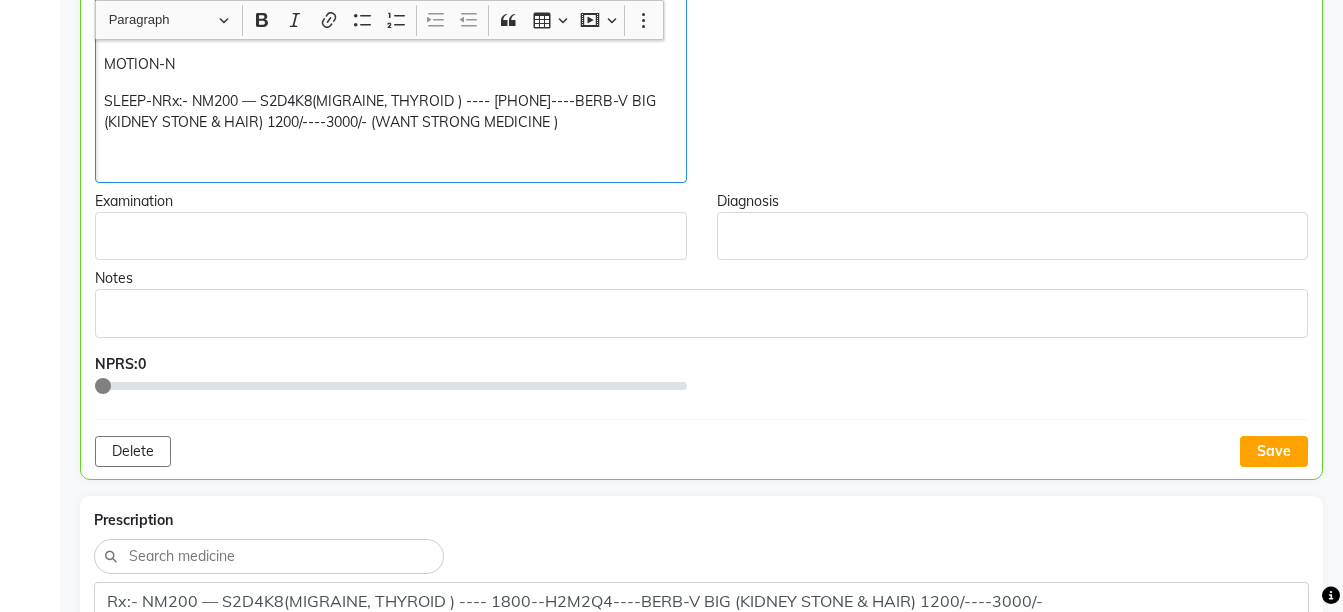 click on "SLEEP-NRx:- NM200 — S2D4K8(MIGRAINE, THYROID ) ---- [PHONE]----BERB-V BIG (KIDNEY STONE & HAIR) 1200/----3000/- (WANT STRONG MEDICINE )" 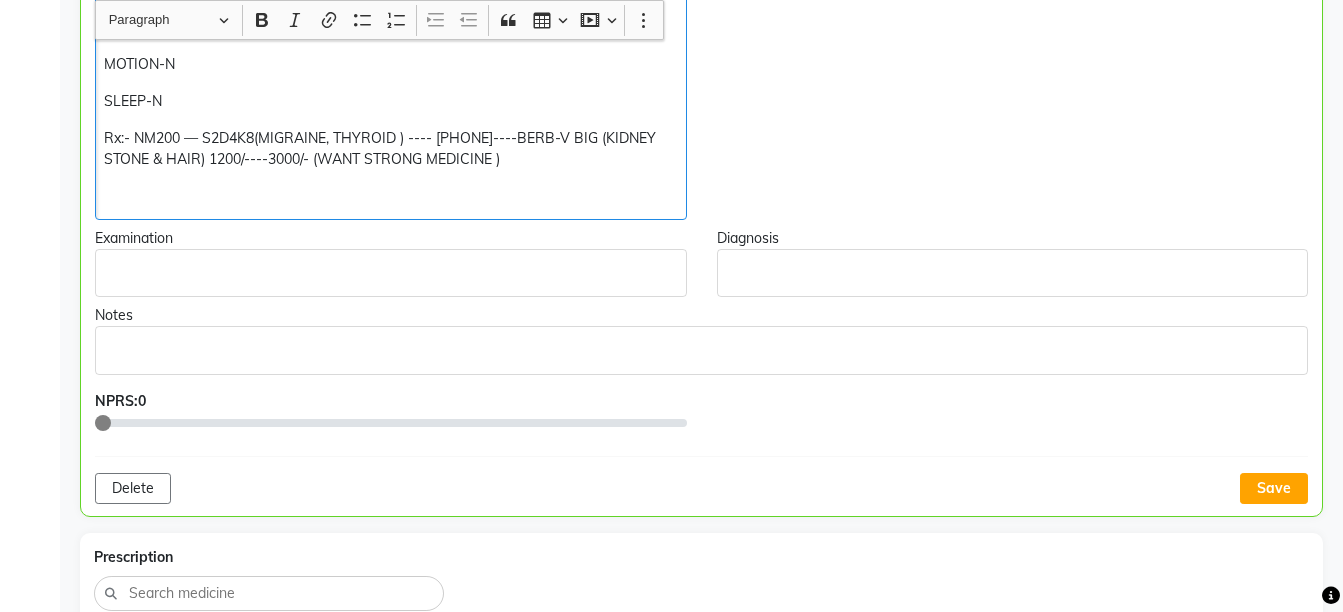 click on "Rx:- NM200 — S2D4K8(MIGRAINE, THYROID ) ---- [PHONE]----BERB-V BIG (KIDNEY STONE & HAIR) 1200/----3000/- (WANT STRONG MEDICINE )" 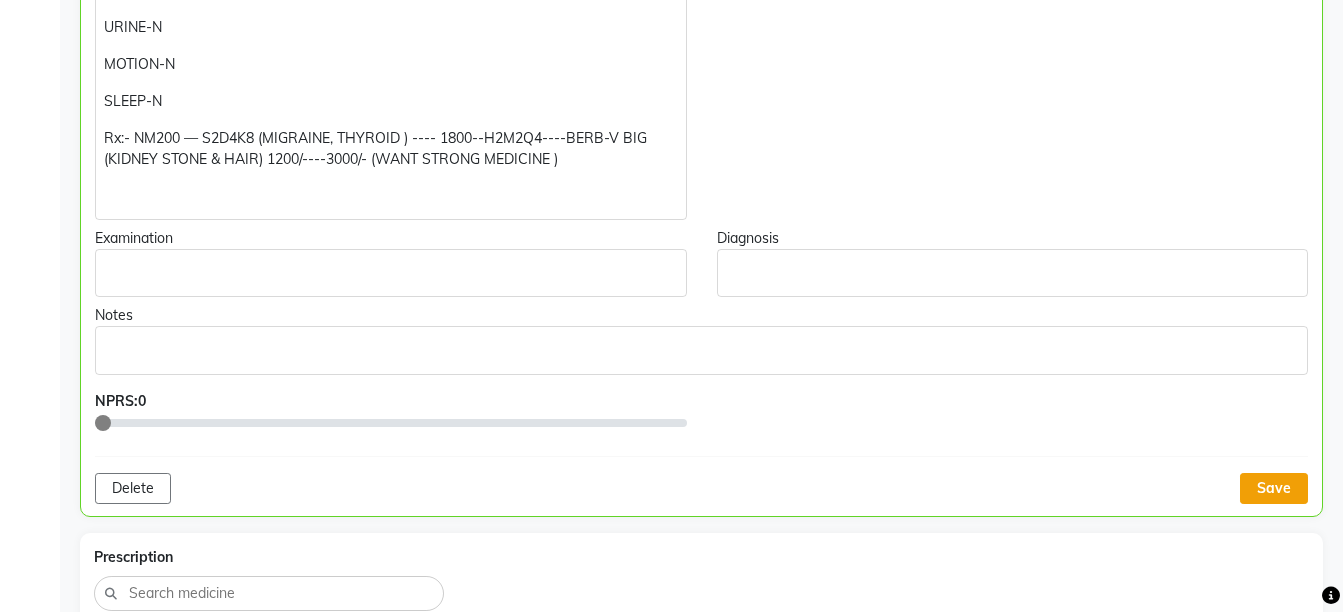 click on "Save" 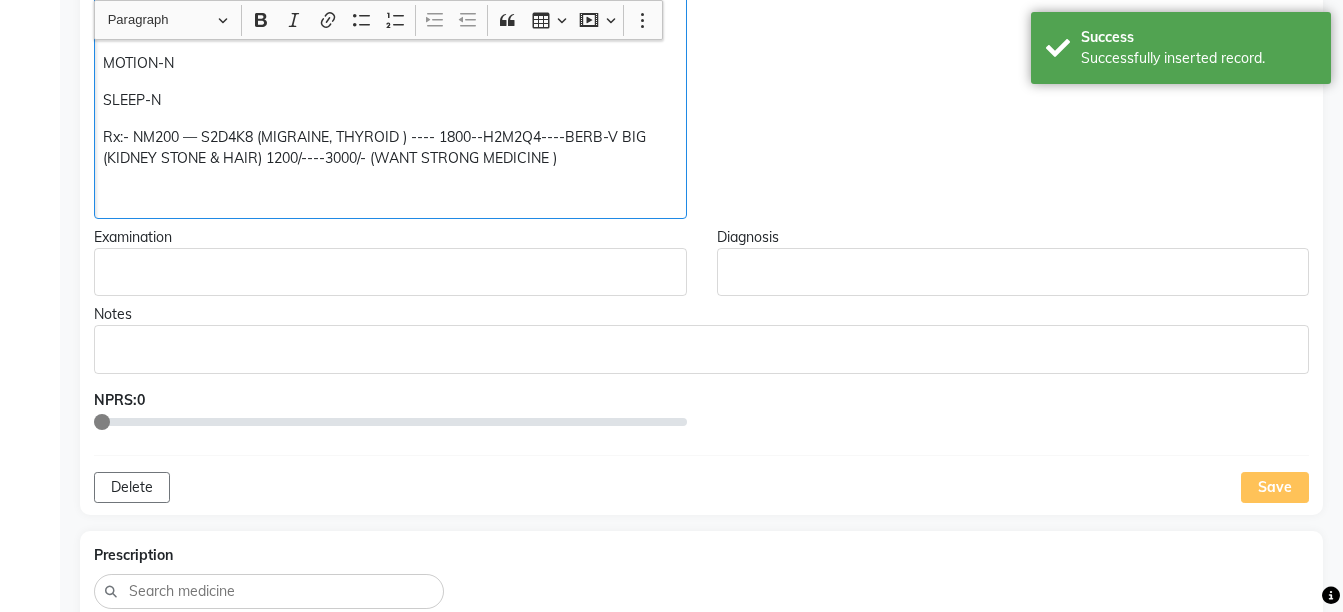 click on "Rx:- NM200 — S2D4K8 (MIGRAINE, THYROID ) ---- 1800--H2M2Q4----BERB-V BIG (KIDNEY STONE & HAIR) 1200/----3000/- (WANT STRONG MEDICINE )" 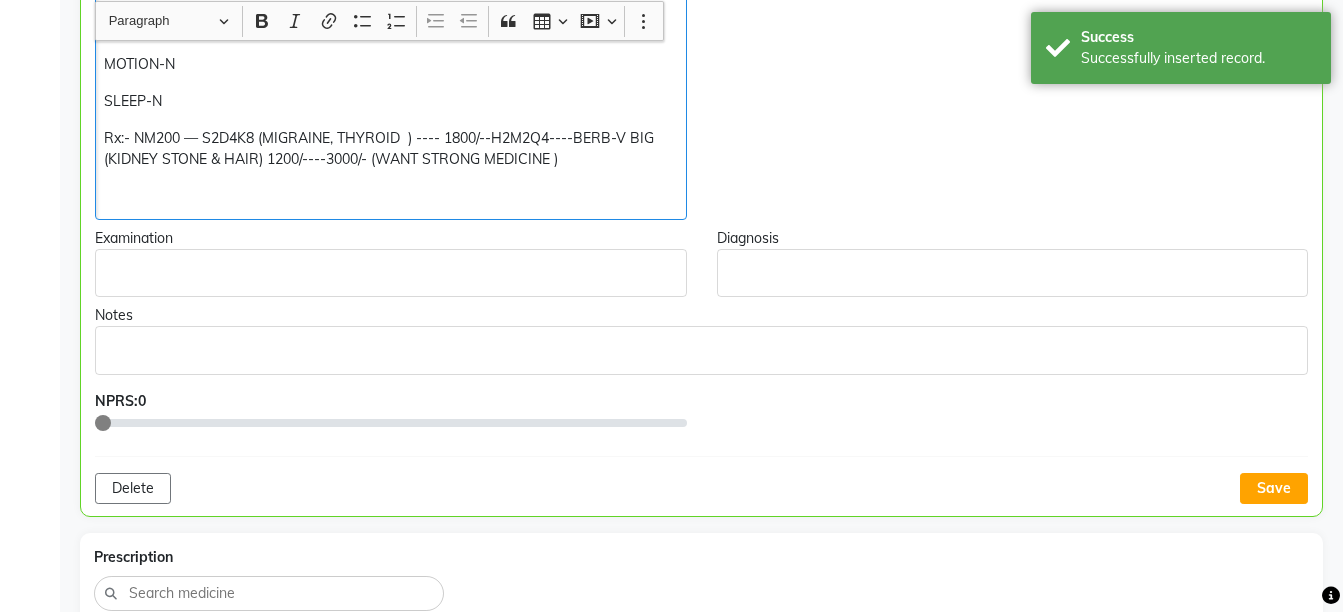 scroll, scrollTop: 1560, scrollLeft: 0, axis: vertical 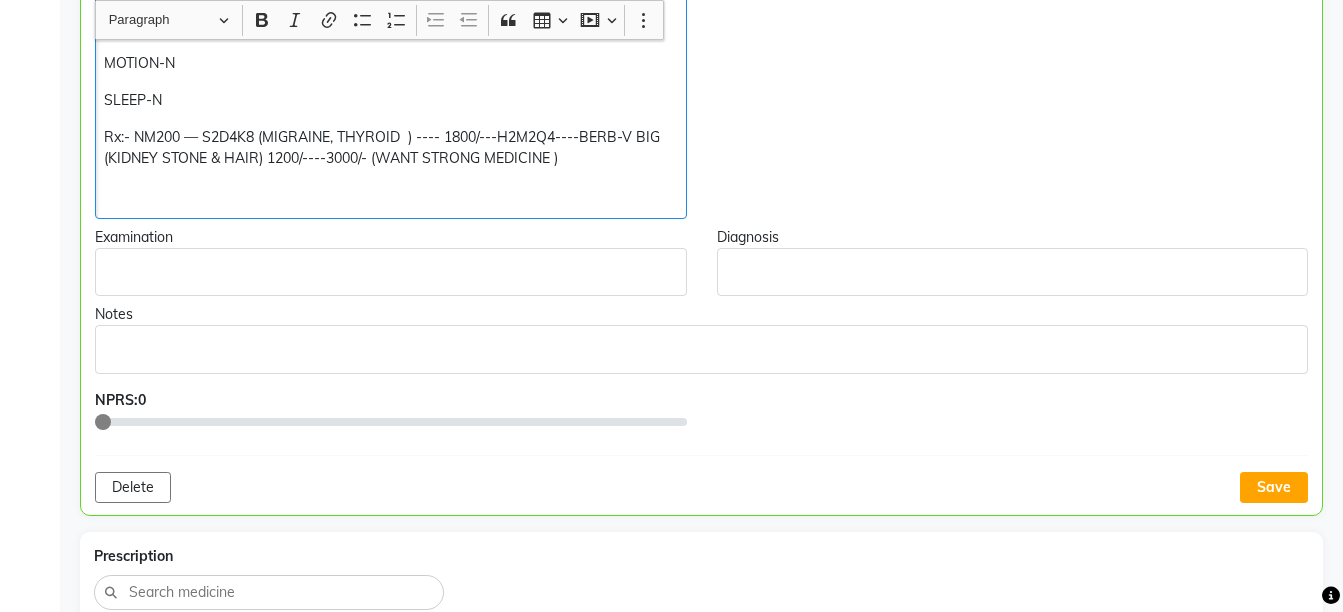click on "Rx:- NM200 — S2D4K8 (MIGRAINE, THYROID  ) ---- 1800/---H2M2Q4----BERB-V BIG (KIDNEY STONE & HAIR) 1200/----3000/- (WANT STRONG MEDICINE )" 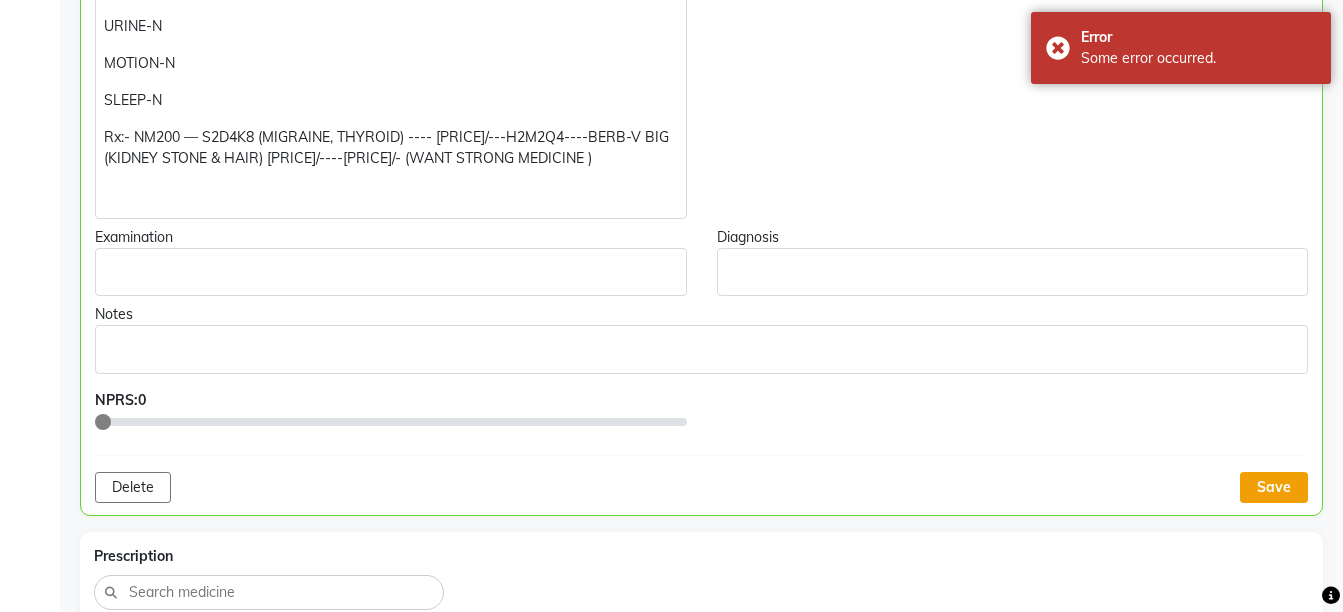 click on "Save" 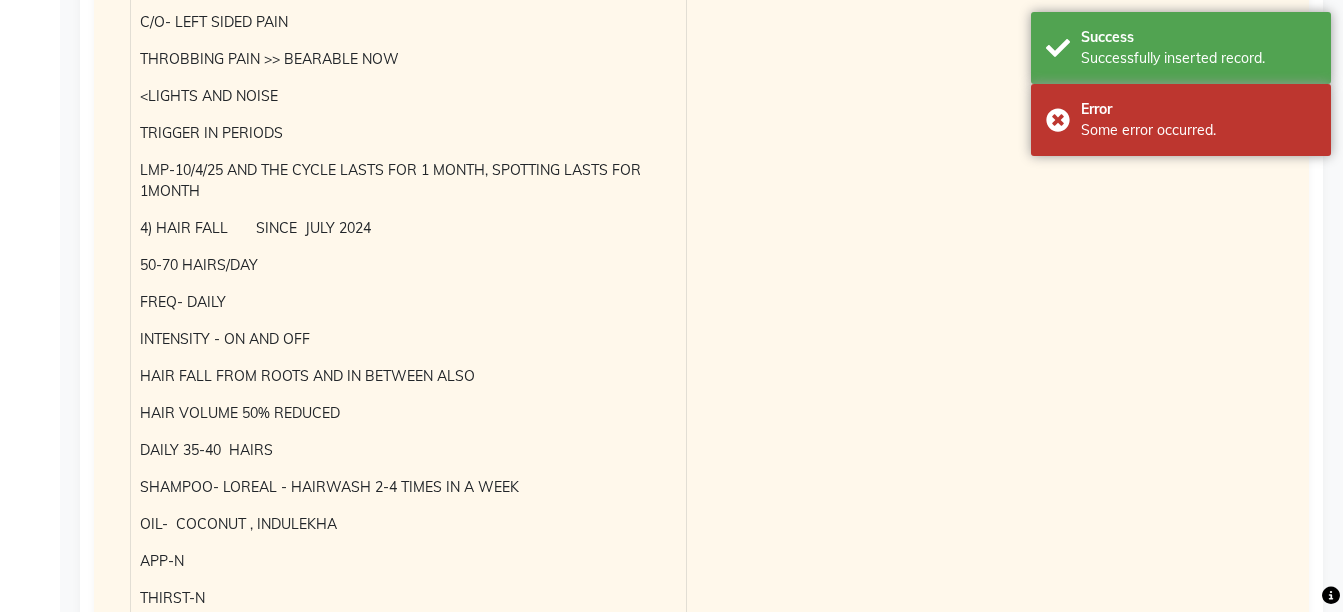 scroll, scrollTop: 4133, scrollLeft: 0, axis: vertical 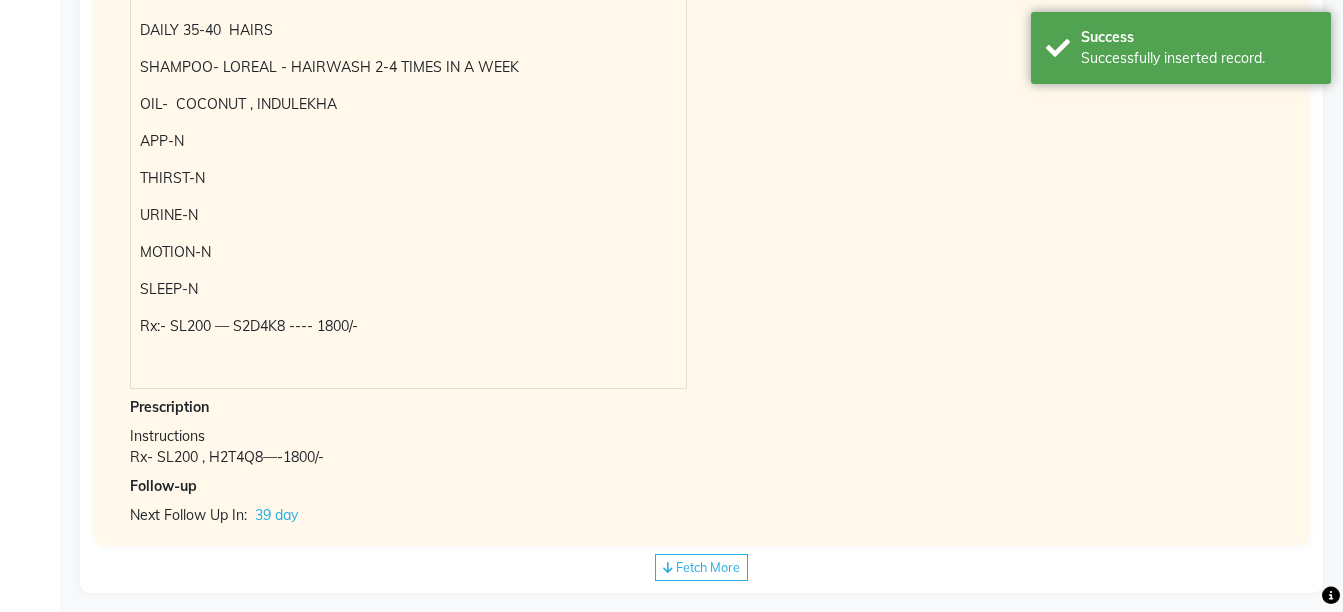 click on "Fetch More" 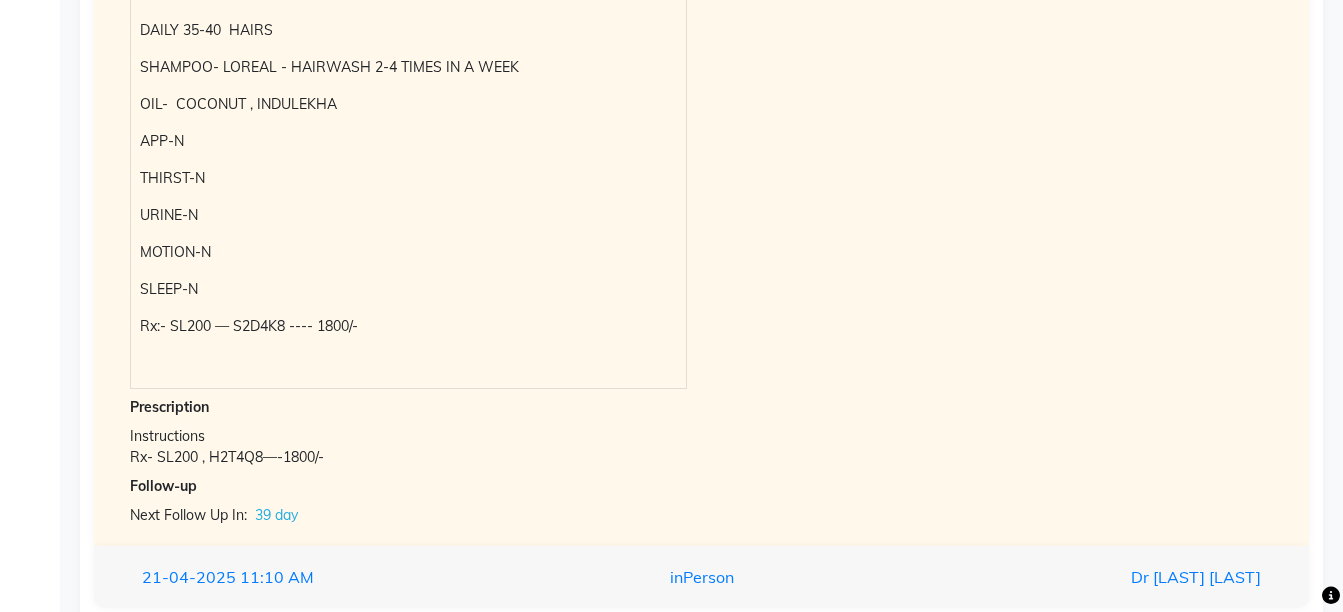scroll, scrollTop: 4189, scrollLeft: 0, axis: vertical 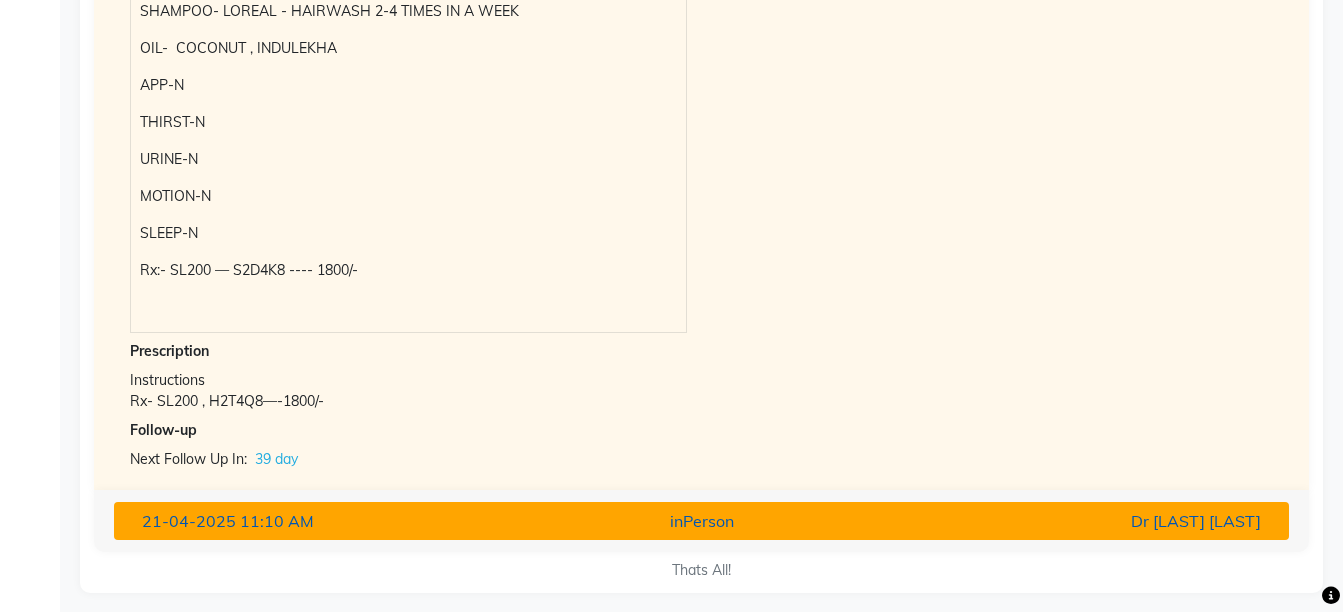 click on "inPerson" at bounding box center (701, 521) 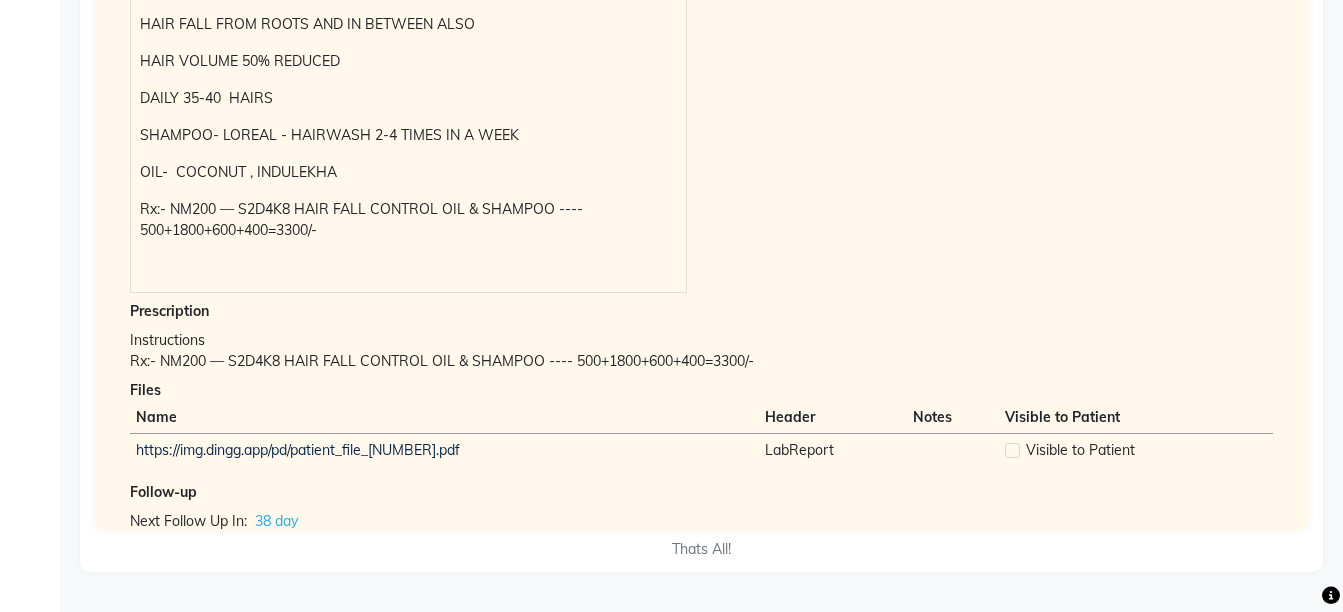 scroll, scrollTop: 4122, scrollLeft: 0, axis: vertical 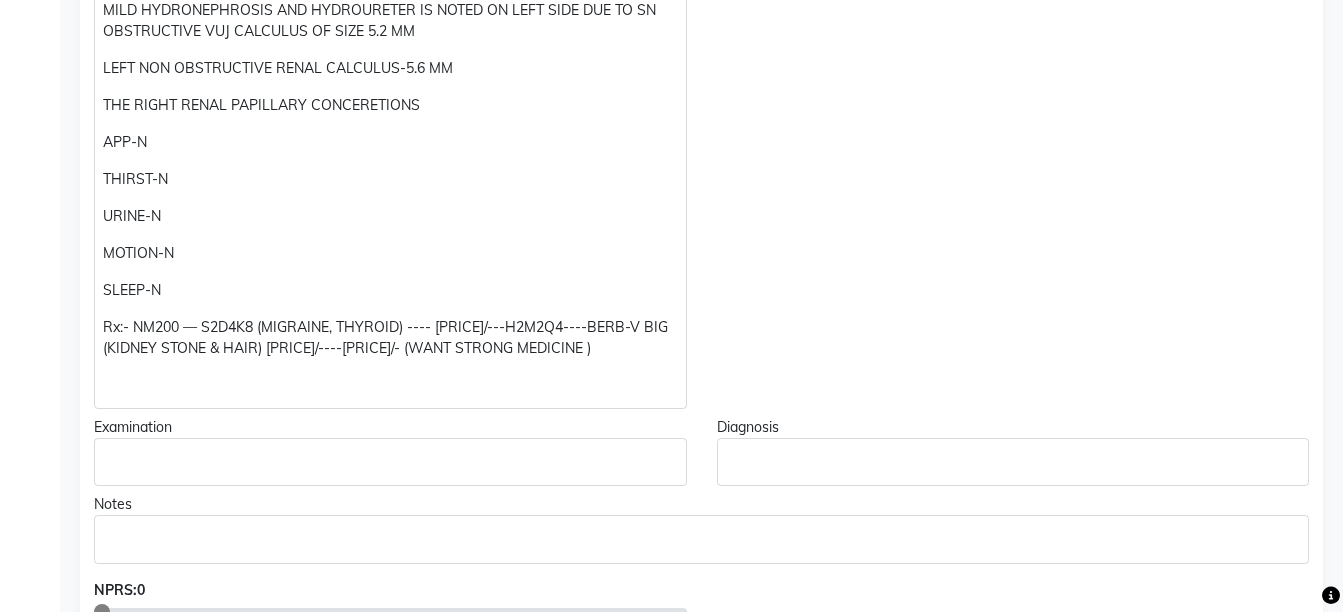 click on "Rx:- NM200 — S2D4K8 (MIGRAINE, THYROID) ---- [PRICE]/---H2M2Q4----BERB-V BIG (KIDNEY STONE & HAIR) [PRICE]/----[PRICE]/- (WANT STRONG MEDICINE )" 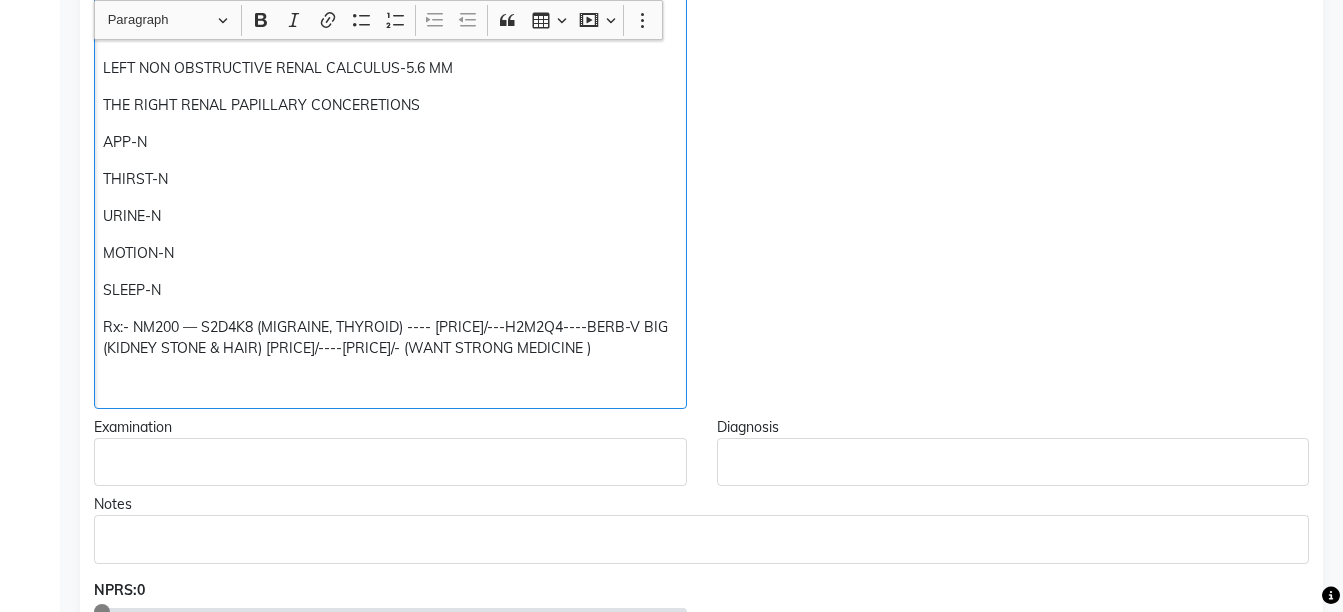 scroll, scrollTop: 1370, scrollLeft: 0, axis: vertical 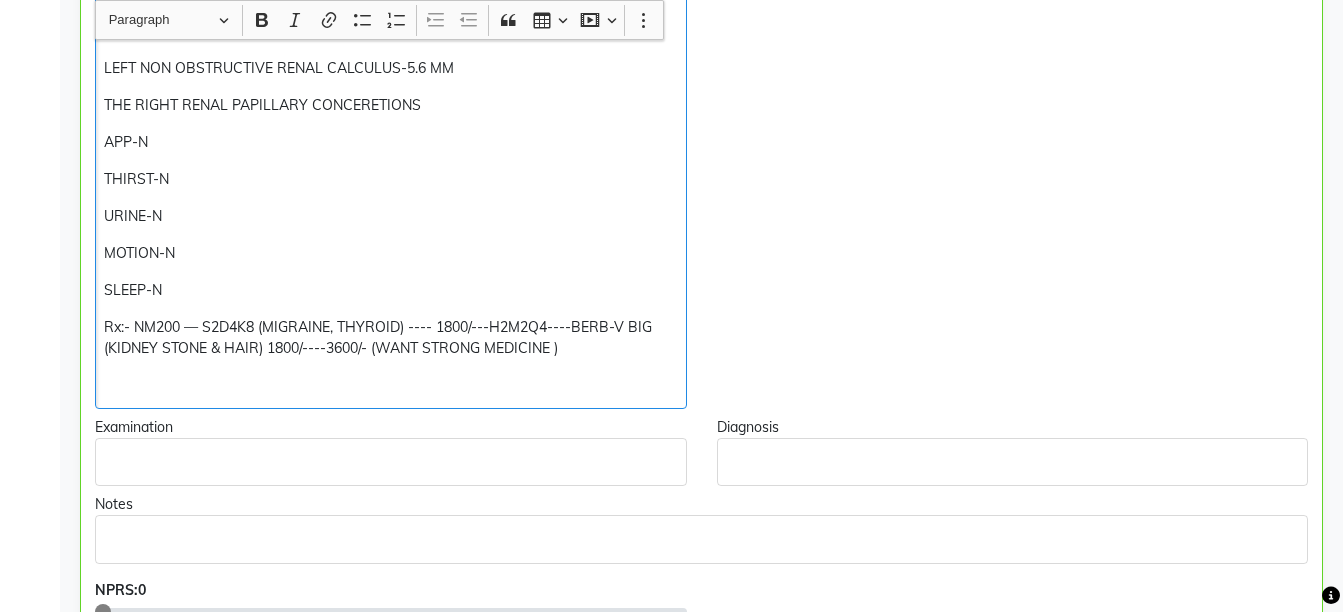 click 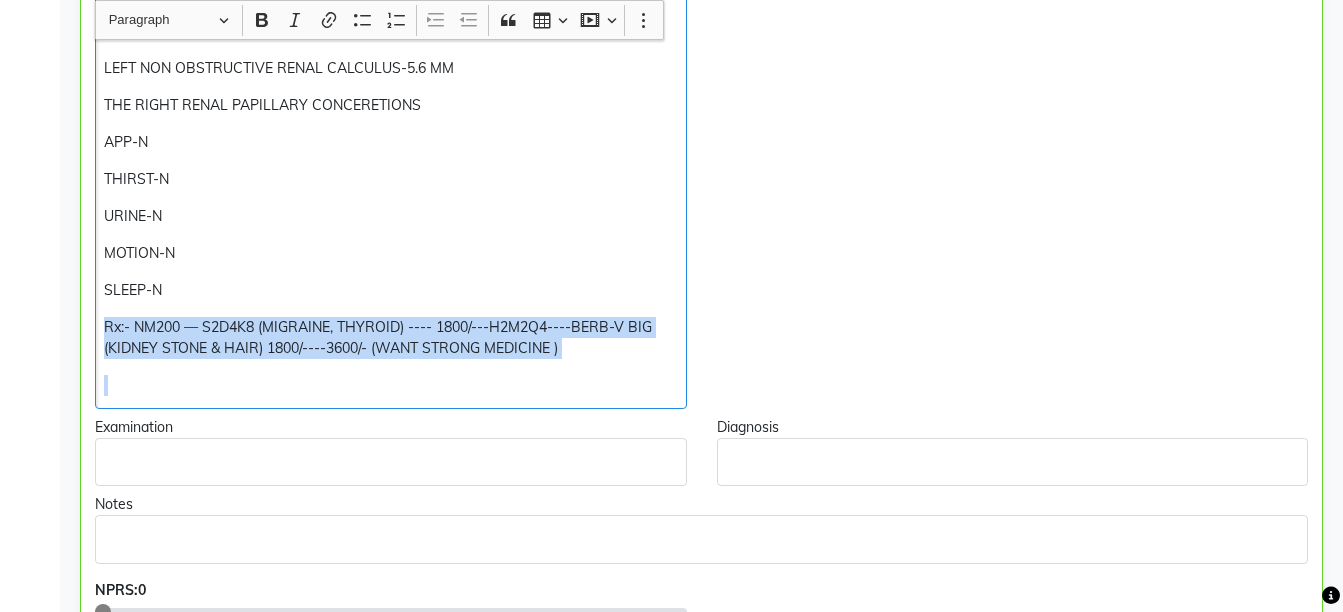 copy on "Rx:- NM200 — S2D4K8 (MIGRAINE, THYROID) ---- 1800/---H2M2Q4----BERB-V BIG (KIDNEY STONE & HAIR) 1800/----3600/- (WANT STRONG MEDICINE )" 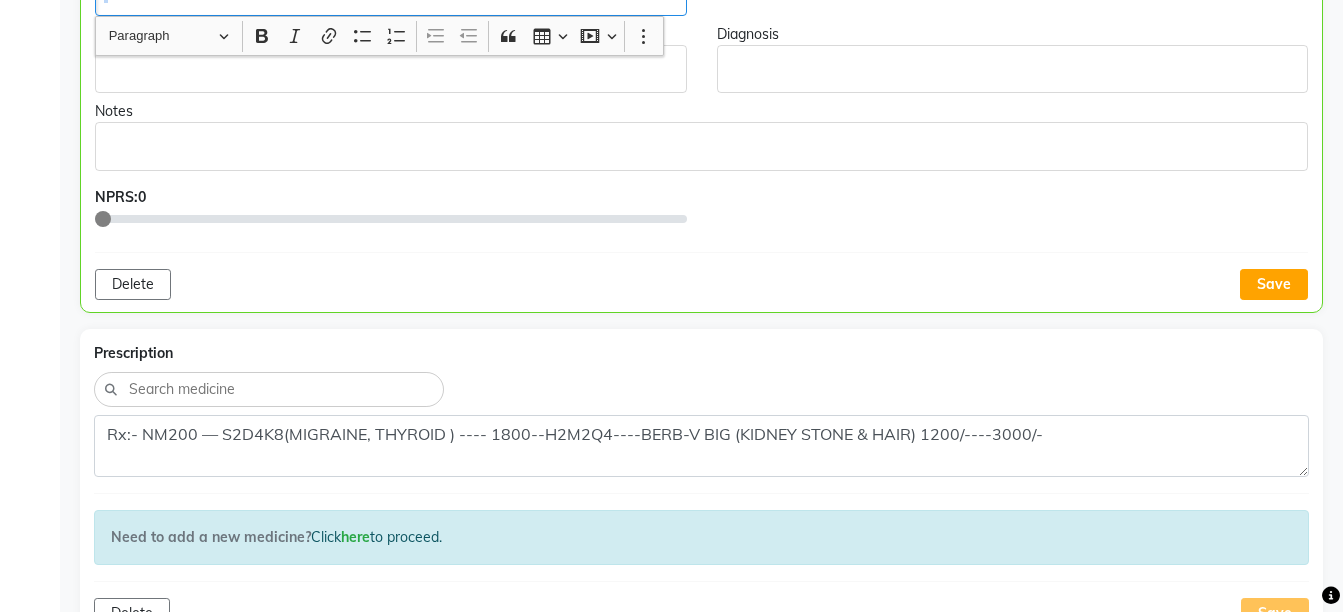 scroll, scrollTop: 1771, scrollLeft: 0, axis: vertical 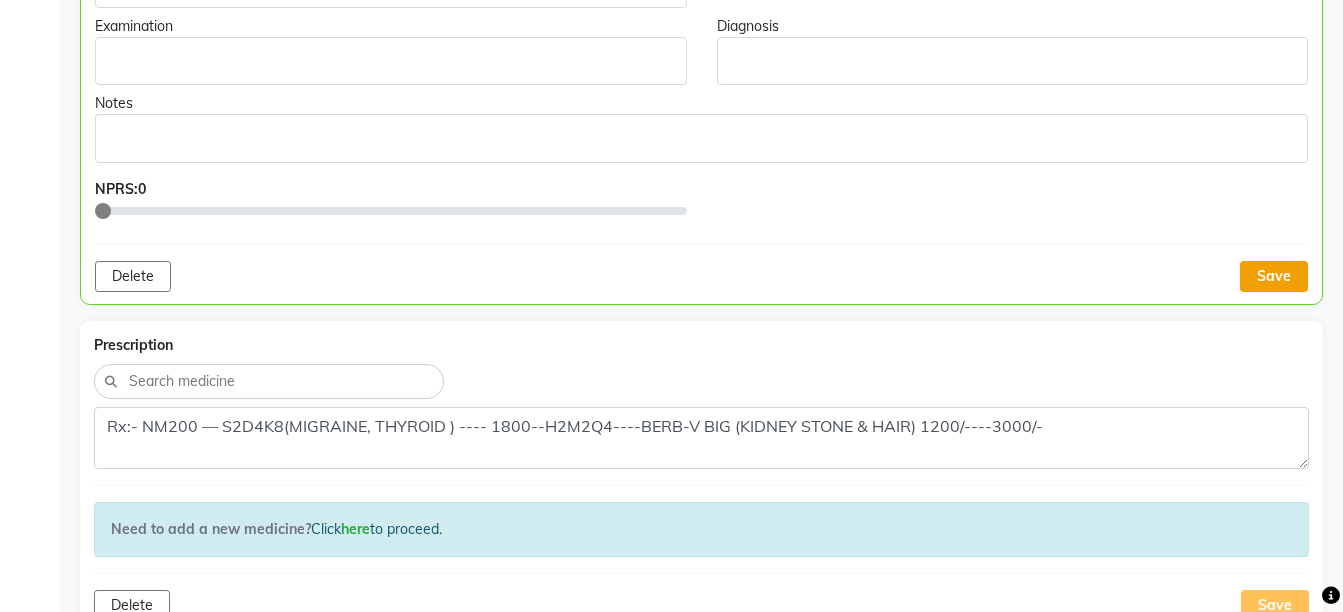 click on "Save" 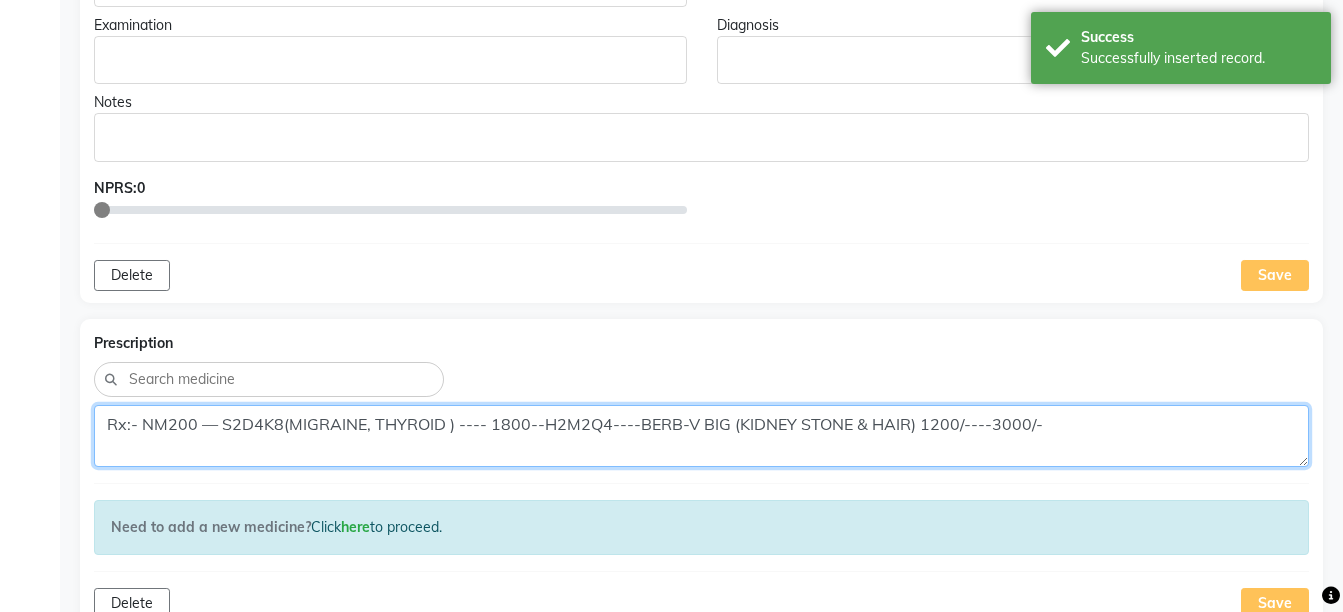 click on "Rx:- NM200 — S2D4K8(MIGRAINE, THYROID ) ---- 1800--H2M2Q4----BERB-V BIG (KIDNEY STONE & HAIR) 1200/----3000/-" 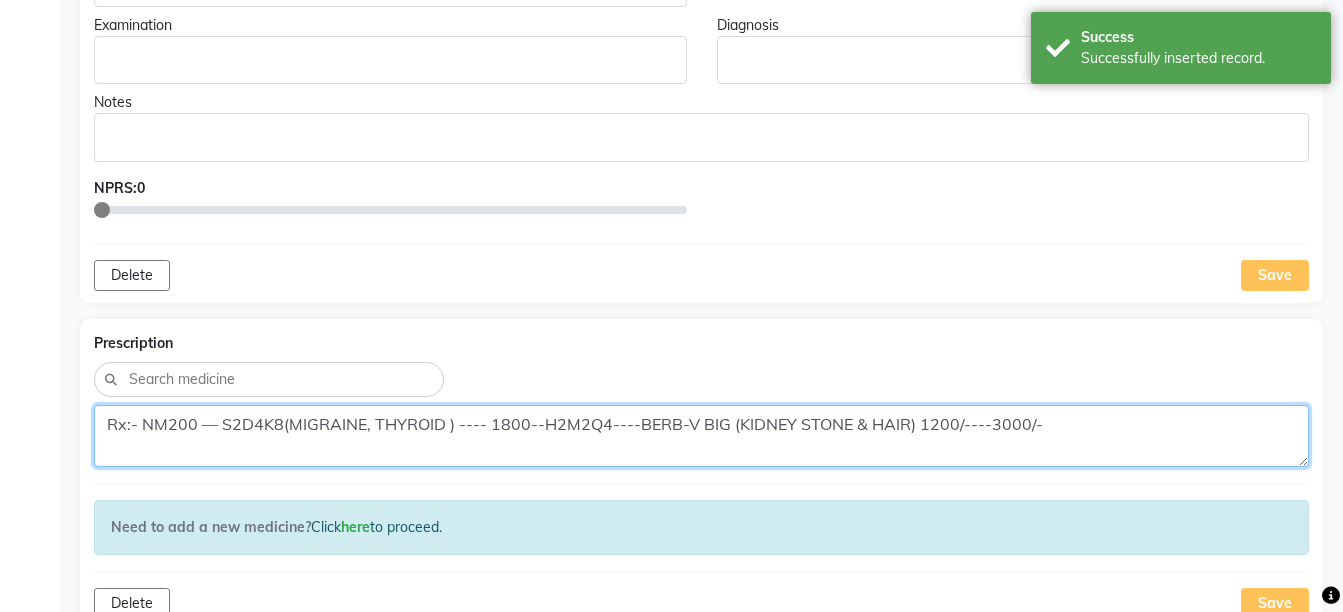 paste on "(MIGRAINE, THYROID) ---- [PHONE]/---H2M2Q4----BERB-V BIG (KIDNEY STONE & HAIR) 1800/----3600/- (WANT STRONG MEDICINE )" 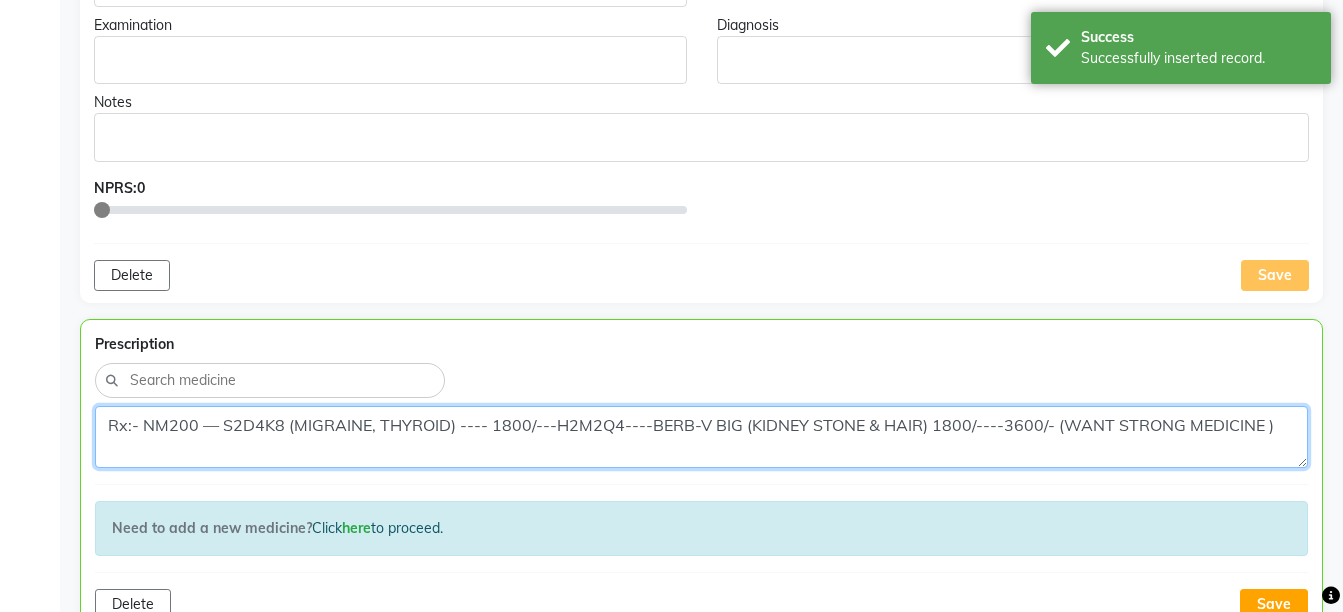 scroll, scrollTop: 0, scrollLeft: 0, axis: both 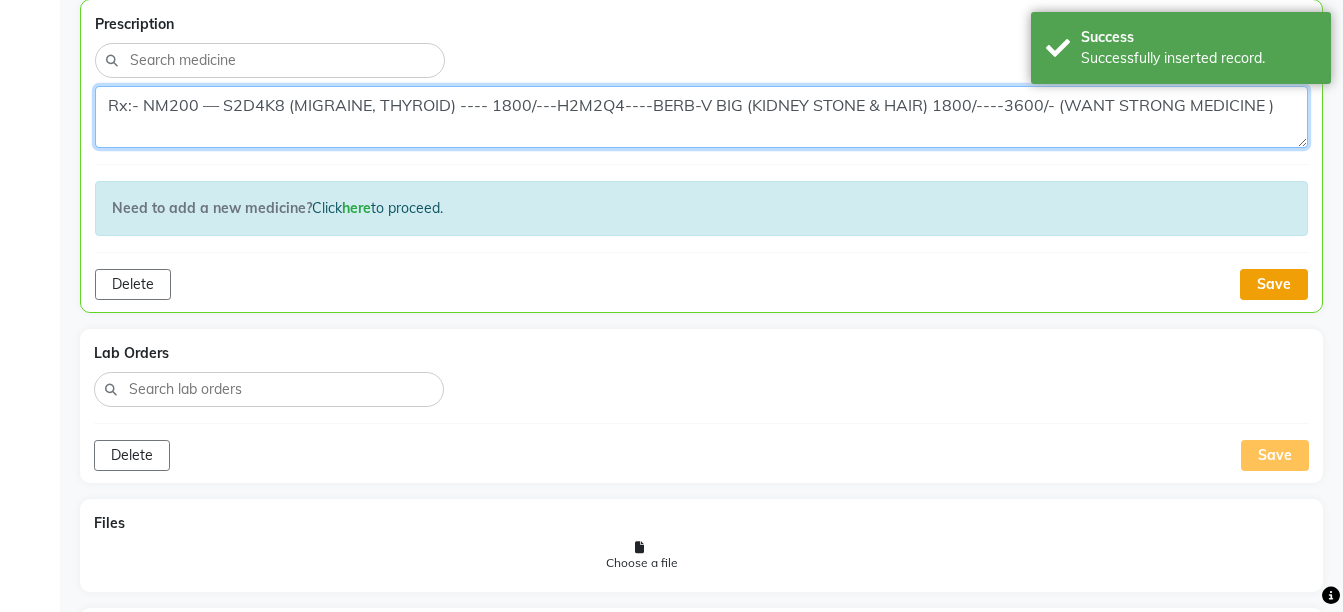 type on "Rx:- NM200 — S2D4K8 (MIGRAINE, THYROID) ---- 1800/---H2M2Q4----BERB-V BIG (KIDNEY STONE & HAIR) 1800/----3600/- (WANT STRONG MEDICINE )" 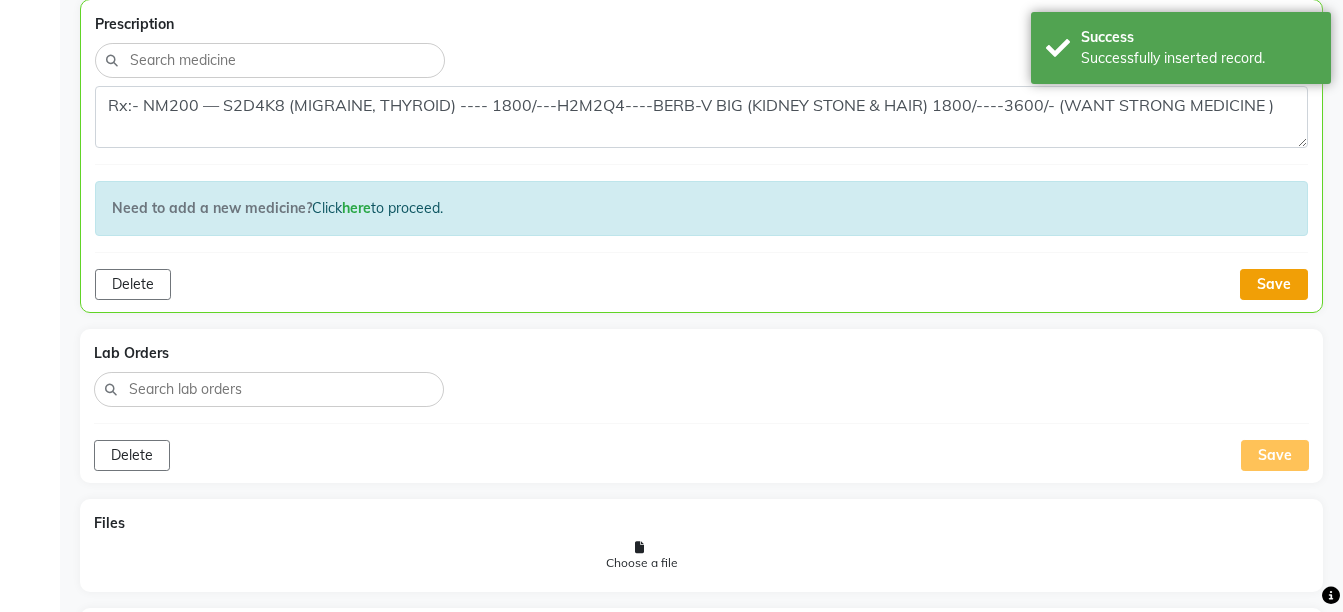 click on "Save" 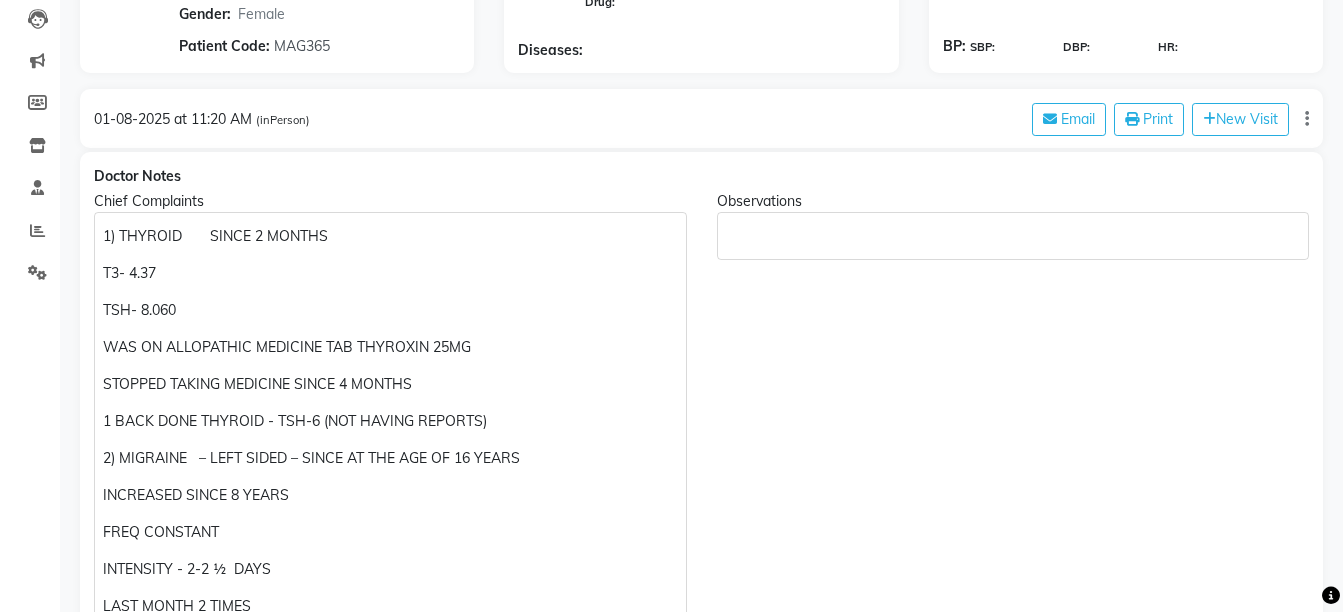scroll, scrollTop: 0, scrollLeft: 0, axis: both 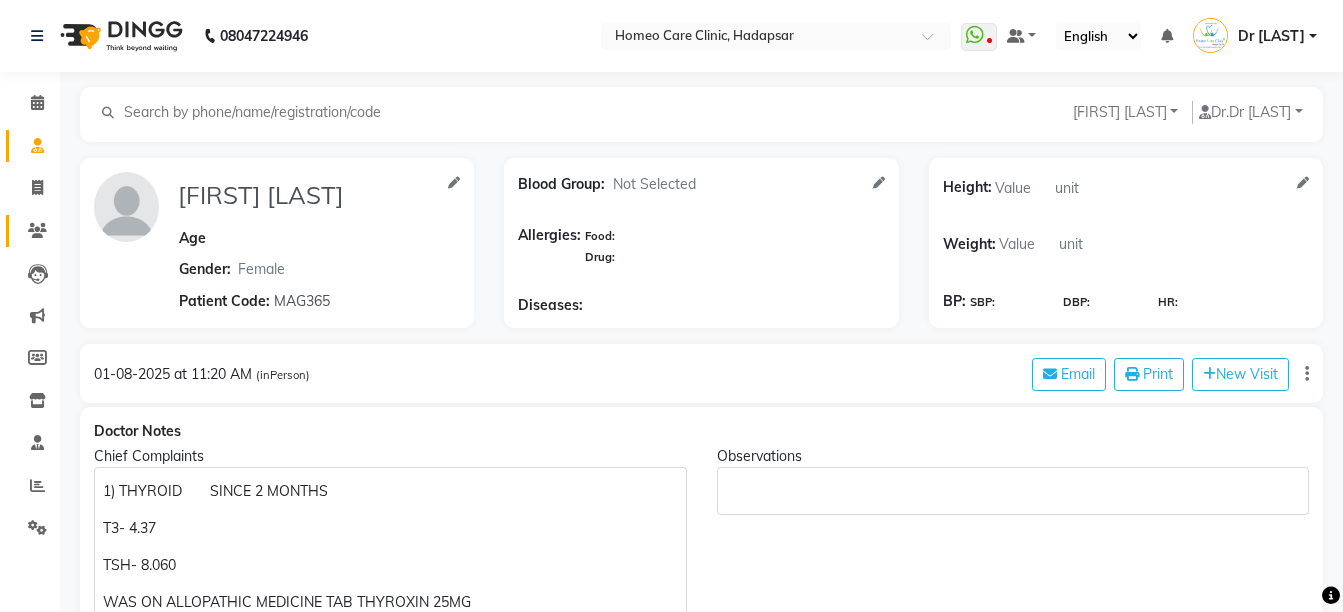 click on "Patients" 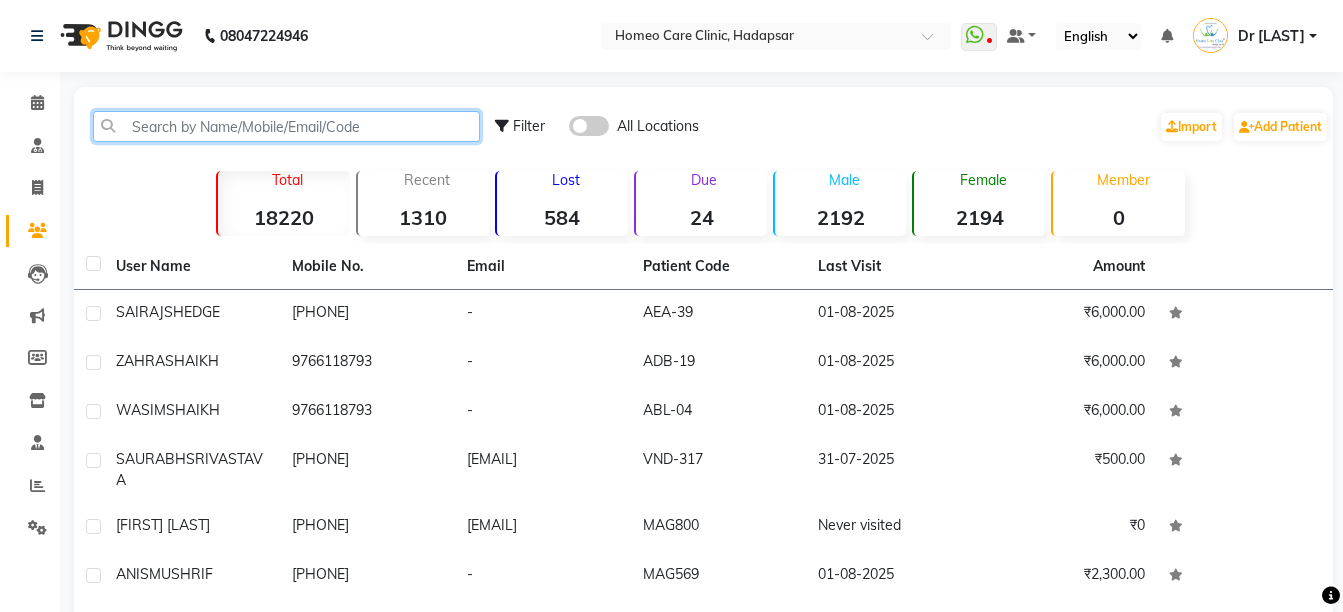 click 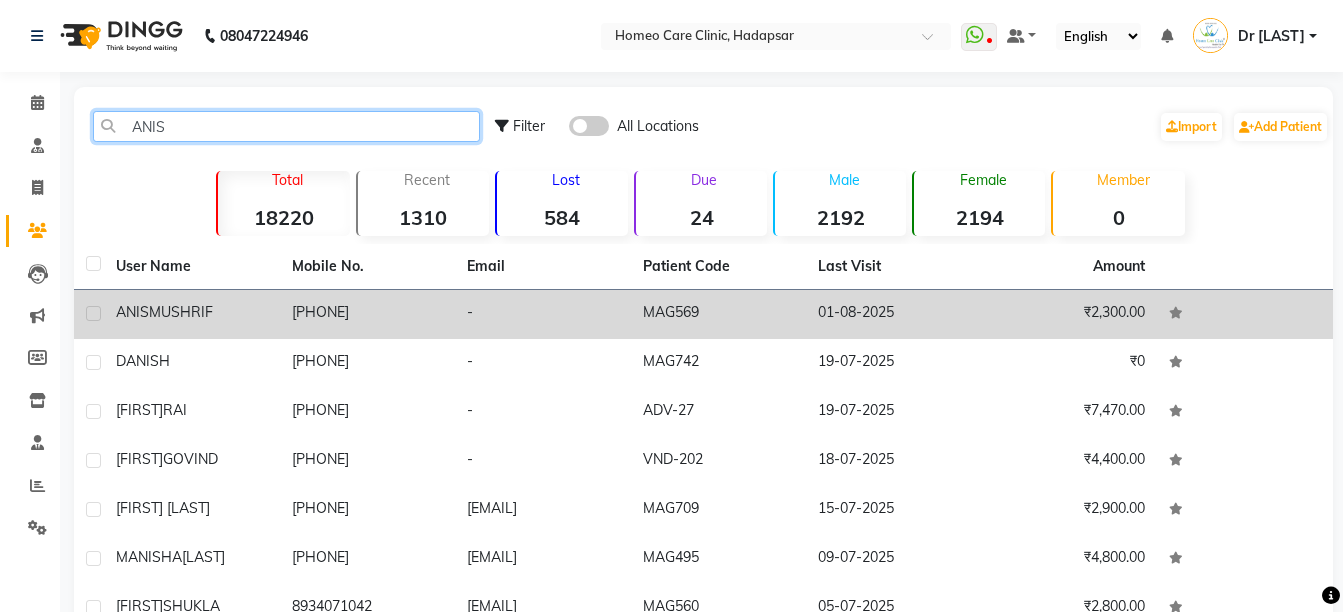 type on "ANIS" 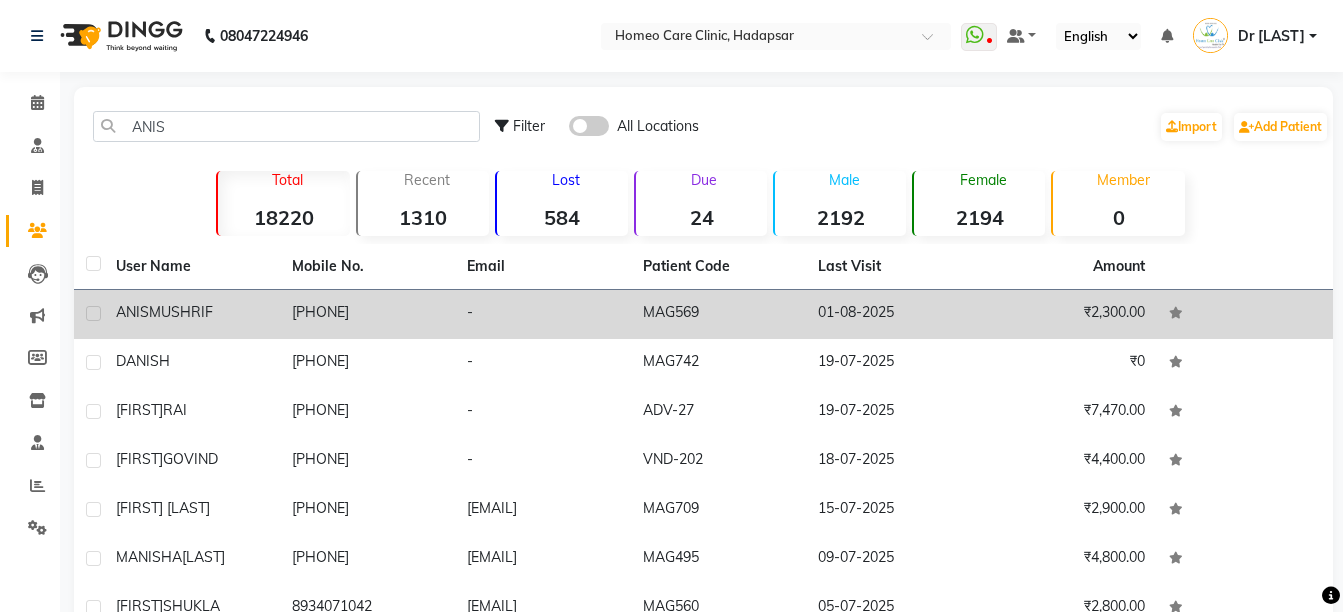 click on "[FIRST] [LAST]" 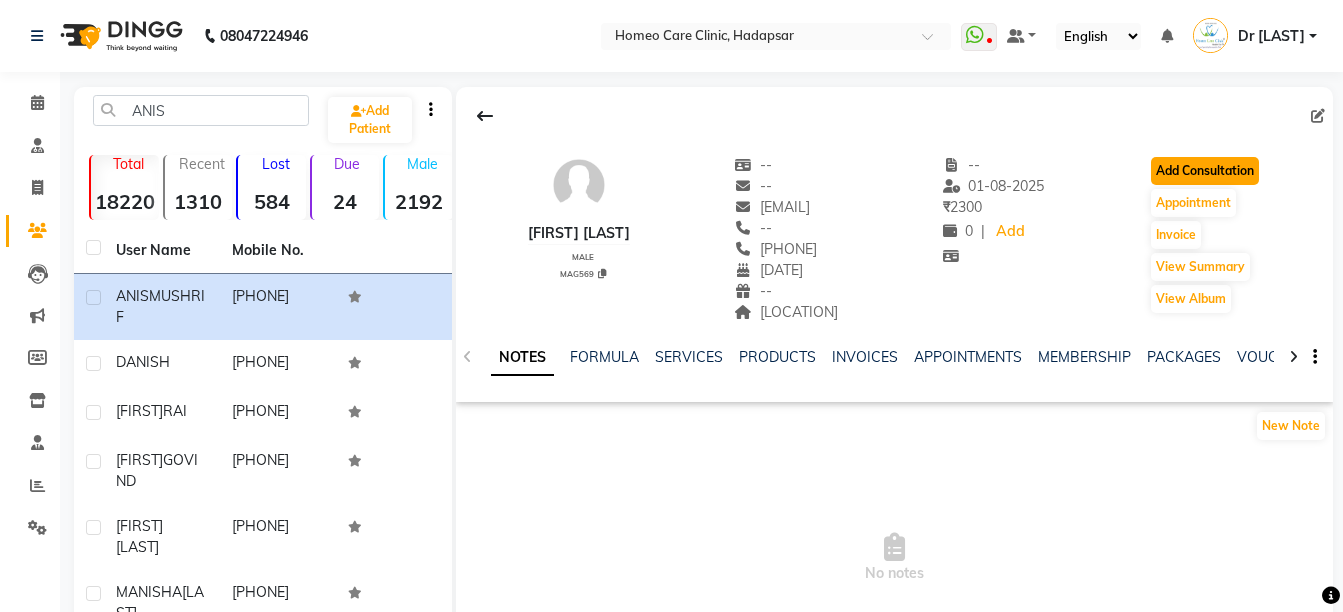 click on "Add Consultation" 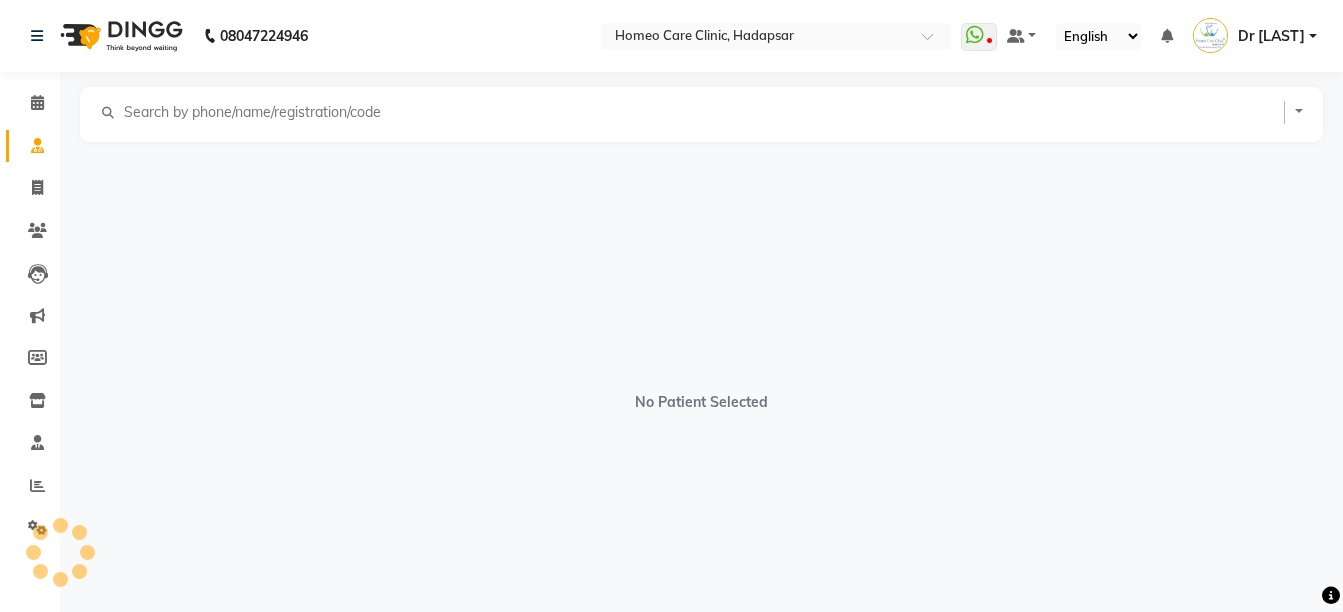 select on "male" 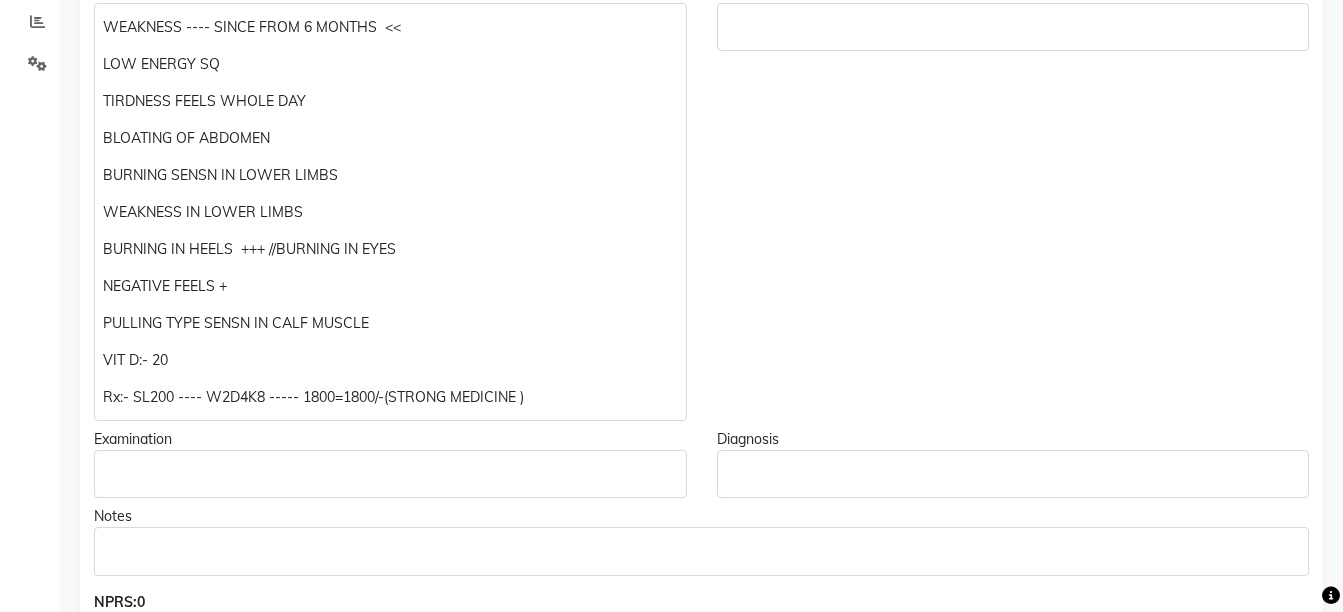 scroll, scrollTop: 461, scrollLeft: 0, axis: vertical 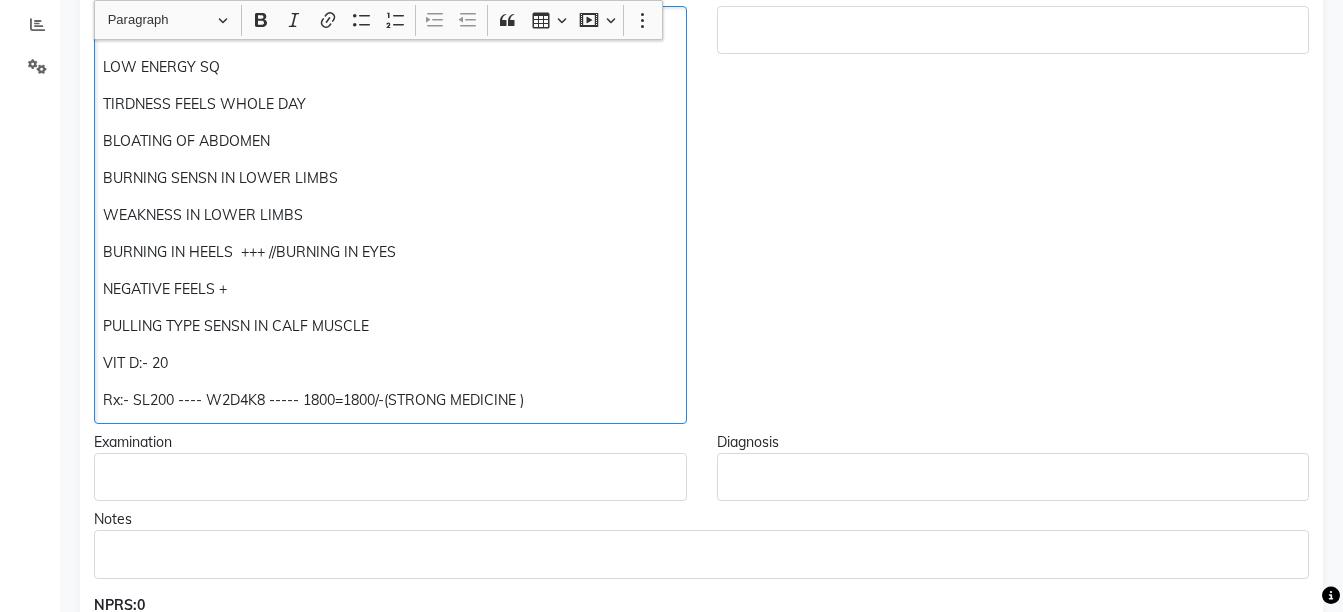 click on "Rx:- SL200 ---- W2D4K8 ----- 1800=1800/-(STRONG MEDICINE )" 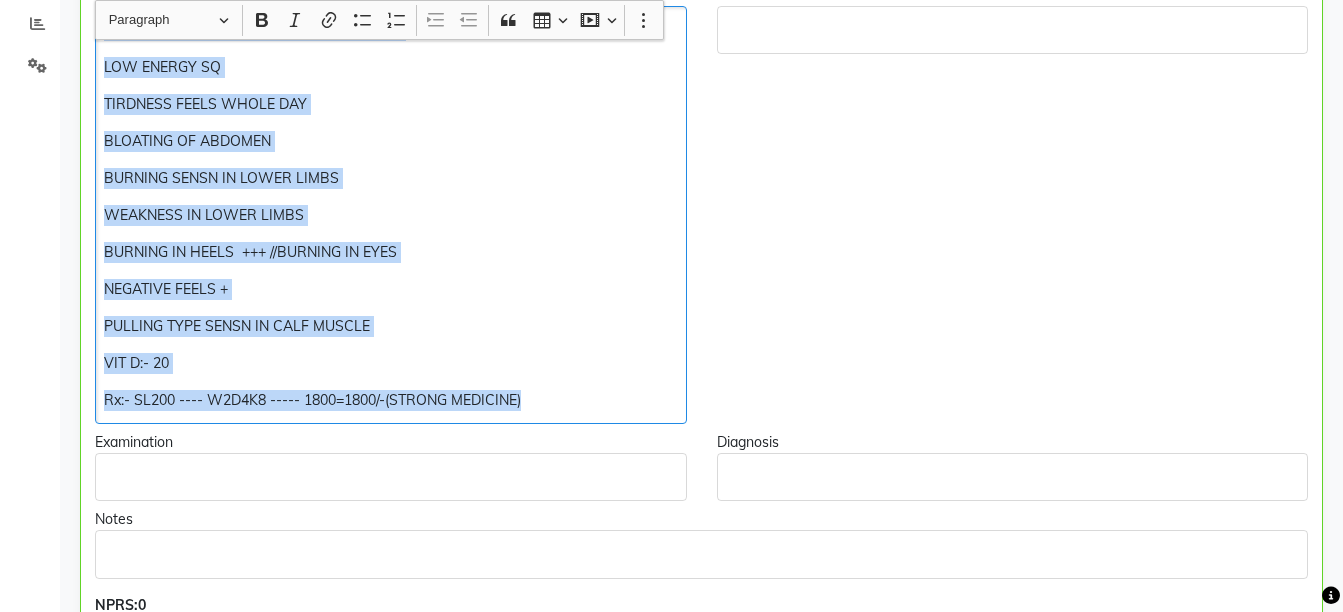 copy on "WEAKNESS ---- SINCE FROM 6 MONTHS  << LOW ENERGY SQ  TIRDNESS FEELS WHOLE DAY BLOATING OF ABDOMEN  BURNING SENSN IN LOWER LIMBS  WEAKNESS IN LOWER LIMBS BURNING IN HEELS  +++ //BURNING IN EYES  NEGATIVE FEELS +  PULLING TYPE SENSN IN CALF MUSCLE  VIT D:- 20  Rx:- SL200 ---- W2D4K8 ----- 1800=1800/-(STRONG MEDICINE)" 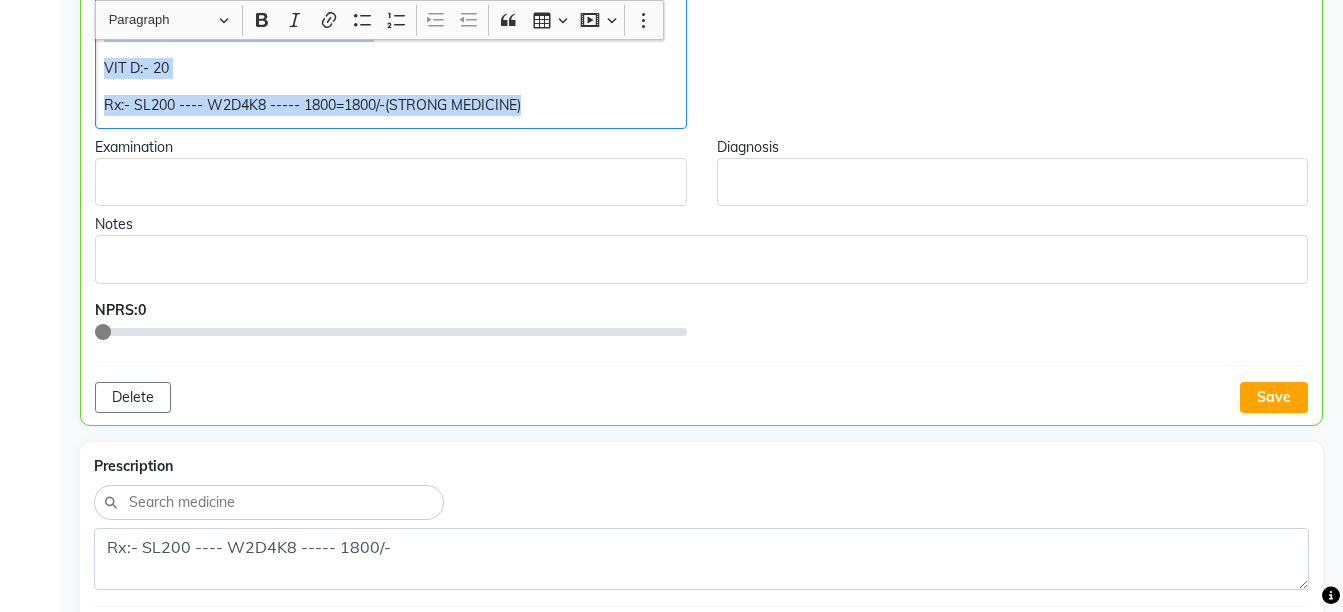 scroll, scrollTop: 771, scrollLeft: 0, axis: vertical 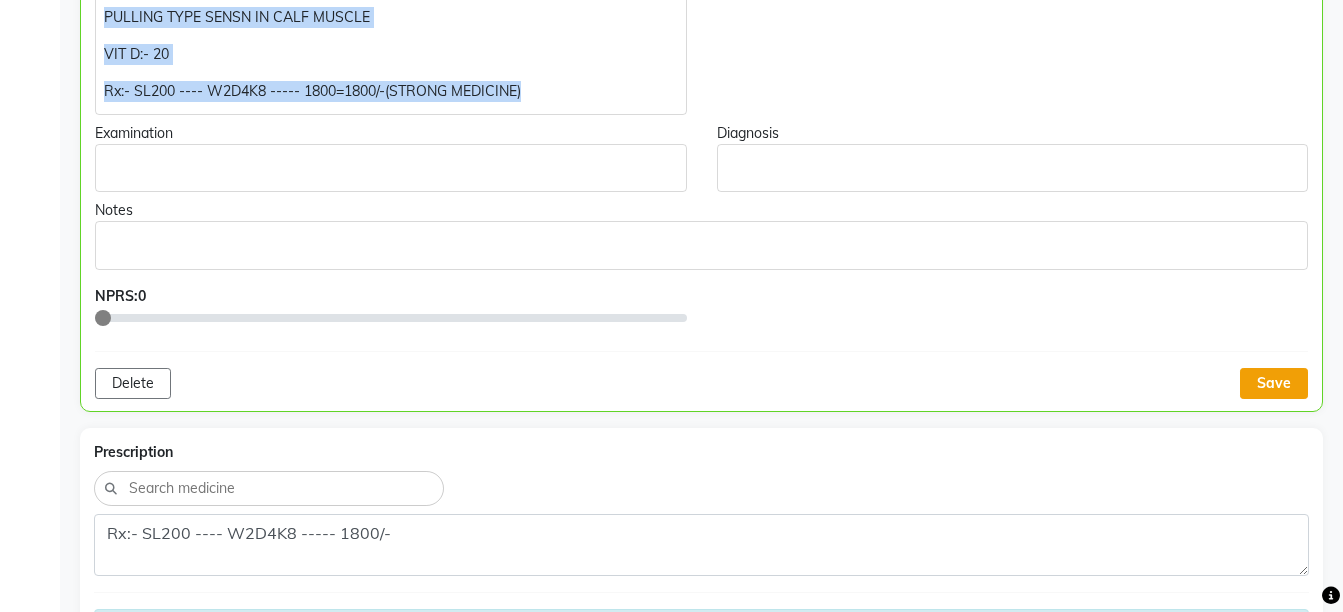 click on "Save" 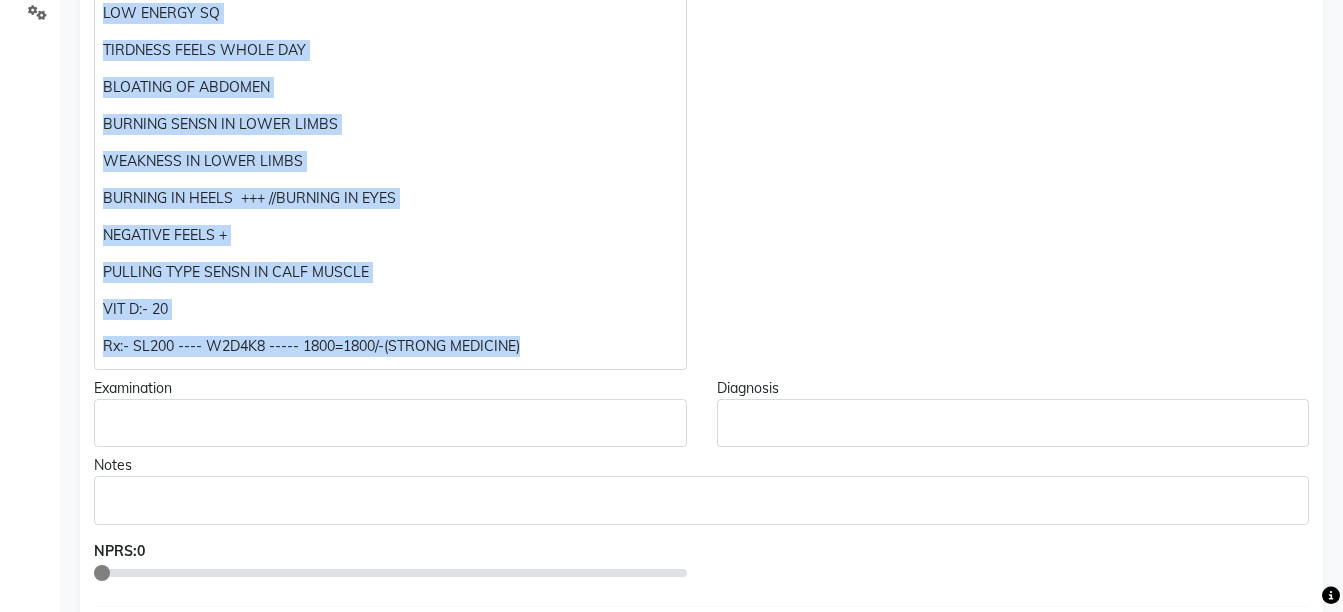 scroll, scrollTop: 0, scrollLeft: 0, axis: both 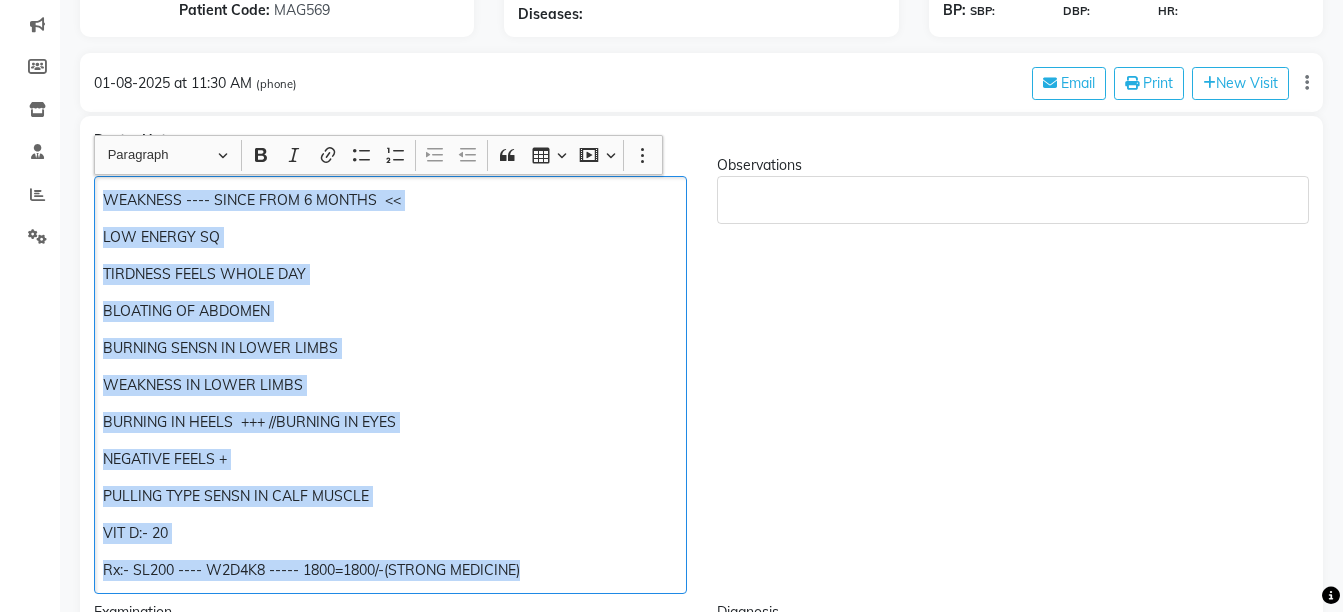 click on "WEAKNESS ---- SINCE FROM 6 MONTHS  << LOW ENERGY SQ  TIRDNESS FEELS WHOLE DAY BLOATING OF ABDOMEN  BURNING SENSN IN LOWER LIMBS  WEAKNESS IN LOWER LIMBS BURNING IN HEELS  +++ //BURNING IN EYES  NEGATIVE FEELS +  PULLING TYPE SENSN IN CALF MUSCLE  VIT D:- 20  Rx:- SL200 ---- W2D4K8 ----- 1800=1800/-(STRONG MEDICINE)" 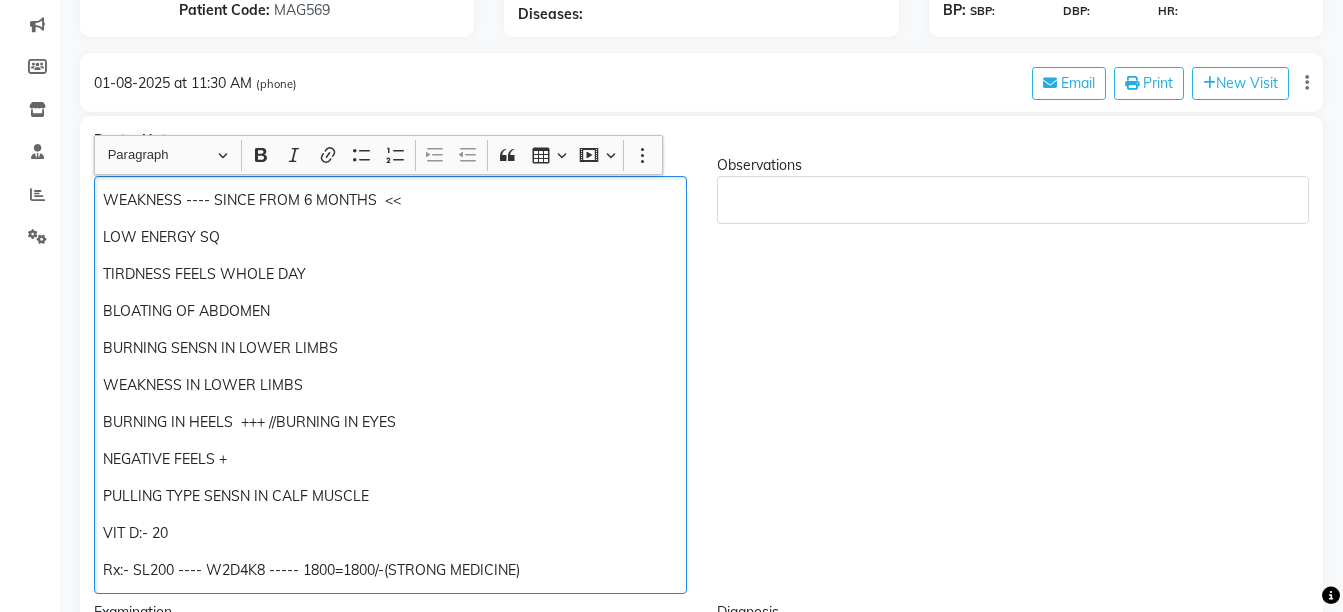 type 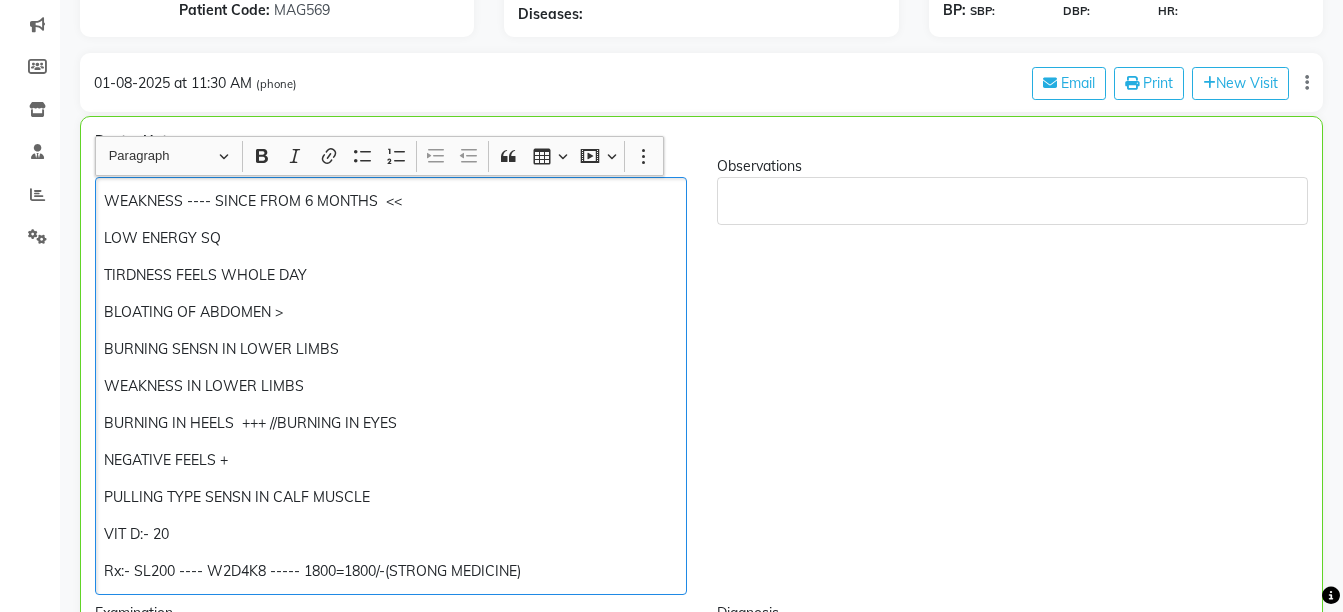 scroll, scrollTop: 292, scrollLeft: 0, axis: vertical 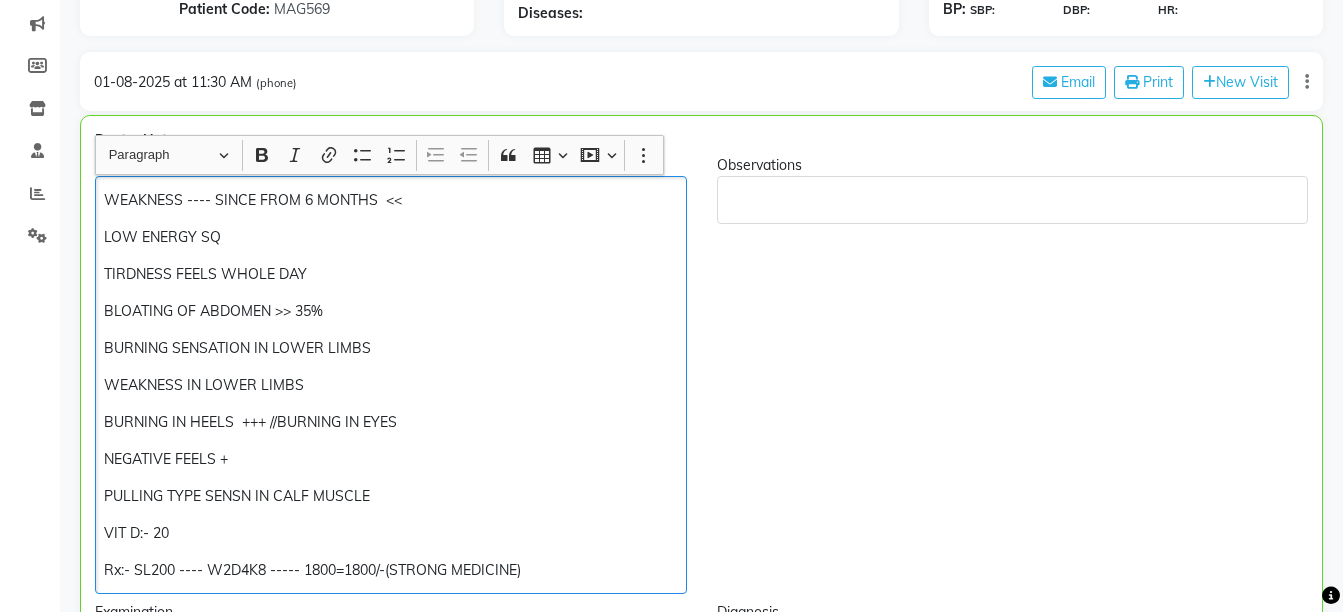 click on "BURNING SENSATION IN LOWER LIMBS" 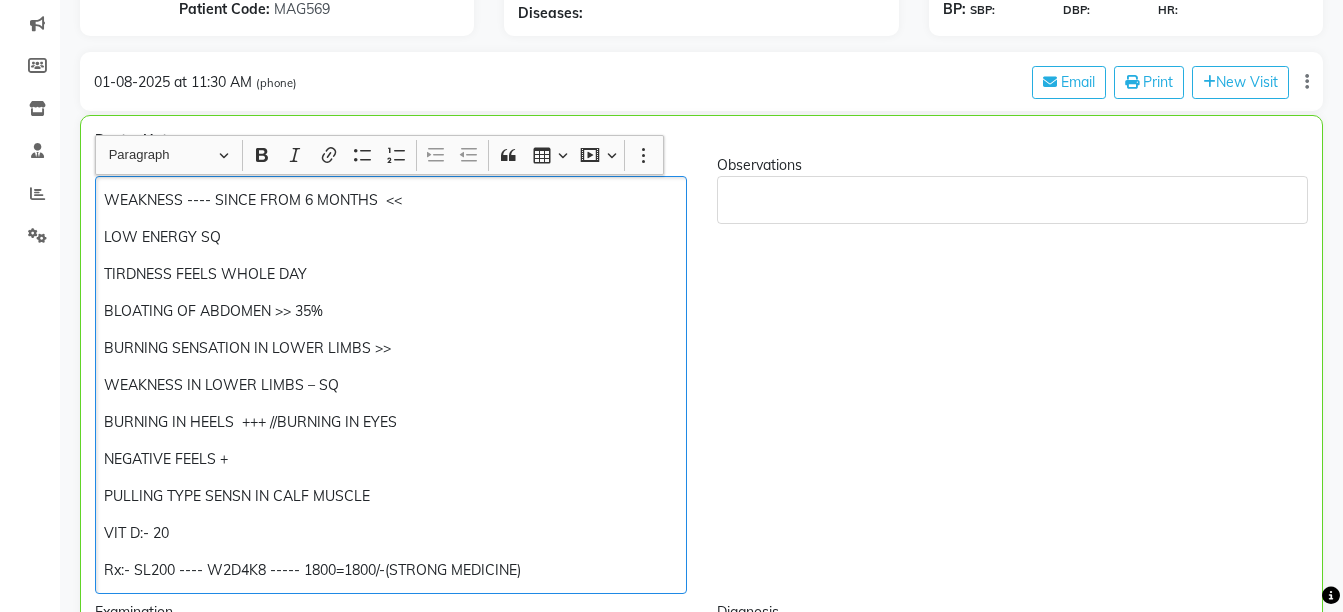click on "TIRDNESS FEELS WHOLE DAY" 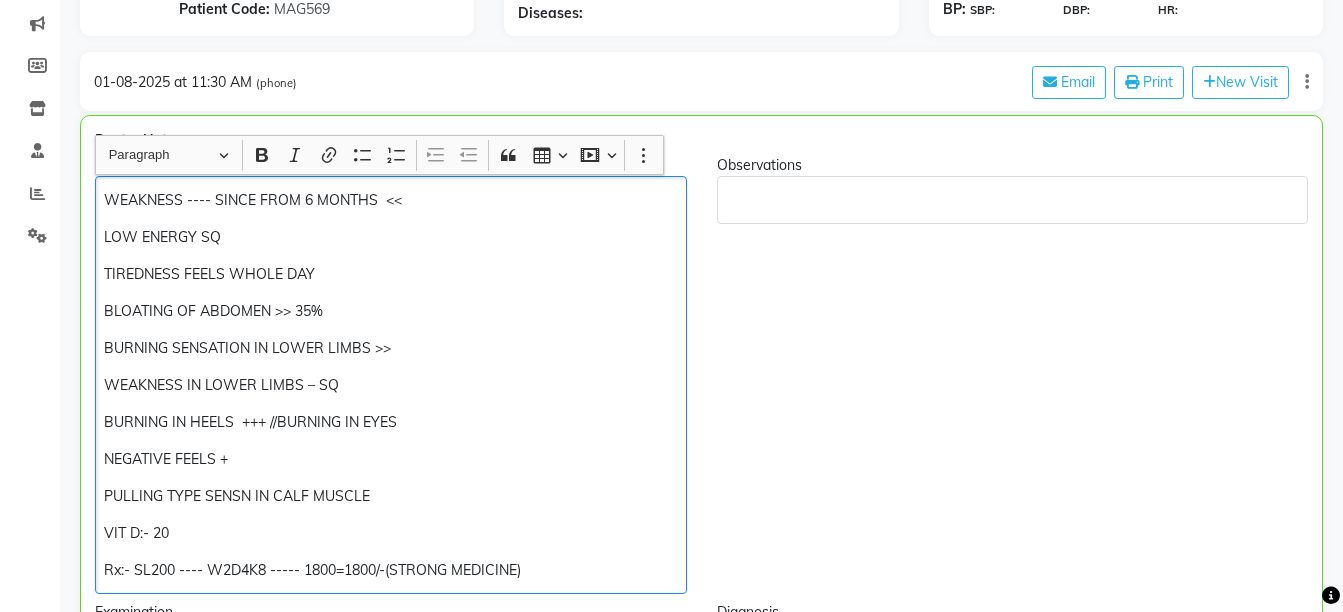 click on "PULLING TYPE SENSN IN CALF MUSCLE" 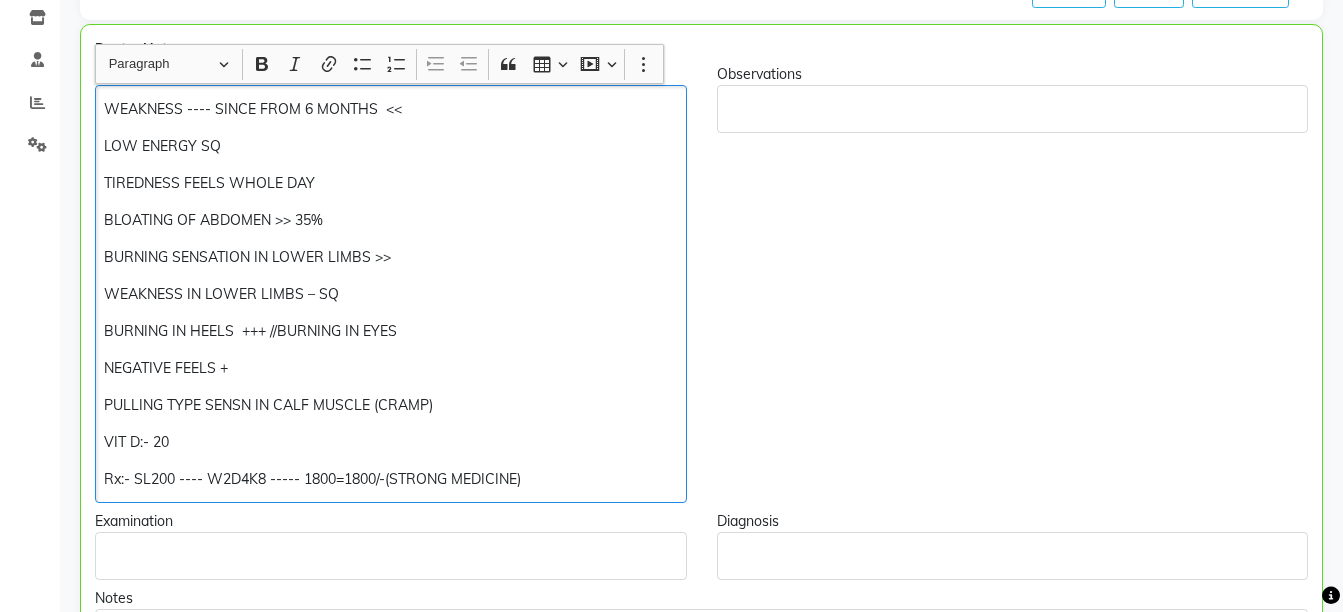 scroll, scrollTop: 426, scrollLeft: 0, axis: vertical 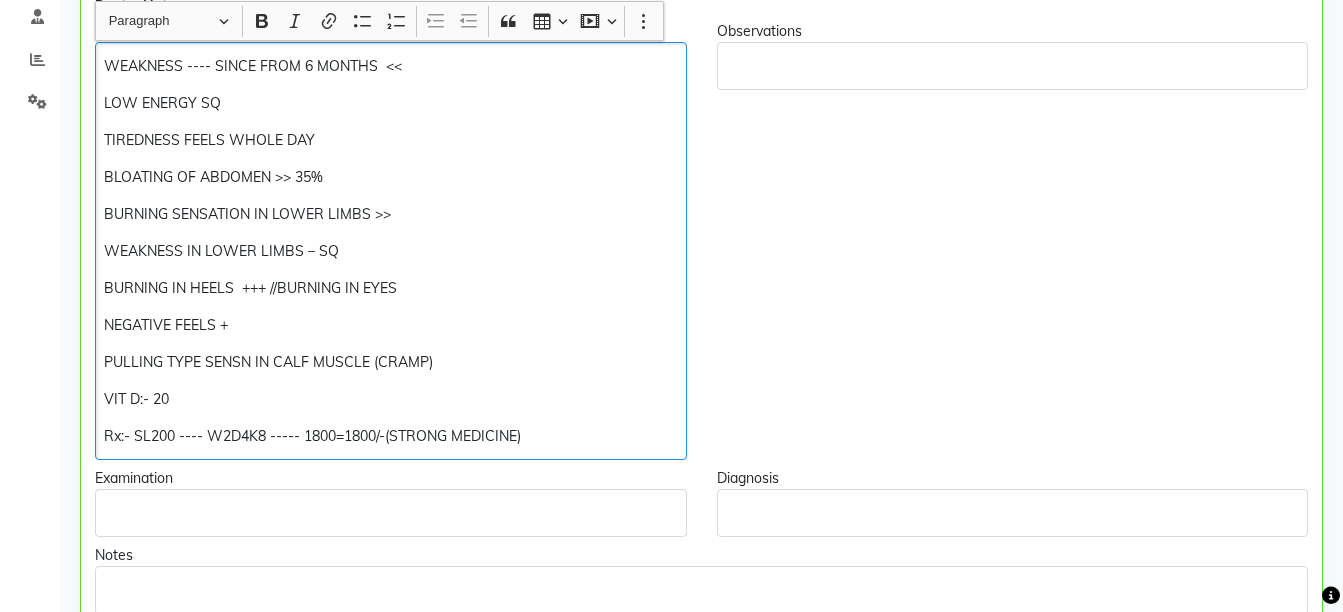 click on "VIT D:- 20" 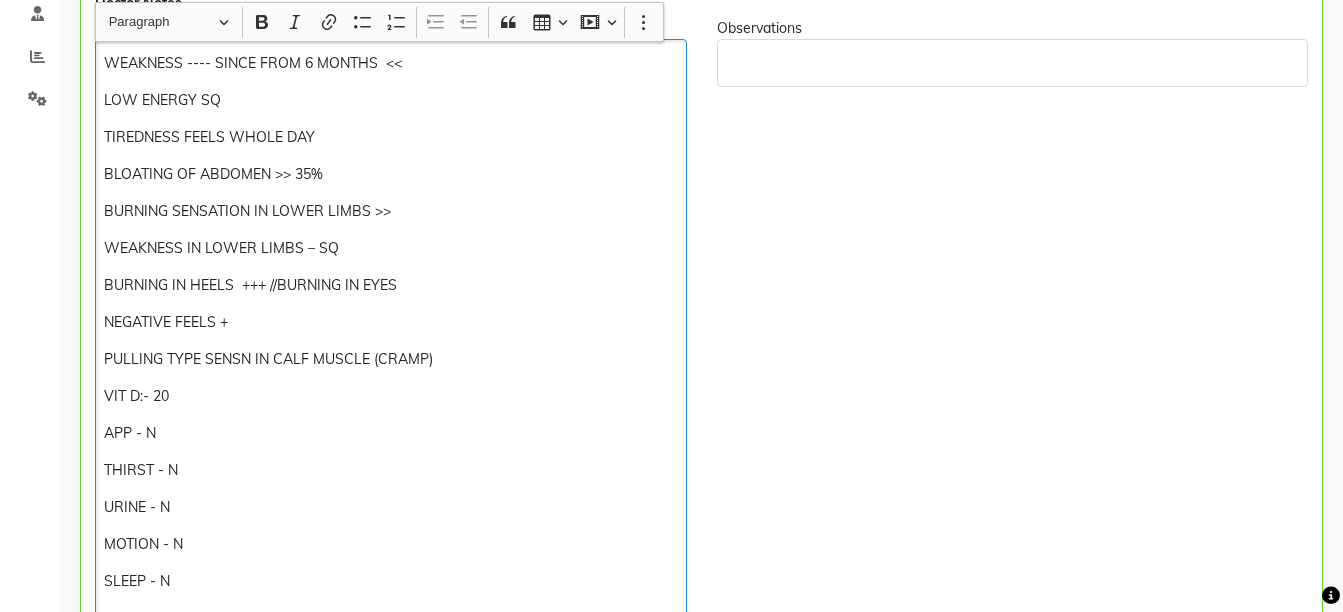 scroll, scrollTop: 444, scrollLeft: 0, axis: vertical 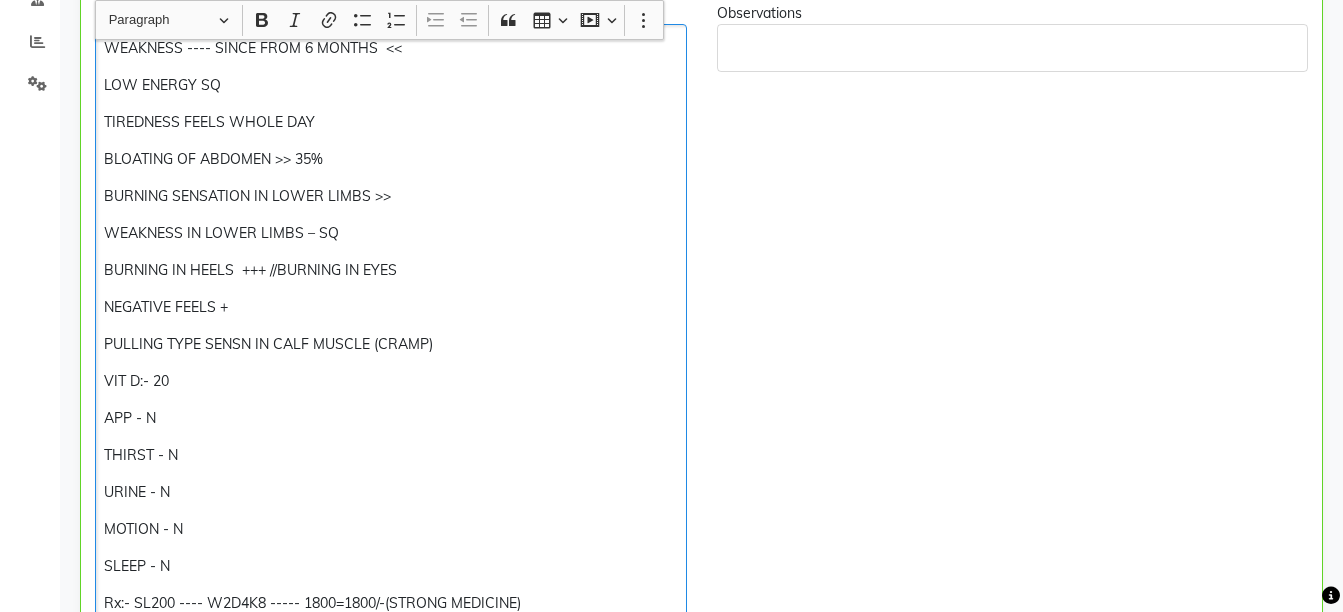click on "Rx:- SL200 ---- W2D4K8 ----- 1800=1800/-(STRONG MEDICINE)" 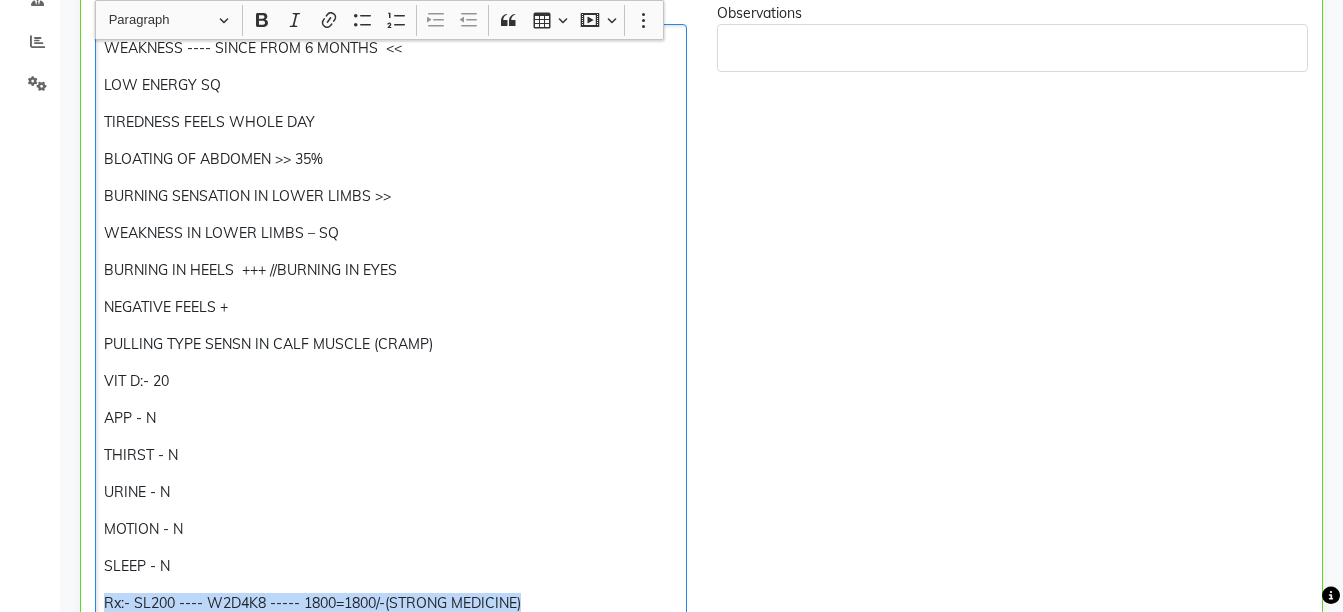copy on "Rx:- SL200 ---- W2D4K8 ----- 1800=1800/-(STRONG MEDICINE)" 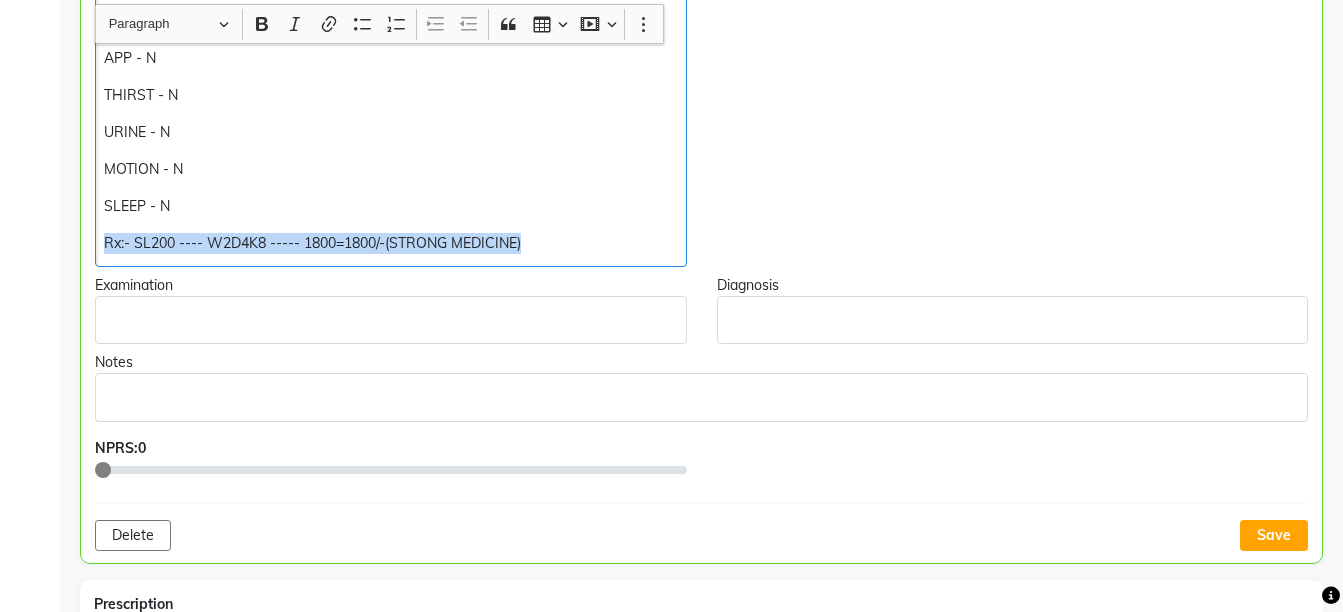 scroll, scrollTop: 808, scrollLeft: 0, axis: vertical 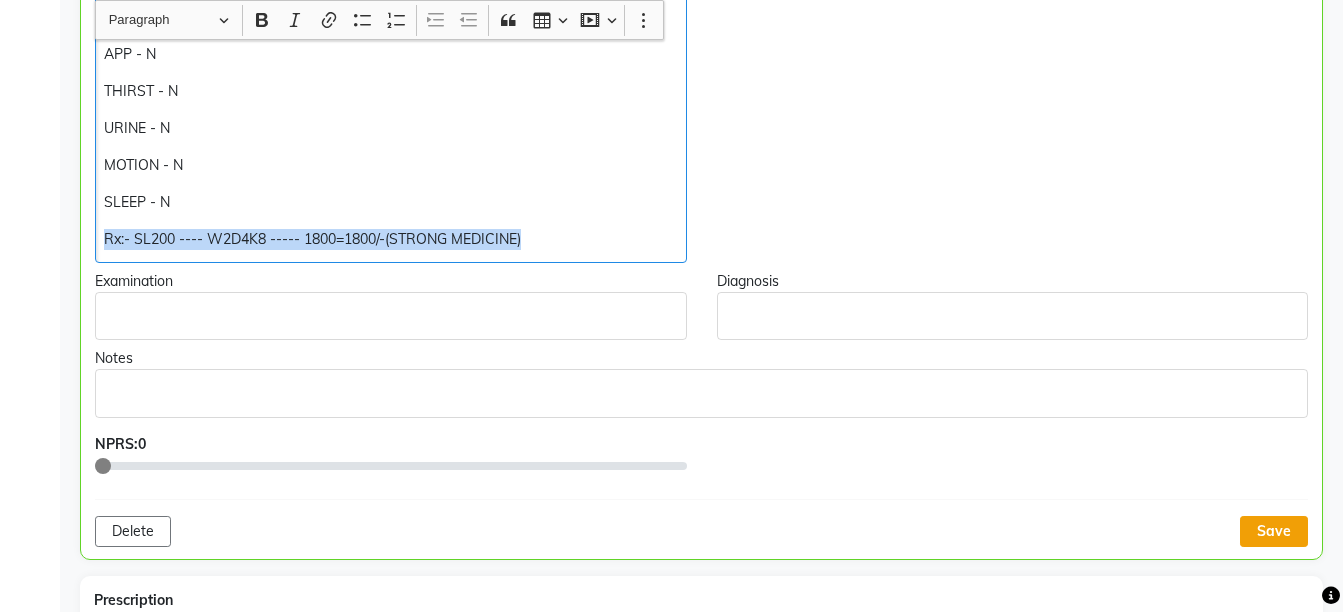 click on "Save" 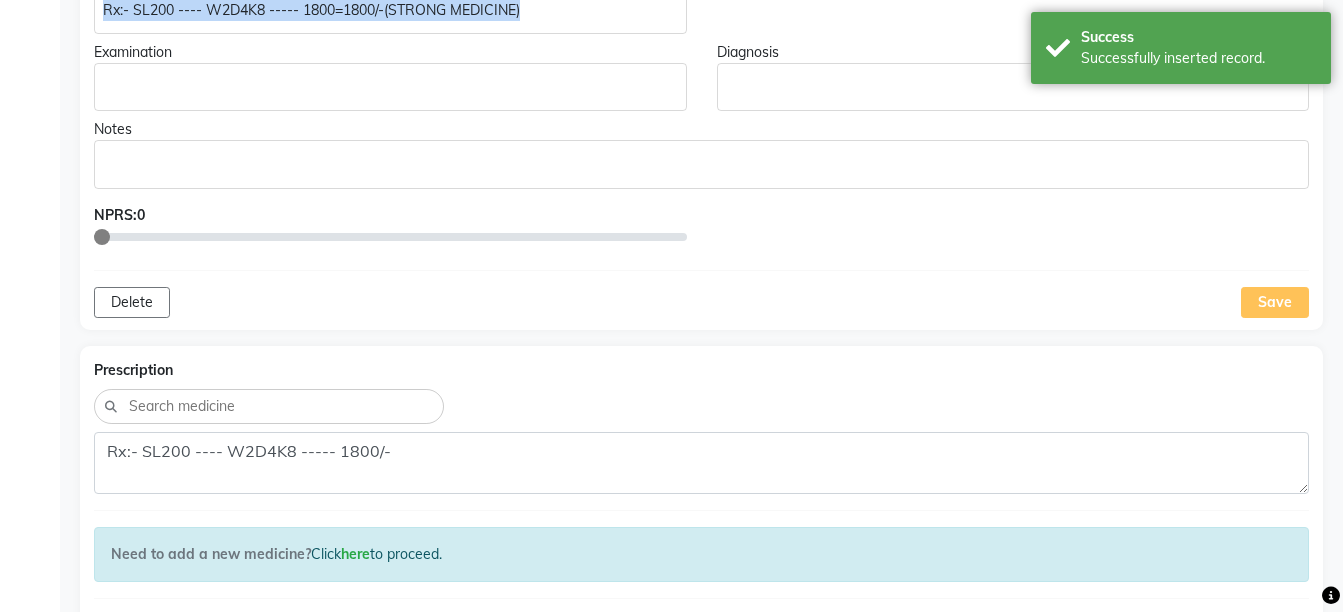 scroll, scrollTop: 1063, scrollLeft: 0, axis: vertical 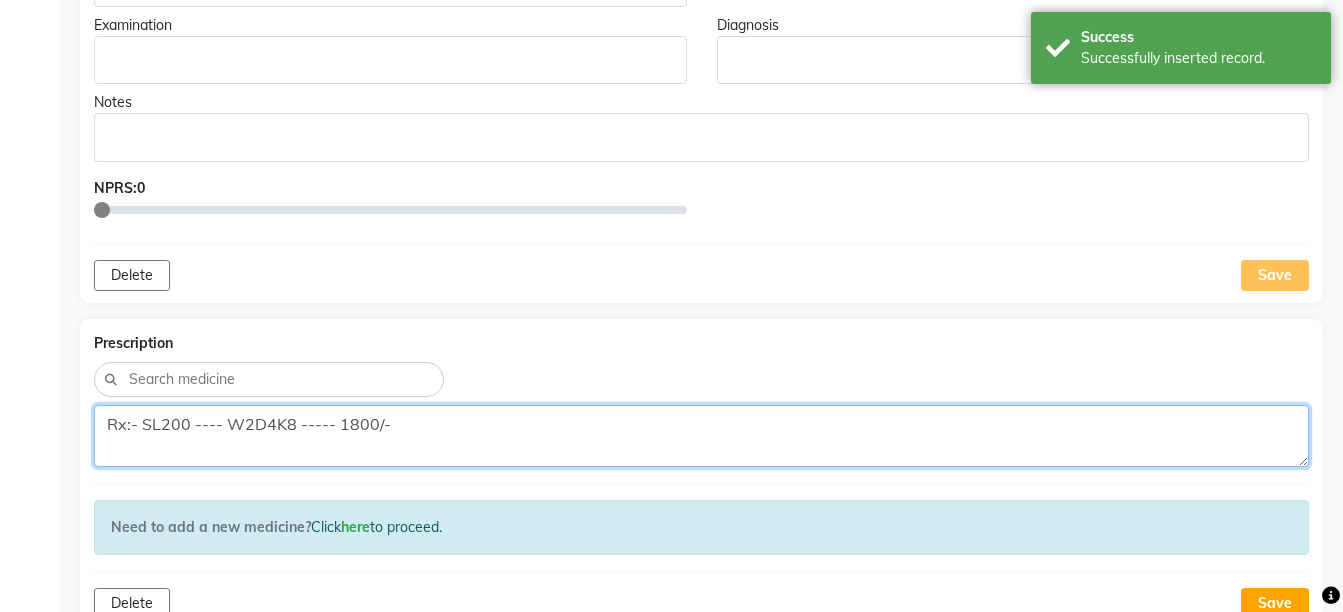 click on "Rx:- SL200 ---- W2D4K8 ----- 1800/-" 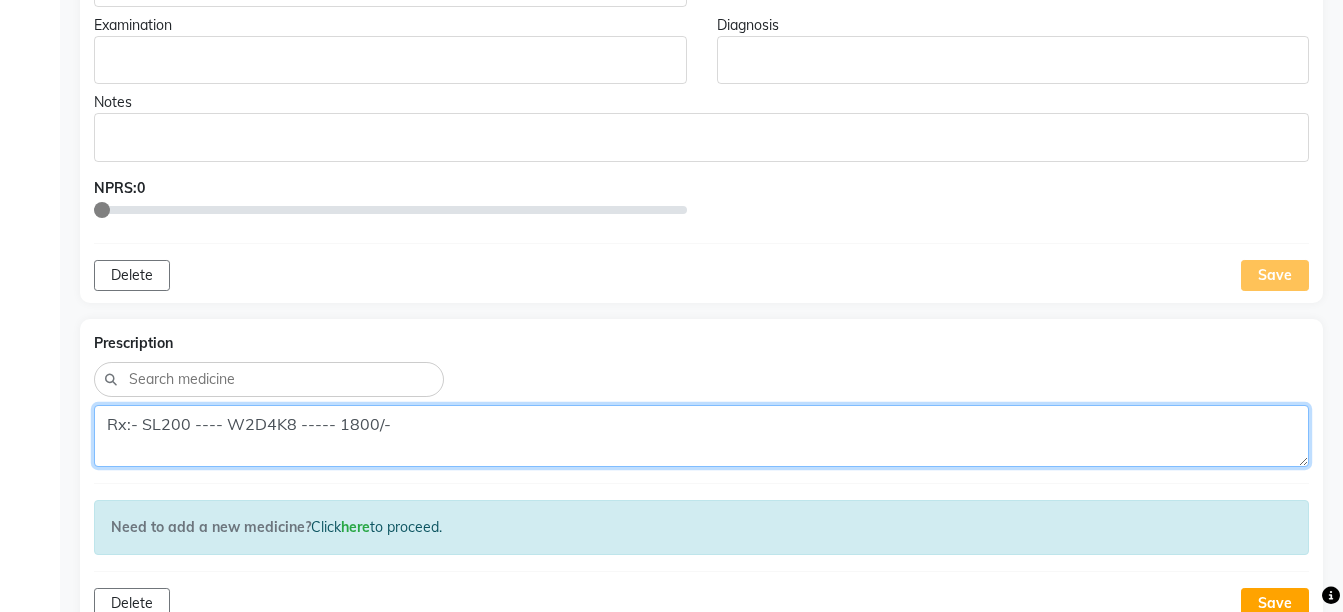 paste on "=1800/-(STRONG MEDICINE)" 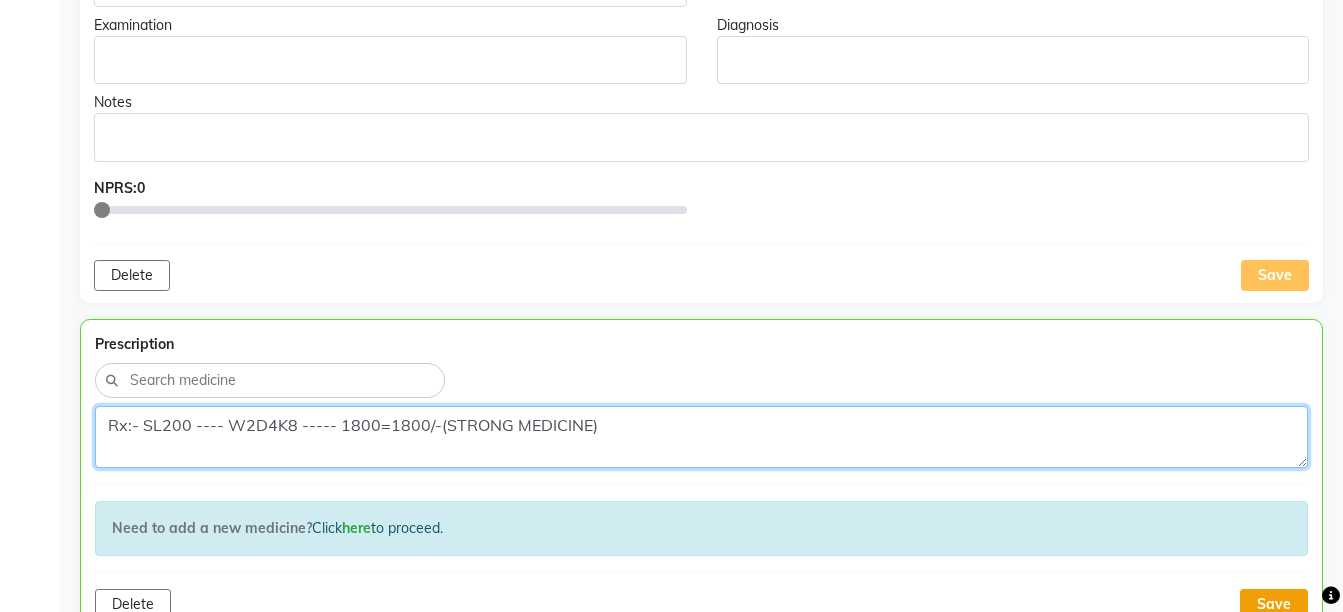 type on "Rx:- SL200 ---- W2D4K8 ----- 1800=1800/-(STRONG MEDICINE)" 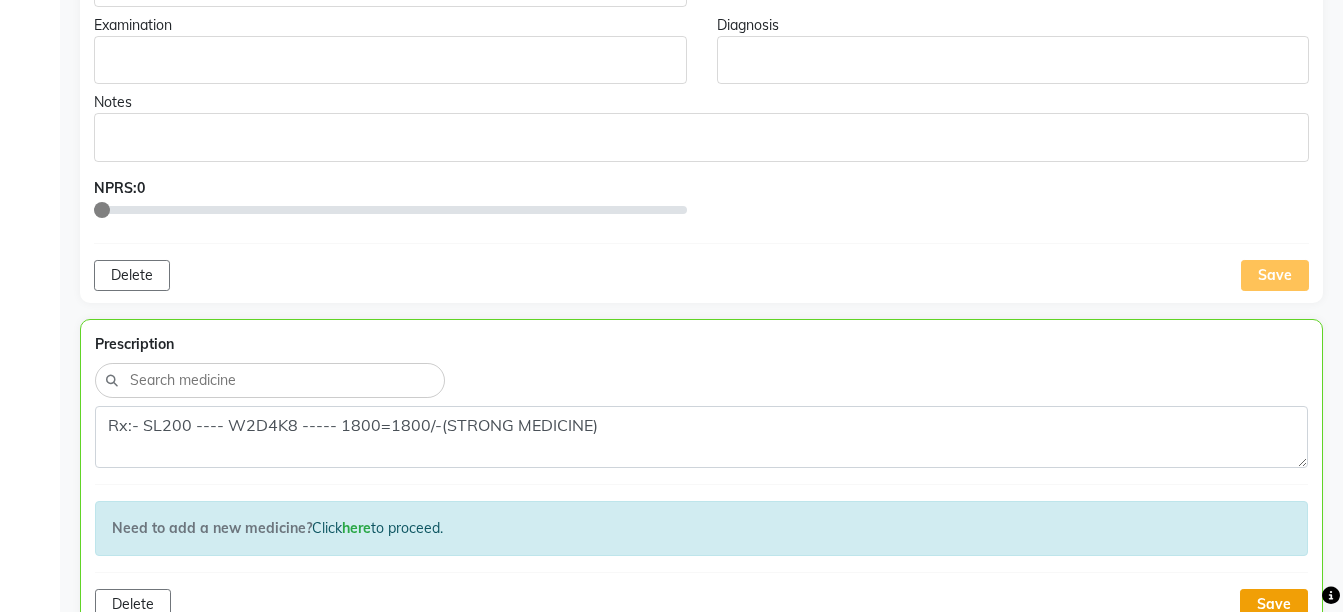 click on "Save" 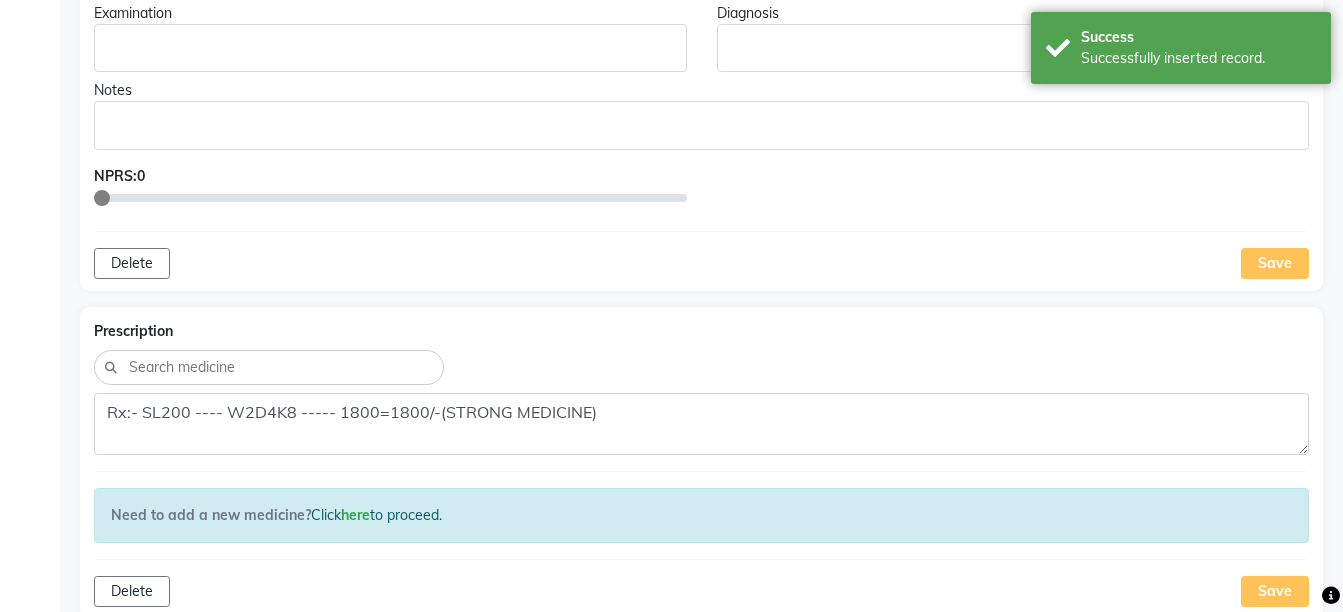 scroll, scrollTop: 1282, scrollLeft: 0, axis: vertical 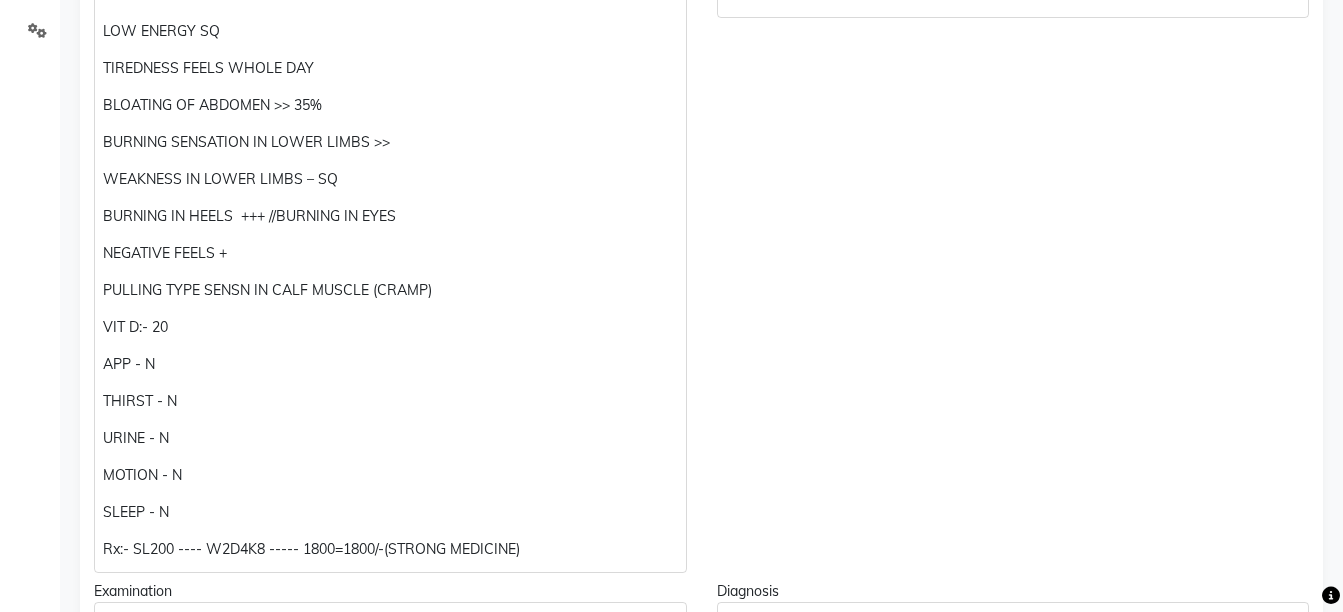 click on "NEGATIVE FEELS +" 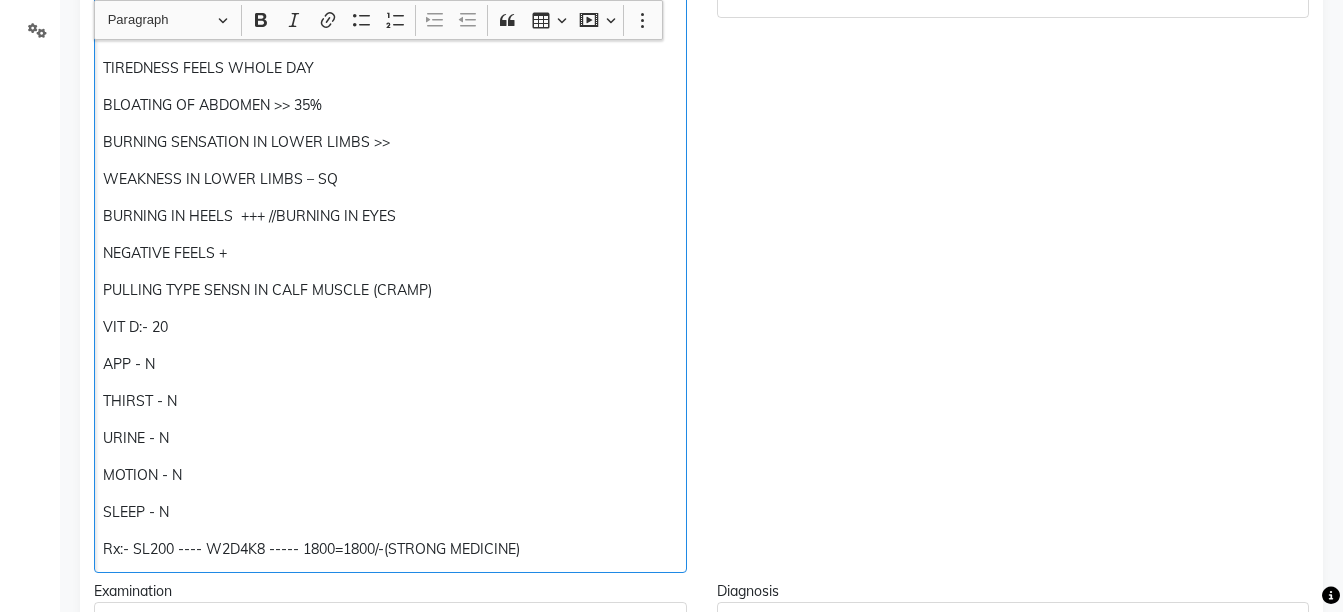 click on "WEAKNESS ---- SINCE FROM 6 MONTHS << LOW ENERGY SQ TIREDNESS FEELS WHOLE DAY BLOATING OF ABDOMEN >> 35% BURNING SENSATION IN LOWER LIMBS >> WEAKNESS IN LOWER LIMBS – SQ BURNING IN HEELS +++ //BURNING IN EYES NEGATIVE FEELS + PULLING TYPE SENSN IN CALF MUSCLE (CRAMP) VIT D:- 20 APP - N THIRST - N URINE - N MOTION - N SLEEP - N Rx:- SL200 ---- W2D4K8 ----- 1800=1800/-(STRONG MEDICINE)" 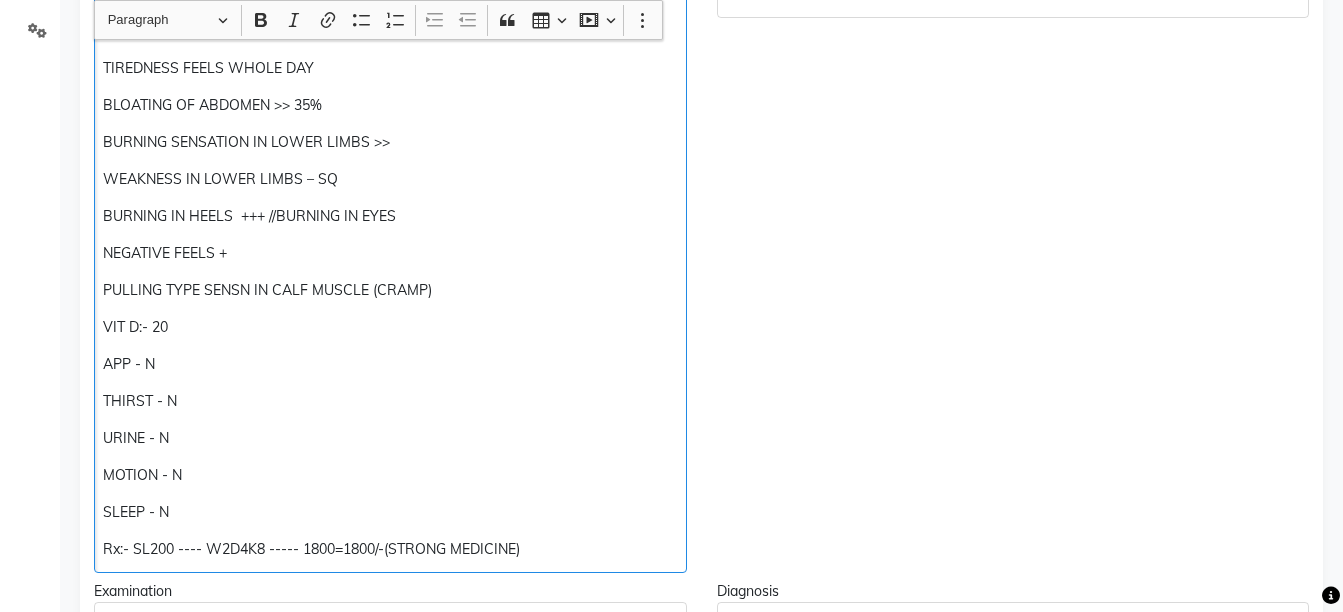 scroll, scrollTop: 498, scrollLeft: 0, axis: vertical 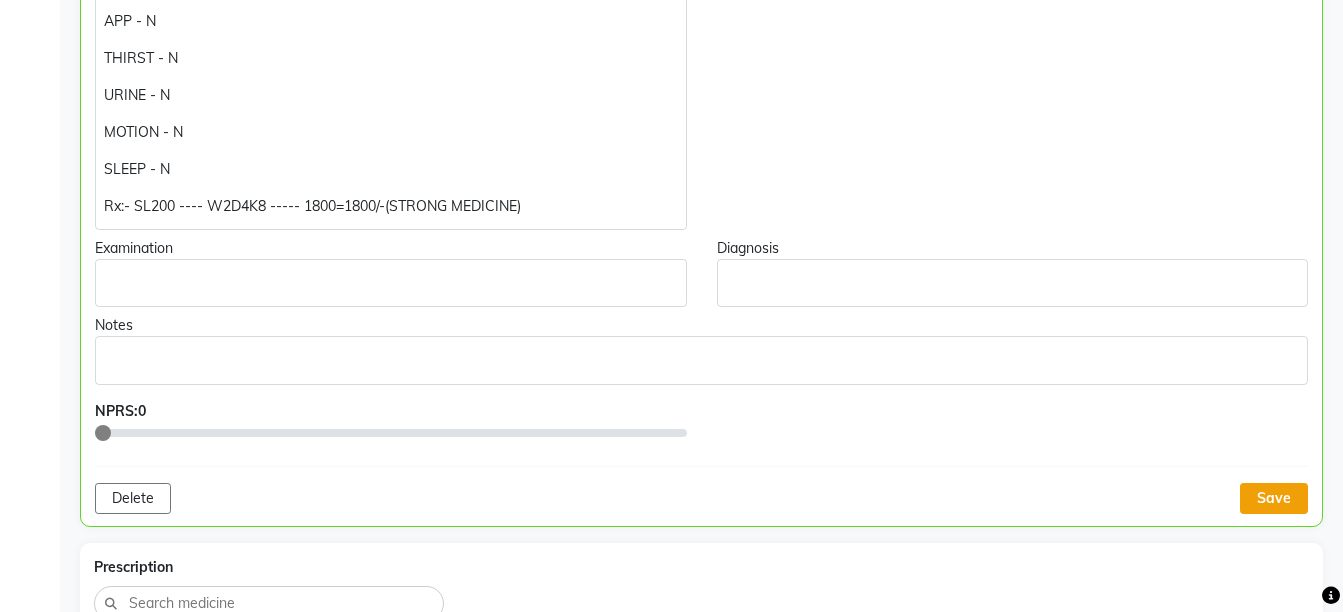 click on "Save" 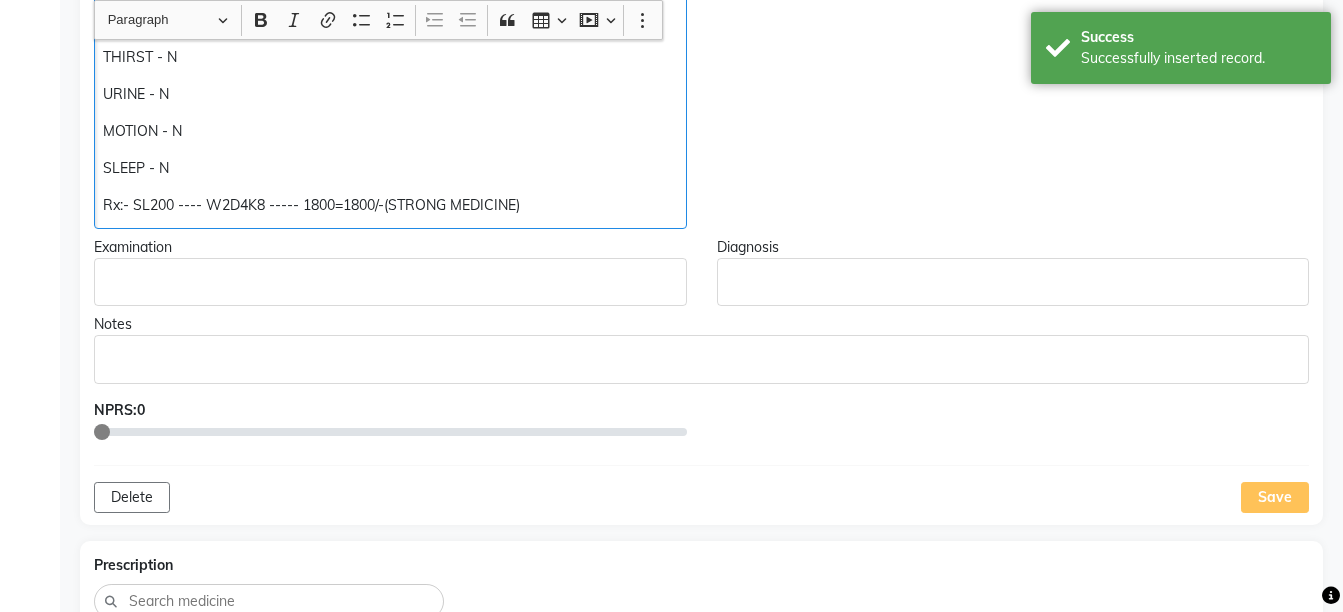 click on "Rx:- SL200 ---- W2D4K8 ----- 1800=1800/-(STRONG MEDICINE)" 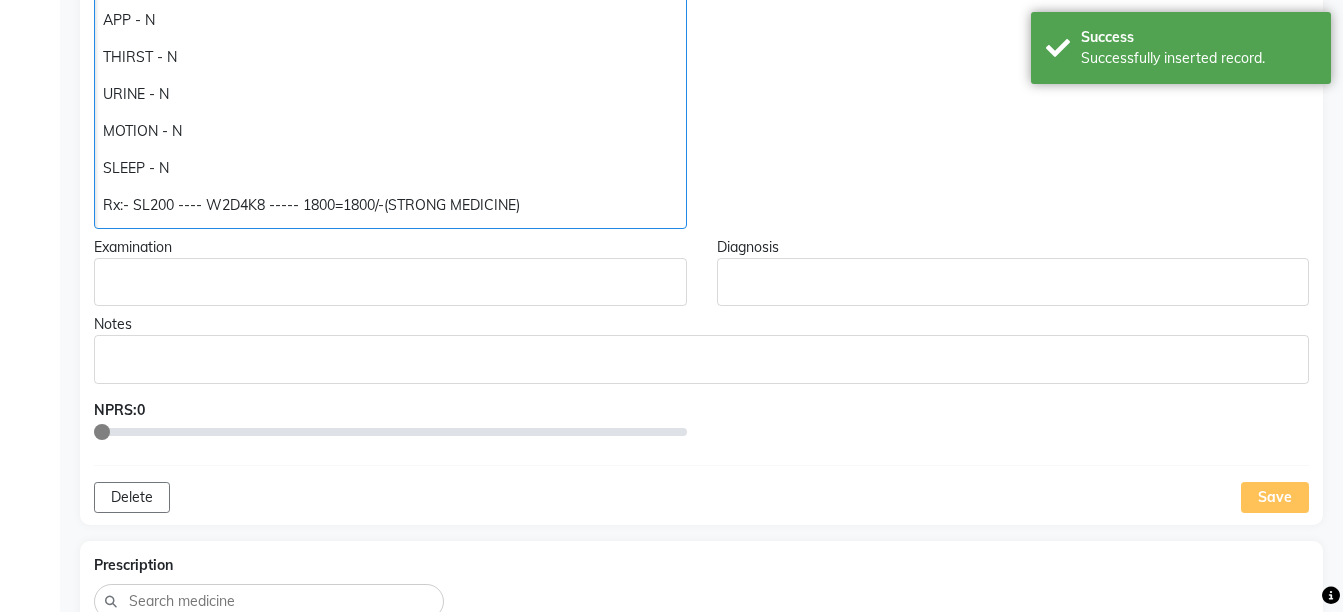 scroll, scrollTop: 342, scrollLeft: 0, axis: vertical 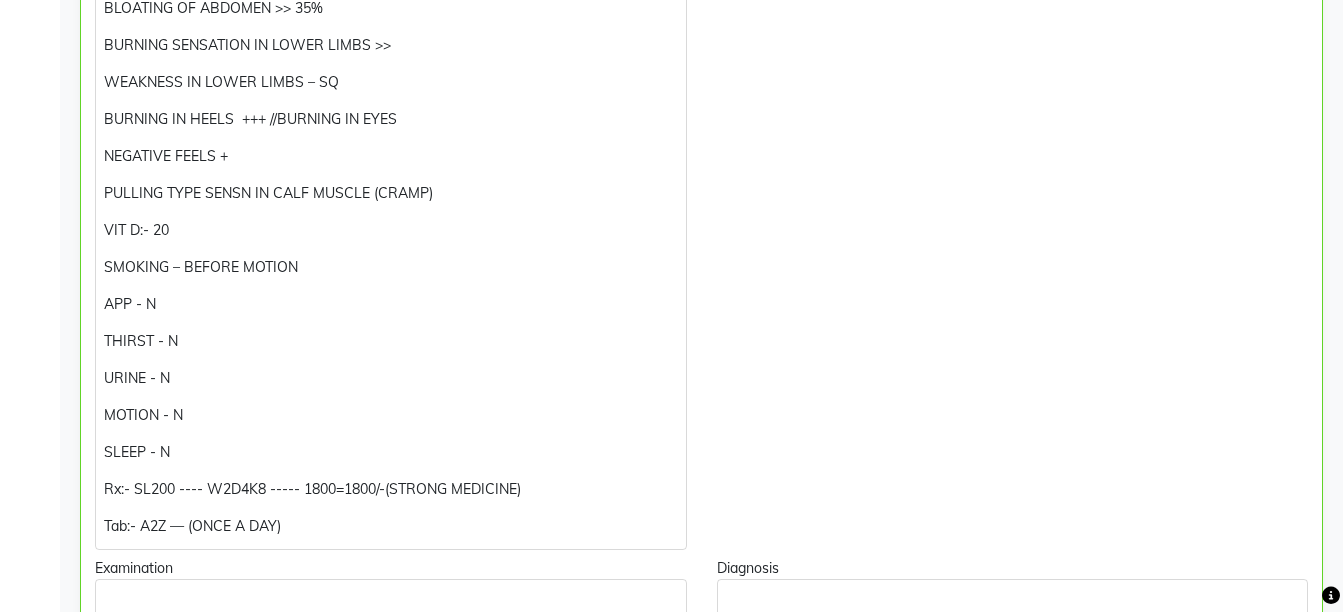 click on "Observations" 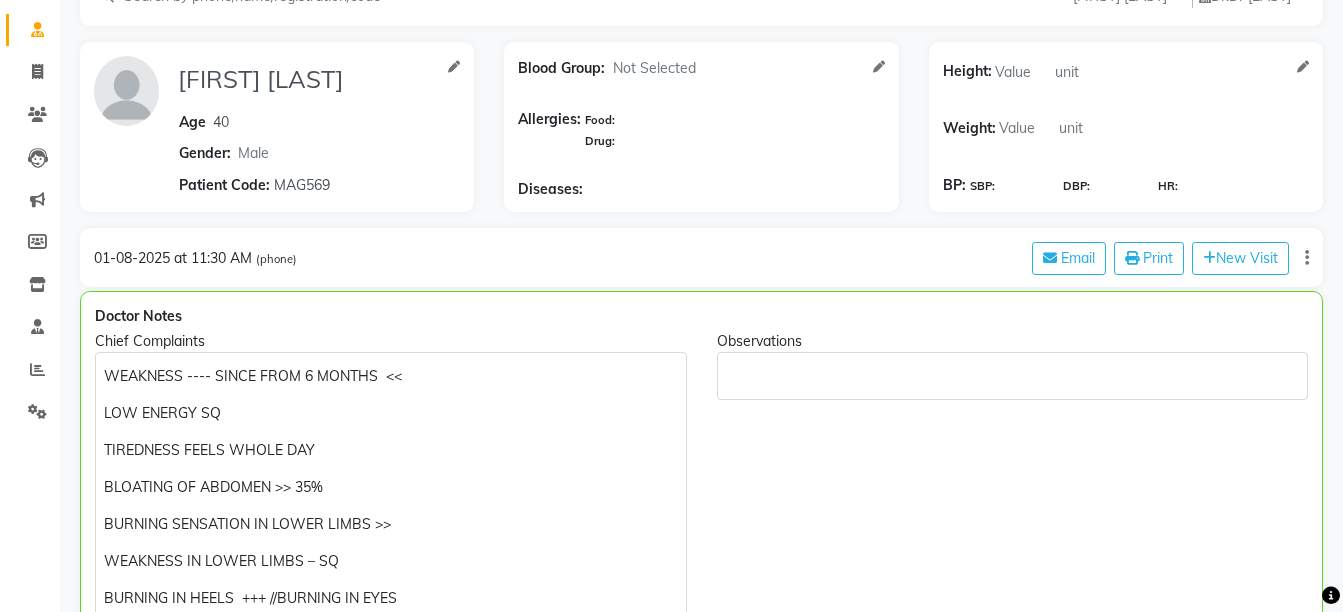 scroll, scrollTop: 0, scrollLeft: 0, axis: both 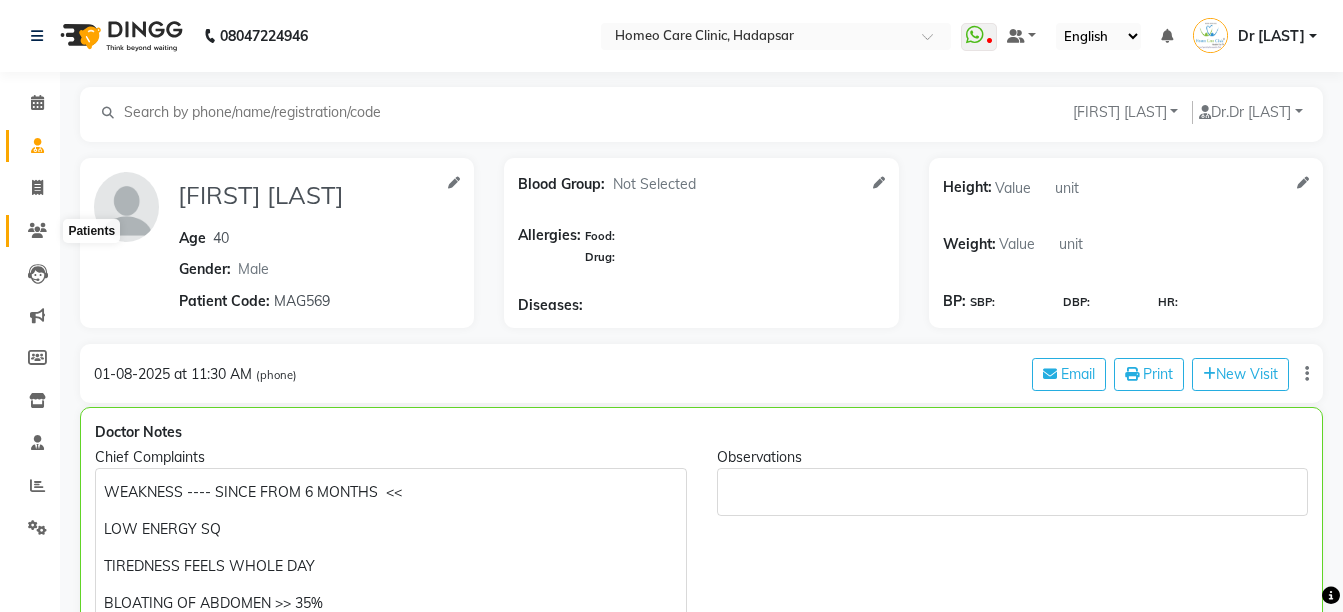 click 